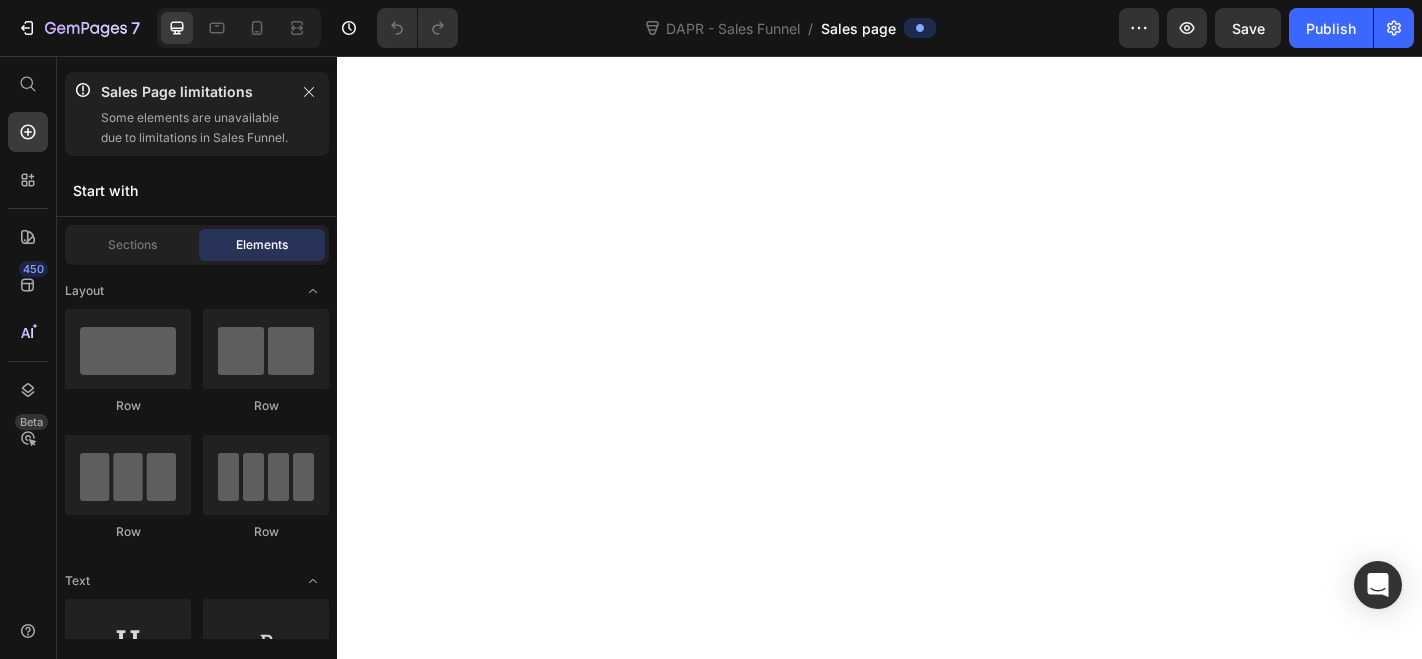 scroll, scrollTop: 0, scrollLeft: 0, axis: both 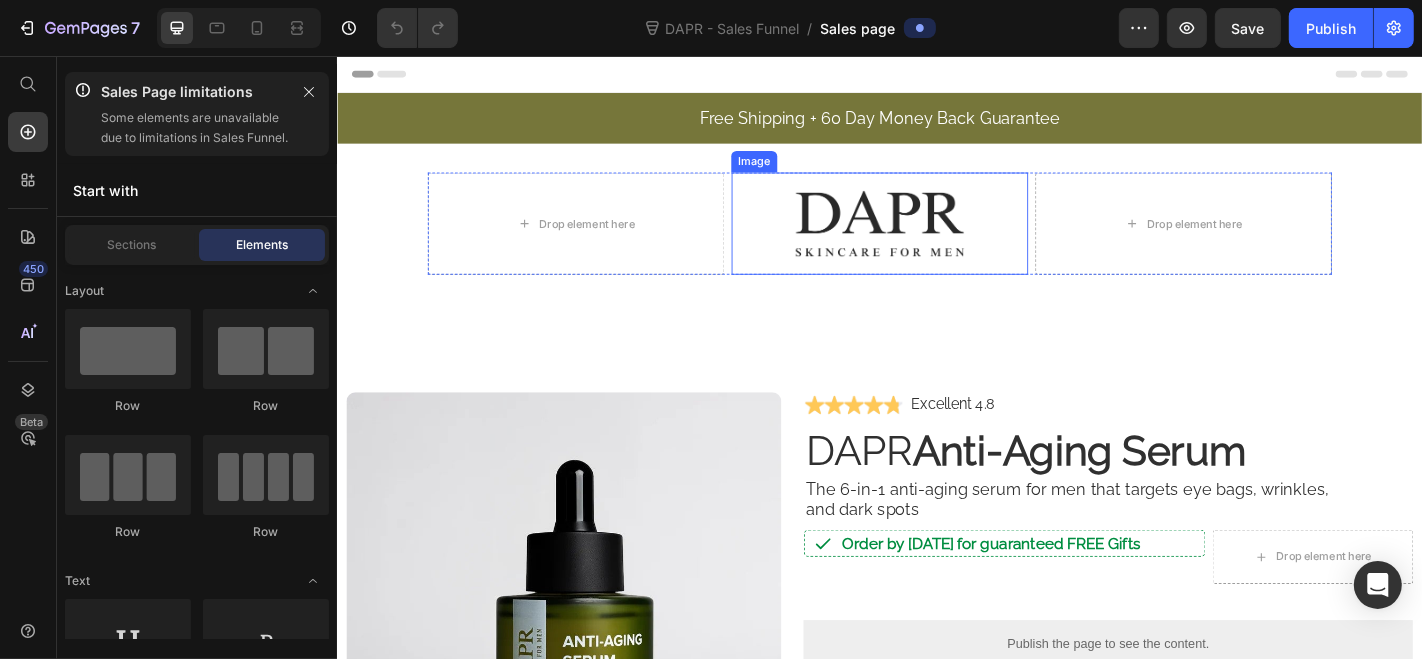 click at bounding box center [936, 240] 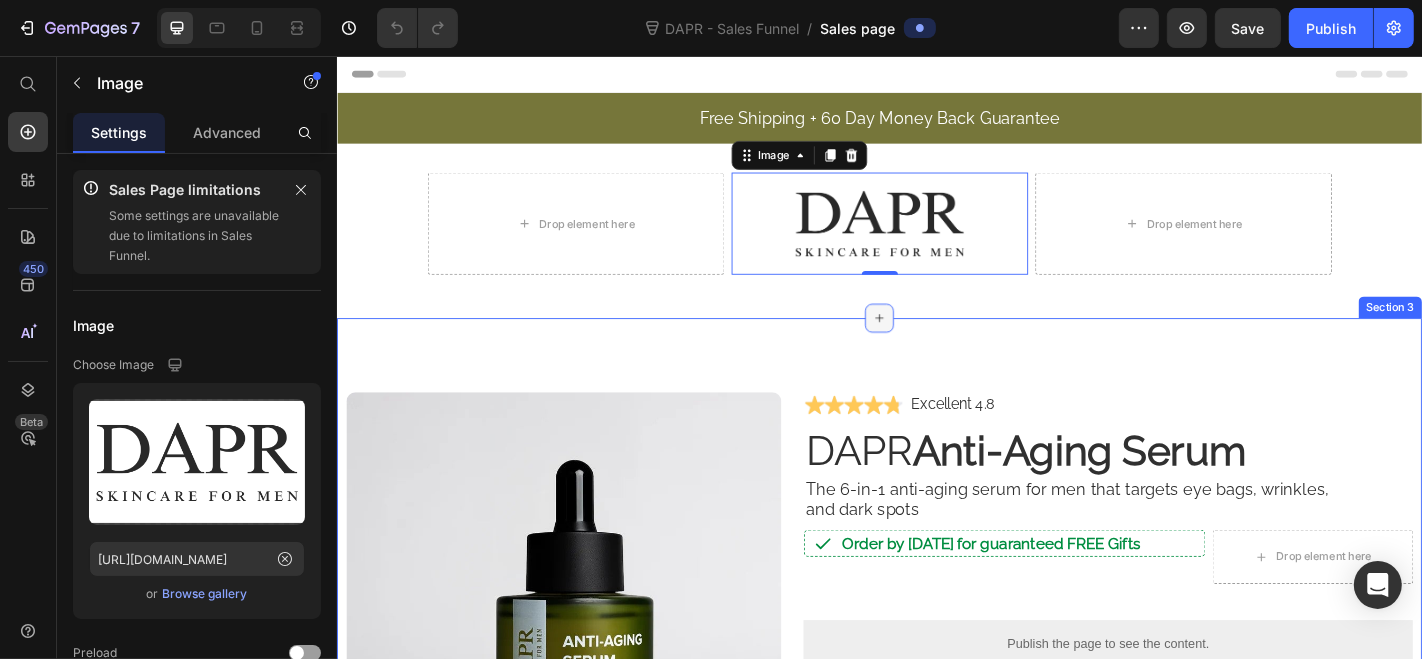 click 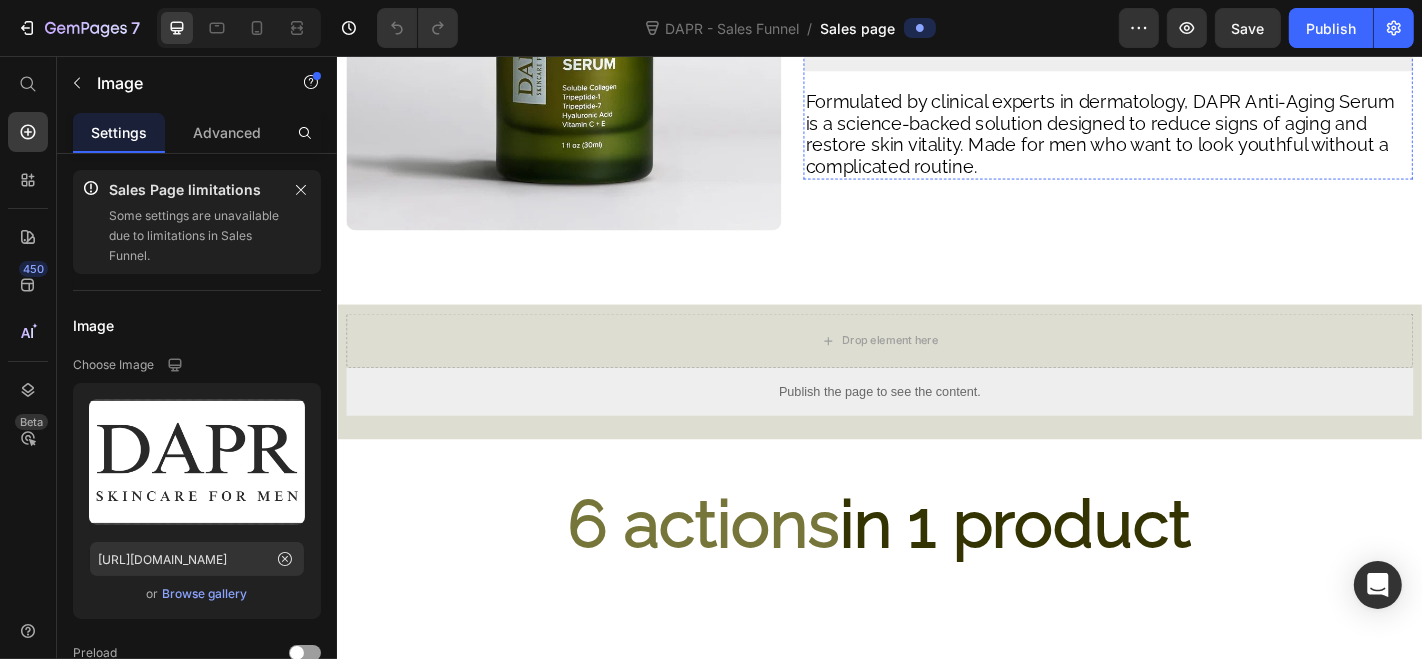 scroll, scrollTop: 666, scrollLeft: 0, axis: vertical 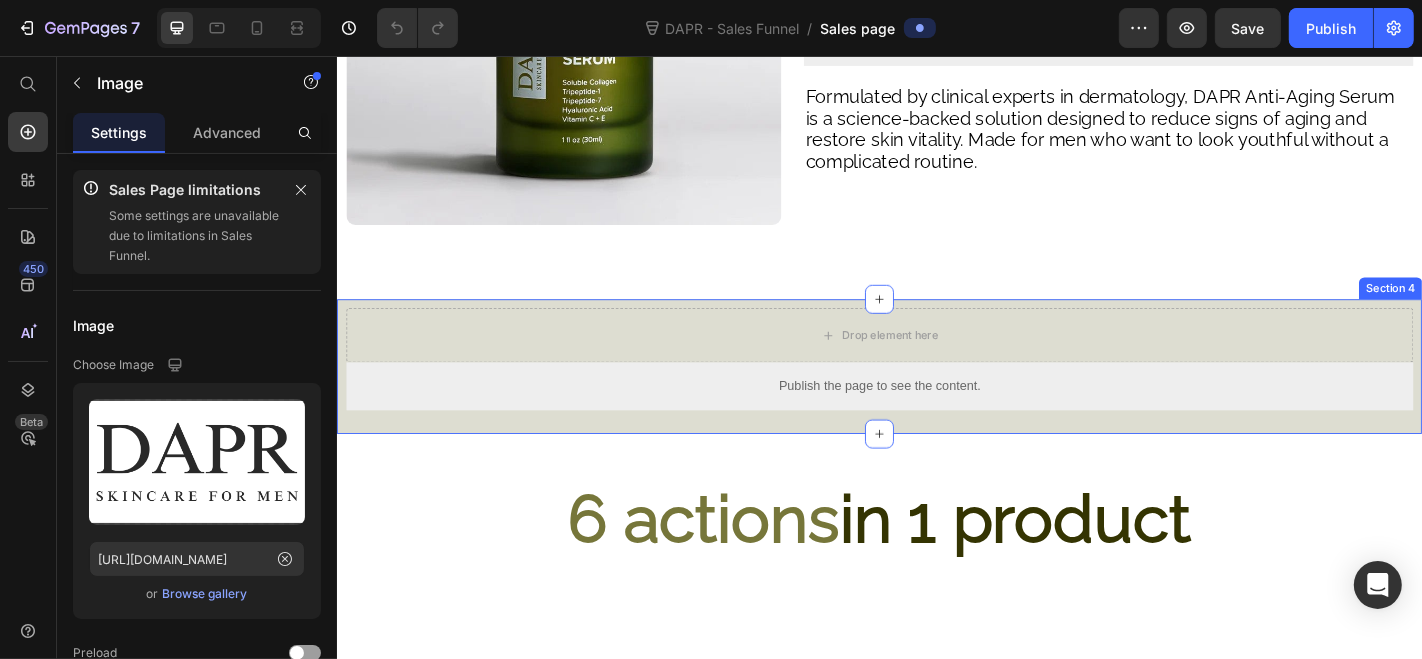 click on "Drop element here Row
Publish the page to see the content.
Custom Code Row Row Section 4" at bounding box center (936, 398) 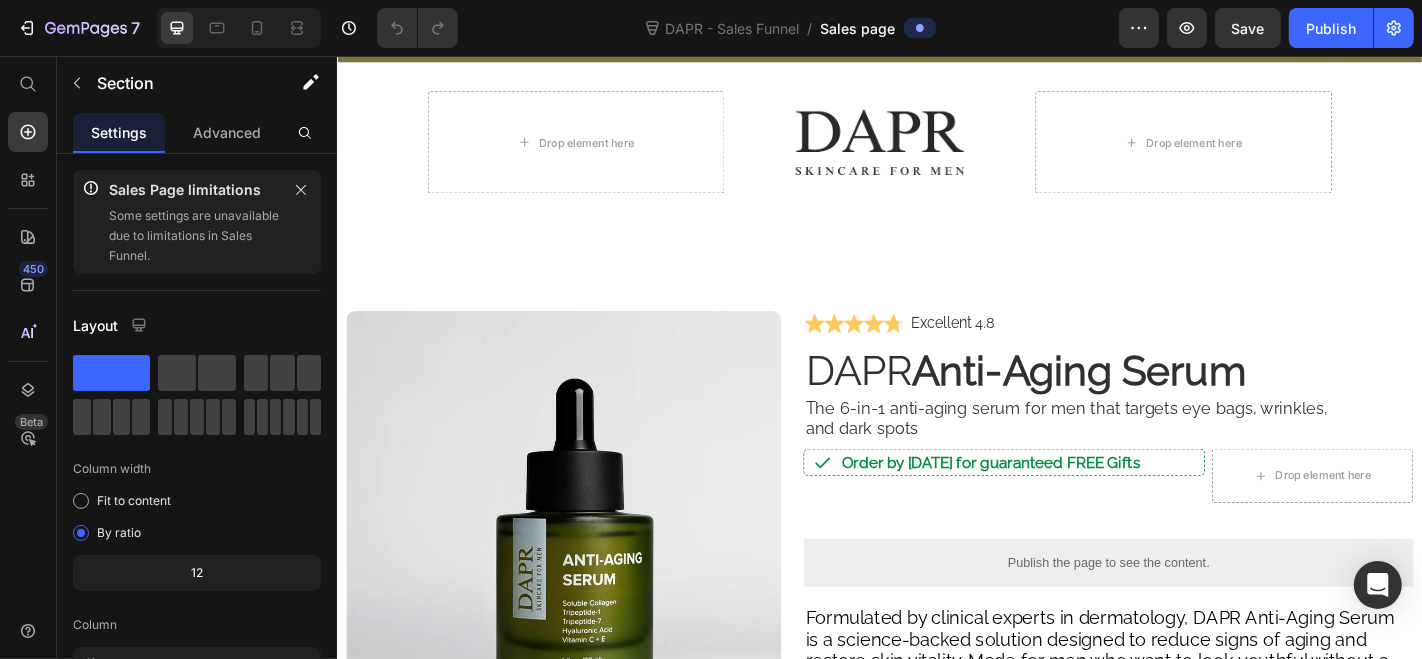 scroll, scrollTop: 118, scrollLeft: 0, axis: vertical 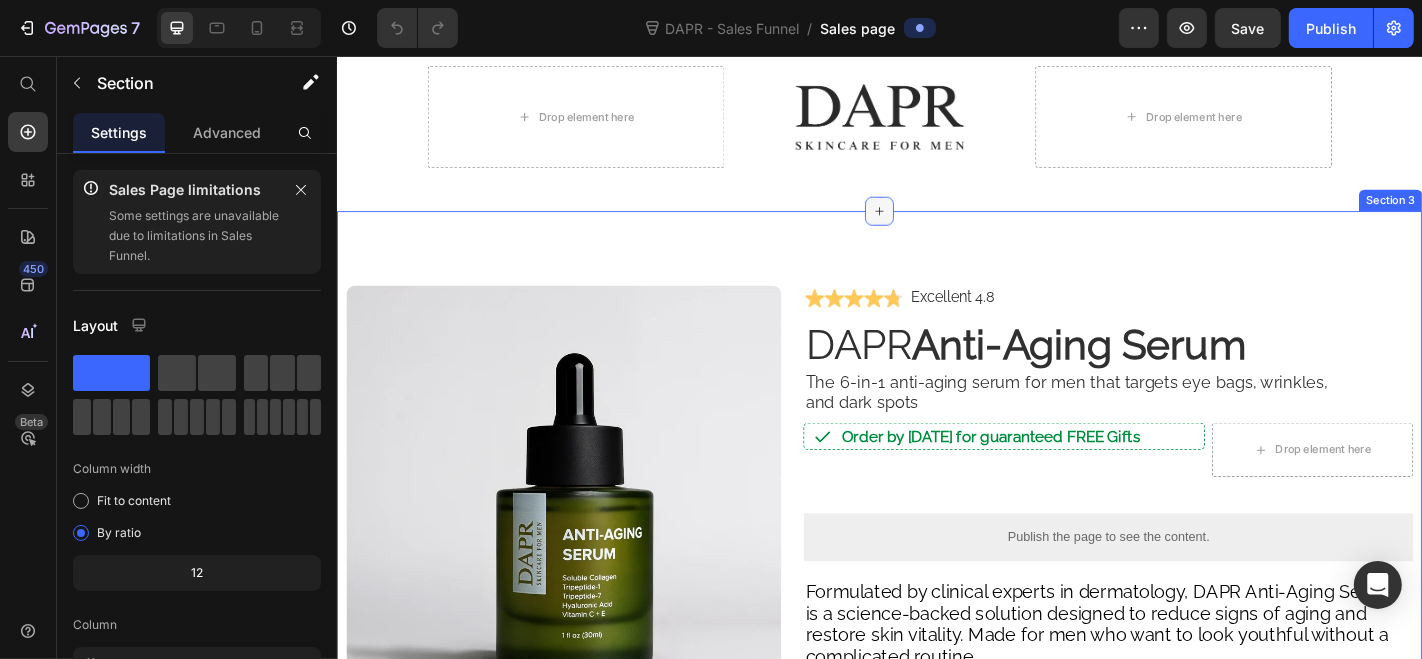 click at bounding box center (936, 227) 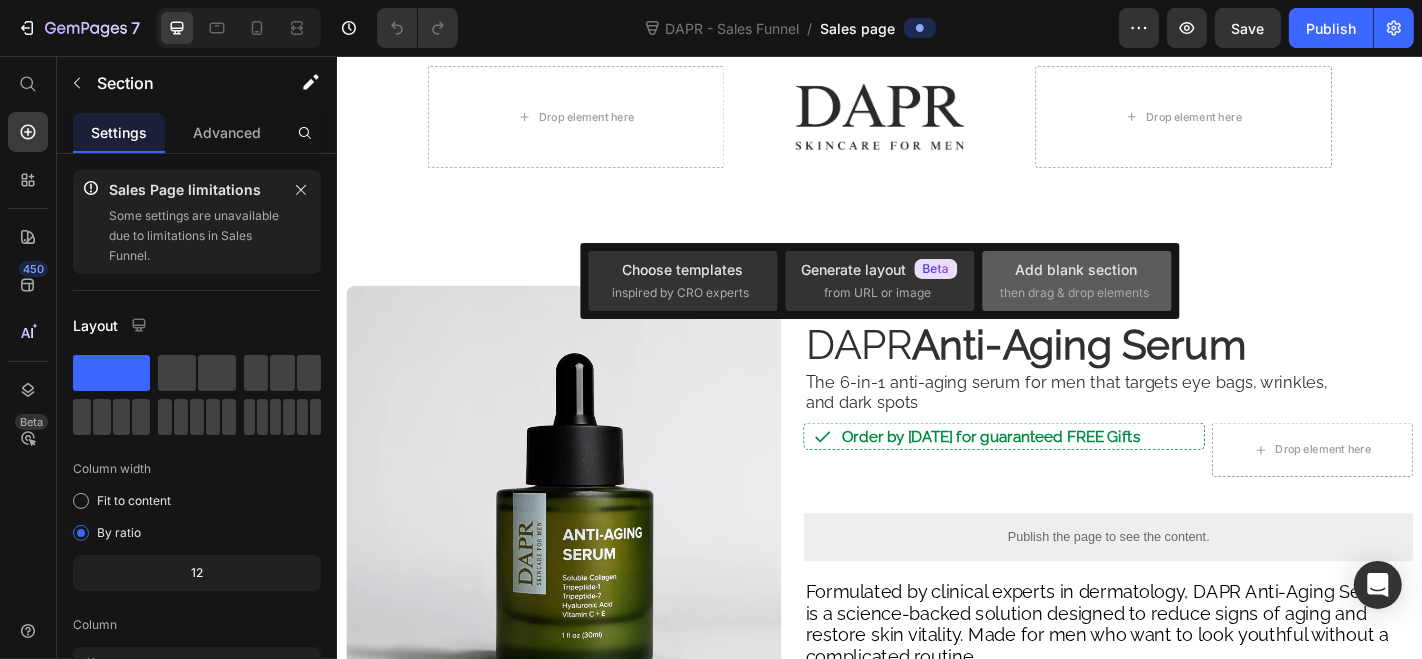 click on "then drag & drop elements" at bounding box center [1075, 293] 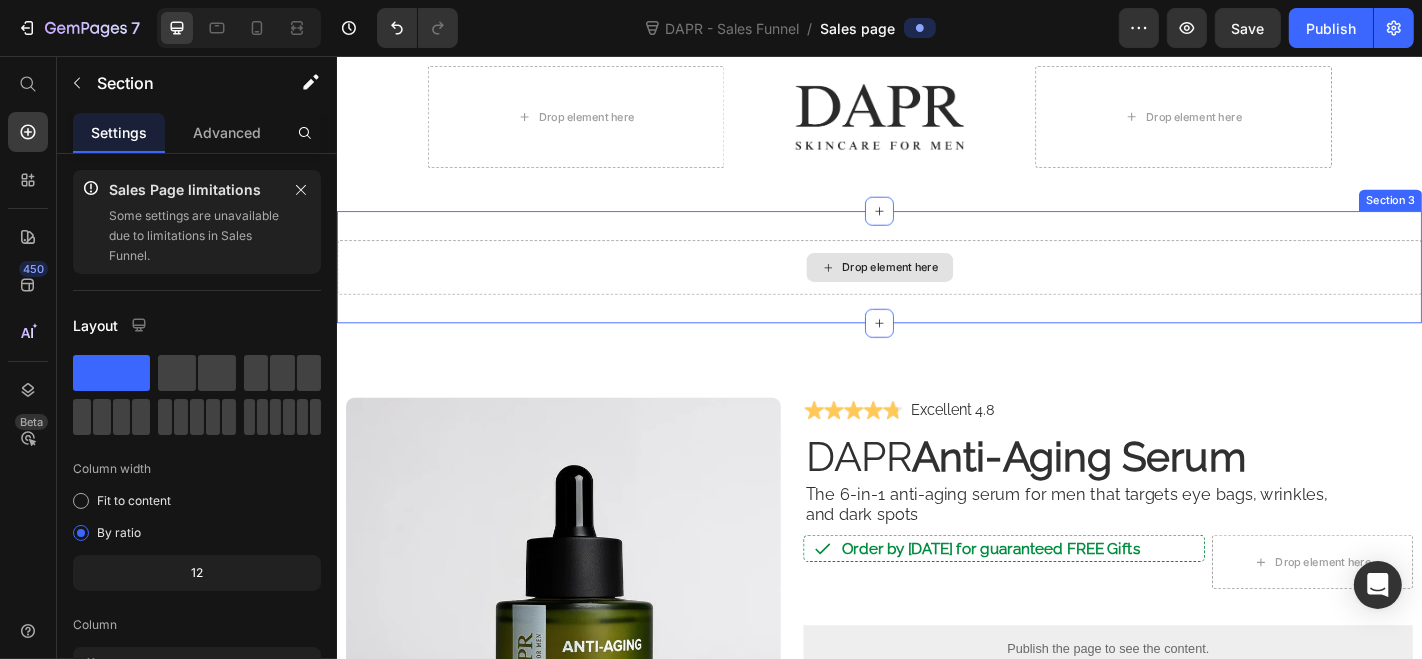 click on "Drop element here" at bounding box center (936, 289) 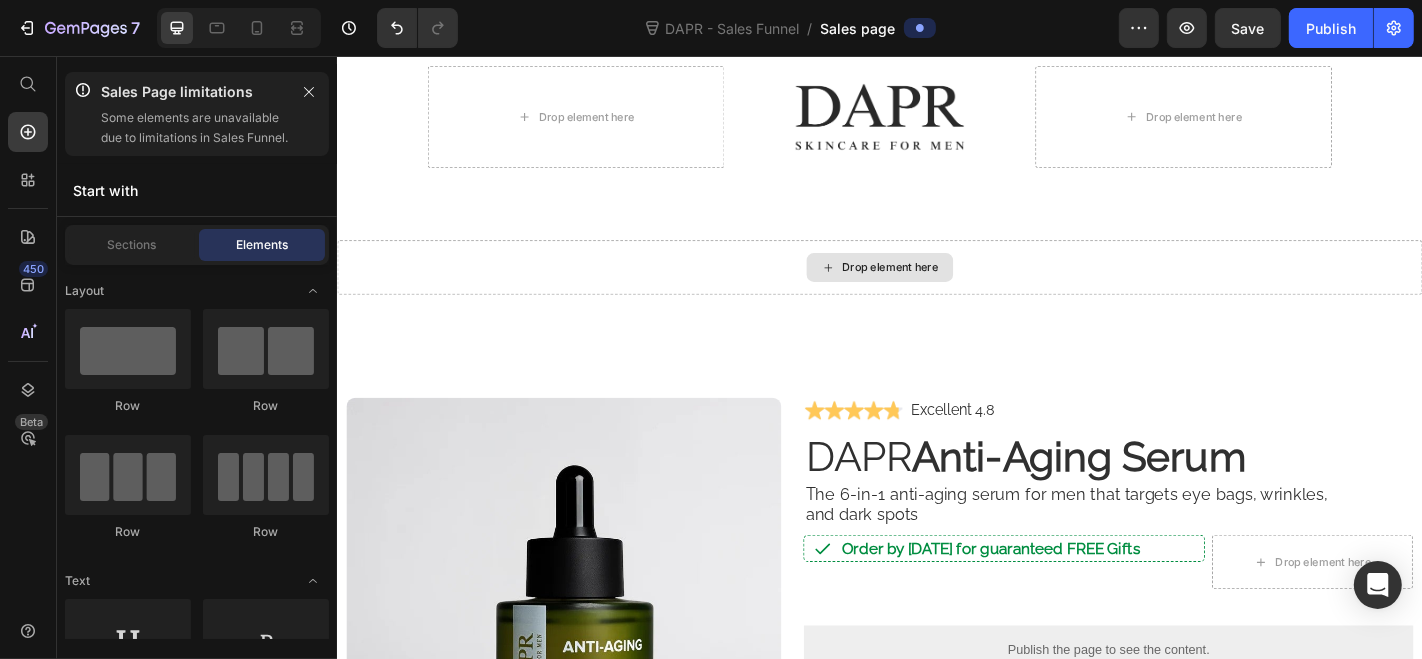click on "Drop element here" at bounding box center (948, 289) 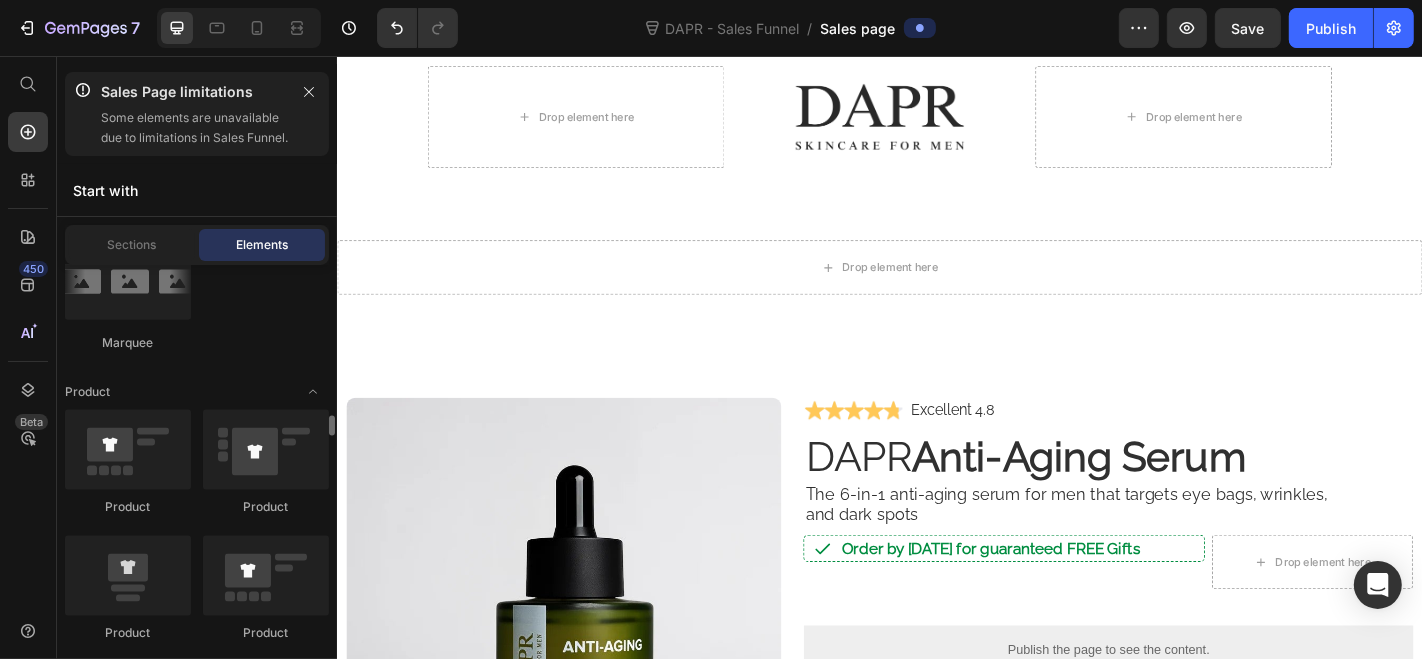 scroll, scrollTop: 2585, scrollLeft: 0, axis: vertical 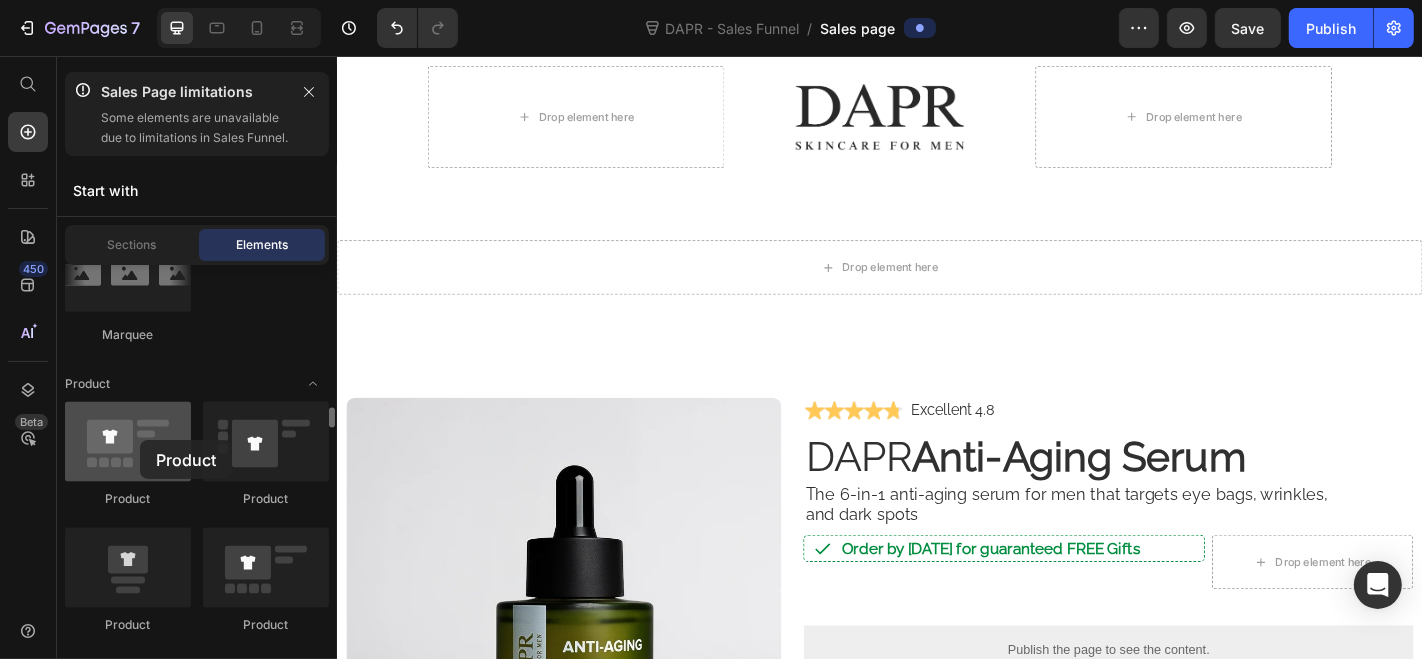 click at bounding box center [128, 442] 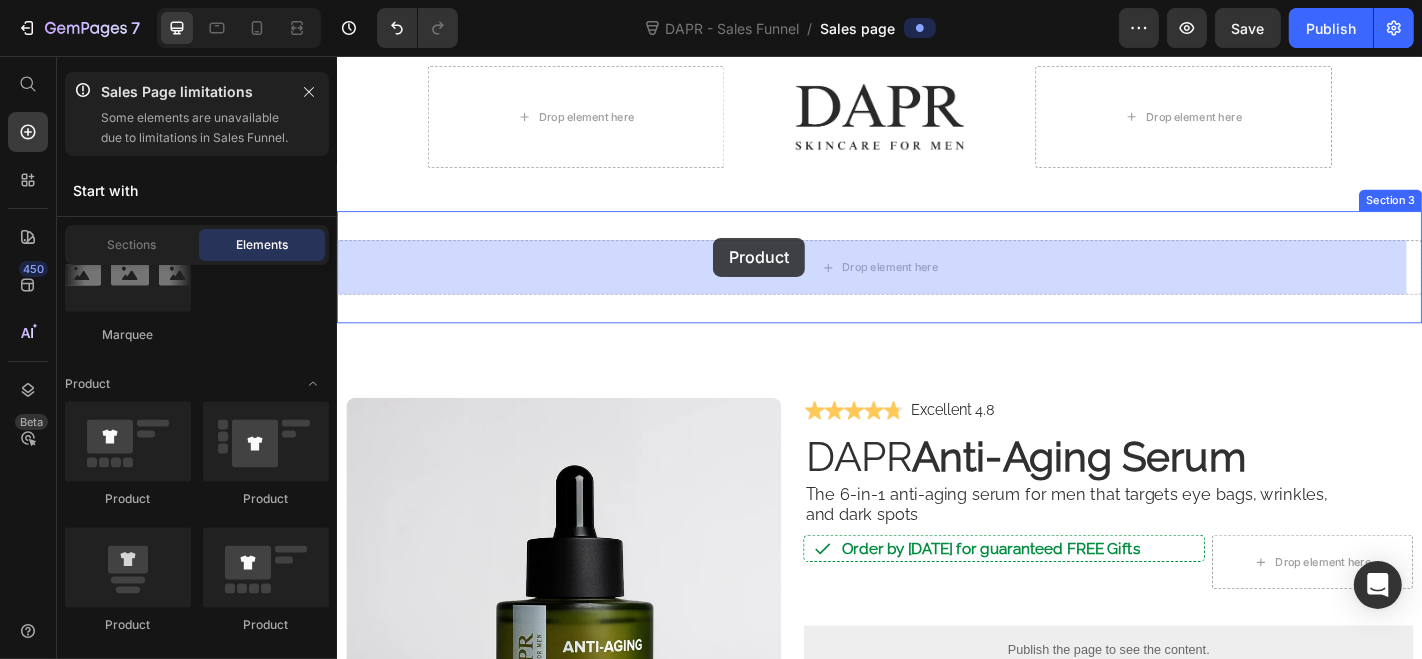 drag, startPoint x: 476, startPoint y: 502, endPoint x: 752, endPoint y: 256, distance: 369.7188 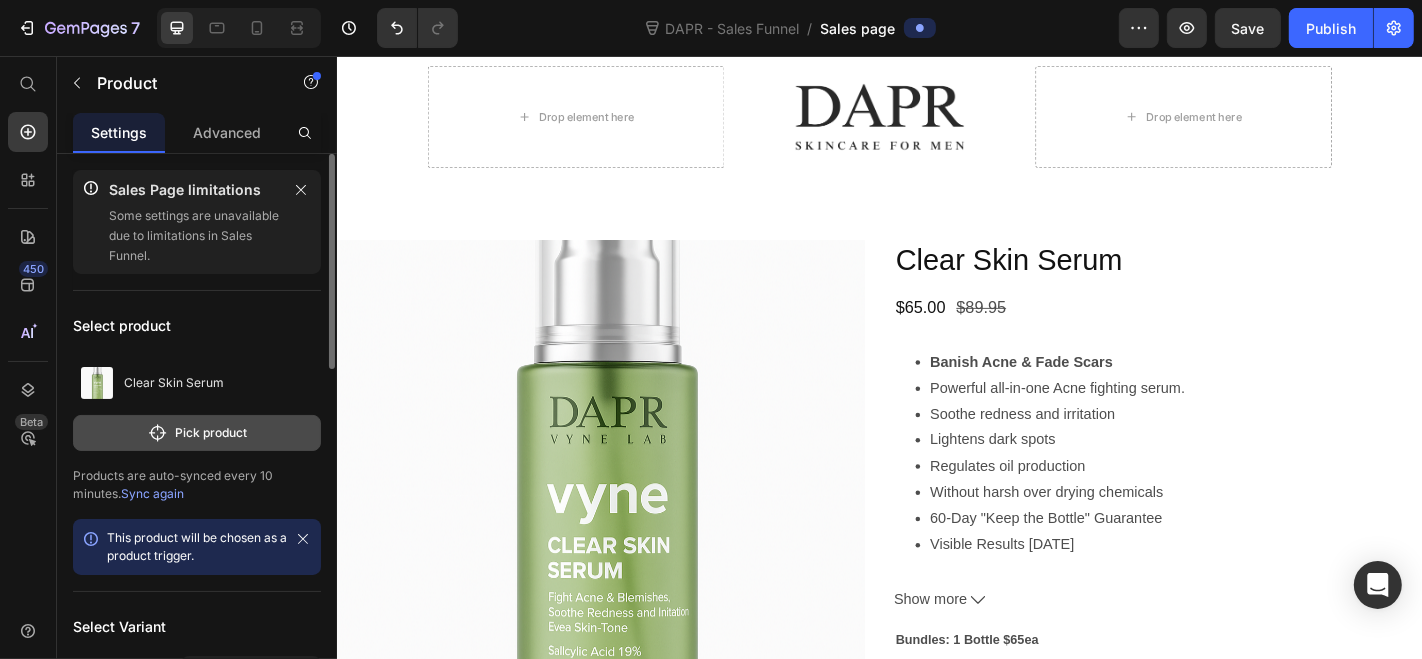 click on "Pick product" at bounding box center (197, 433) 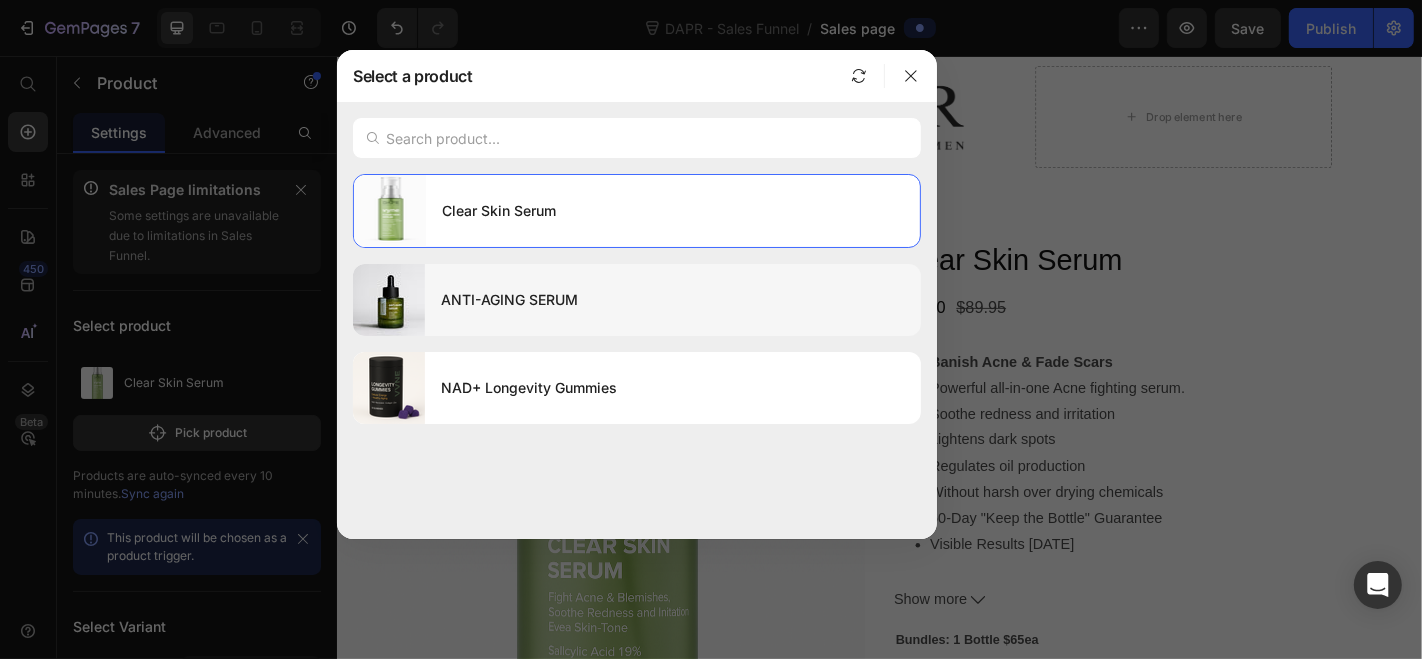 click on "ANTI-AGING SERUM" at bounding box center (673, 300) 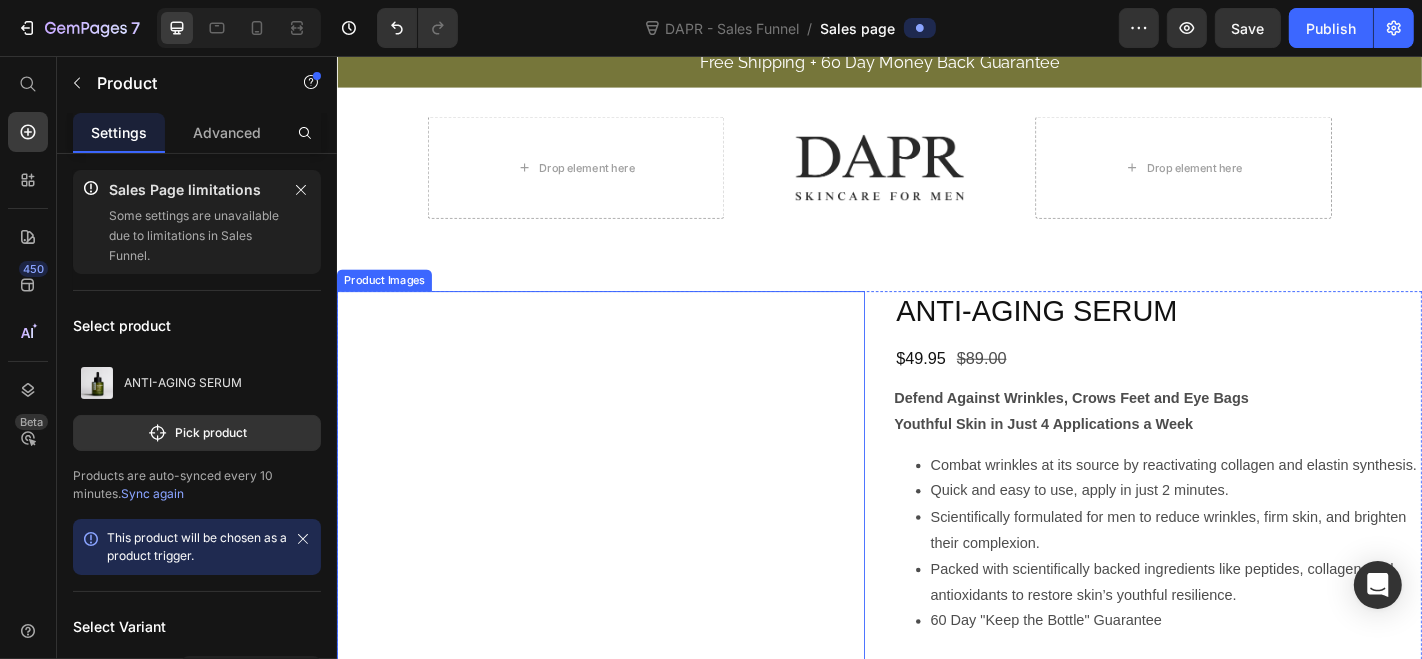 scroll, scrollTop: 44, scrollLeft: 0, axis: vertical 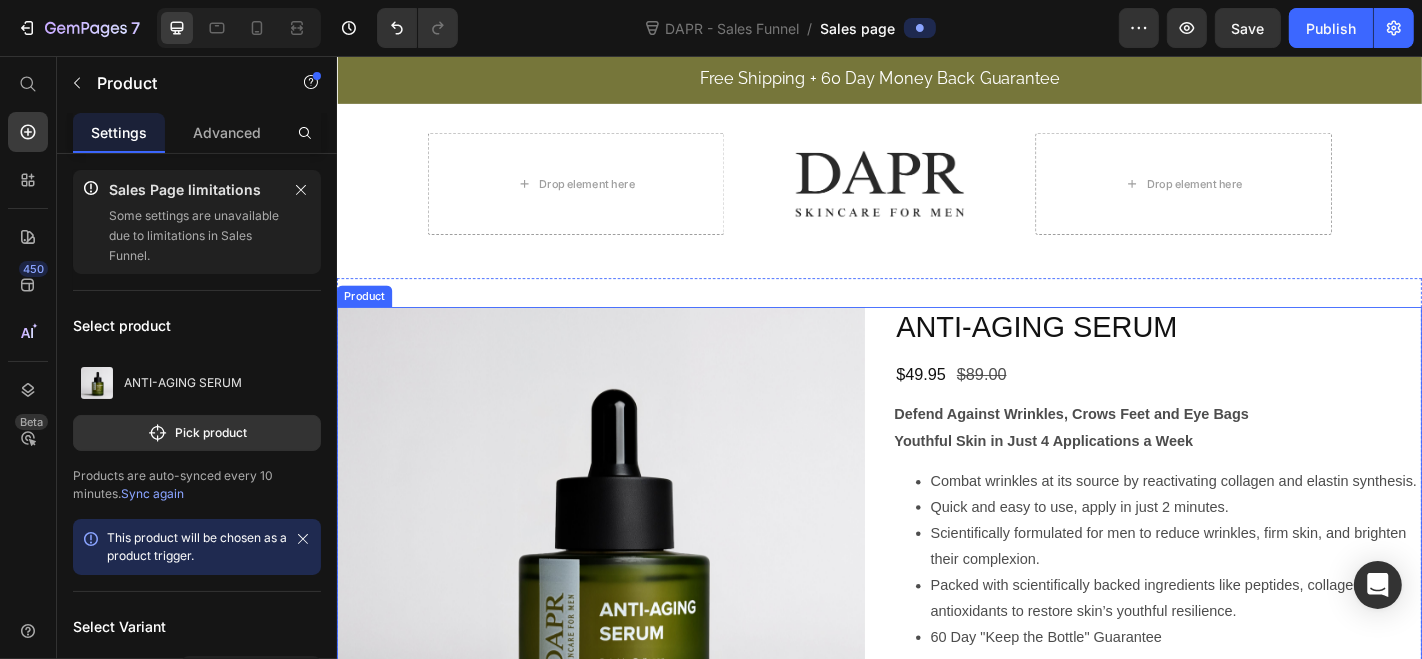 click on "Product Images ANTI-AGING SERUM Product Title $49.95 Product Price $89.00 Product Price Row Defend Against Wrinkles, Crows Feet and Eye Bags
Youthful Skin in Just 4 Applications a Week
Combat wrinkles at its source by reactivating collagen and elastin synthesis.
Quick and easy to use, apply in just 2 minutes.
Scientifically formulated for men to reduce wrinkles, firm skin, and brighten their complexion.
Packed with scientifically backed ingredients like peptides, collagen, and antioxidants to restore skin’s youthful resilience.
60 Day "Keep the Bottle" Guarantee
Show more Product Description Bundles: Buy 1 - $49.95ea Buy 1 - $49.95ea Buy 1 - $49.95ea Buy 1 - $49.95ea Buy 2 Get 1 Free - $33 ea Buy 2 Get 1 Free - $33 ea Buy 2 Get 1 Free - $33 ea Buy 3 Get 3 Free - $24 ea Buy 3 Get 3 Free - $24 ea Buy 3 Get 3 Free - $24 ea Product Variants & Swatches Quantity Text Block 1 Product Quantity
Add to cart Add to Cart Buy it now Dynamic Checkout Product" at bounding box center [936, 726] 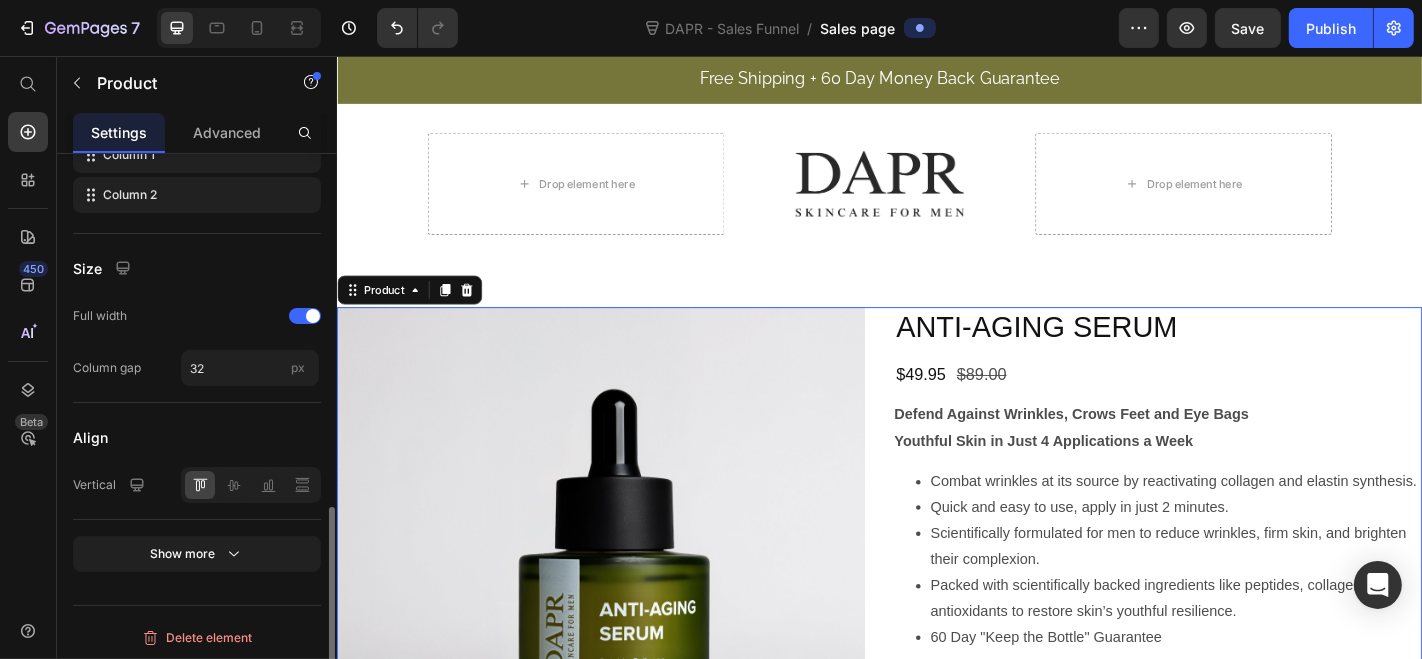 scroll, scrollTop: 0, scrollLeft: 0, axis: both 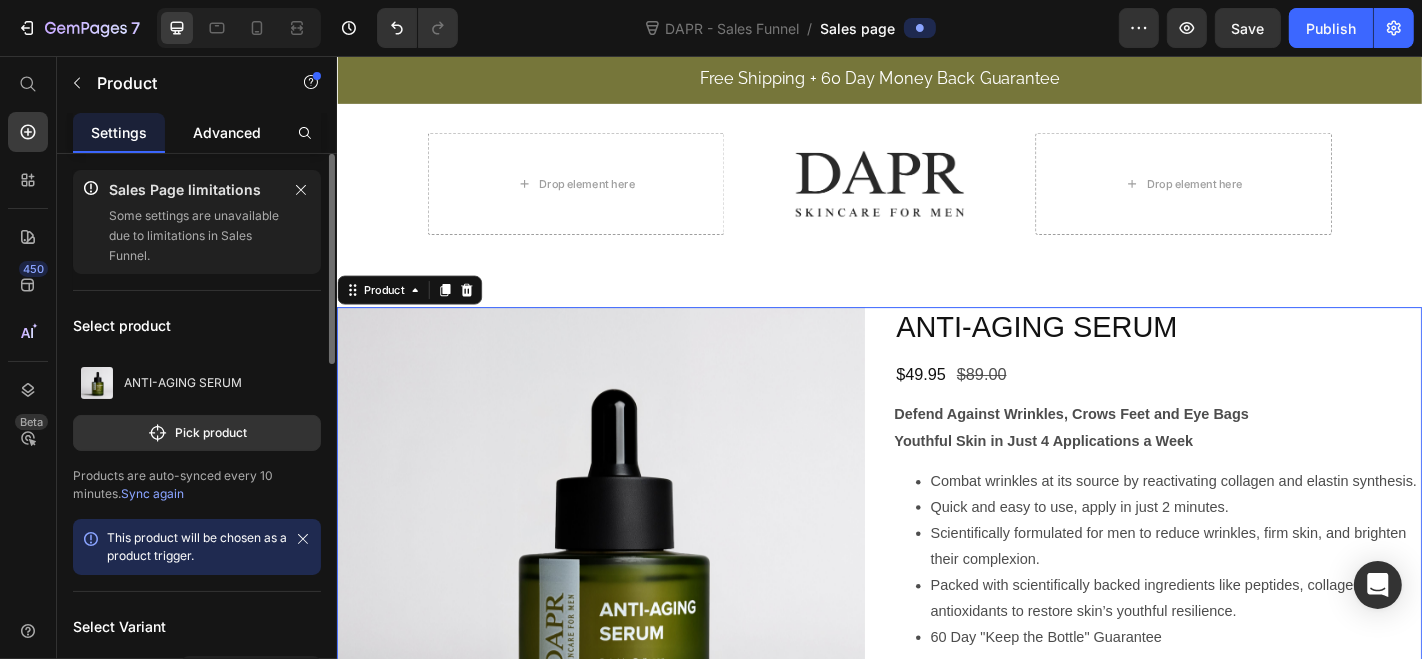 click on "Advanced" 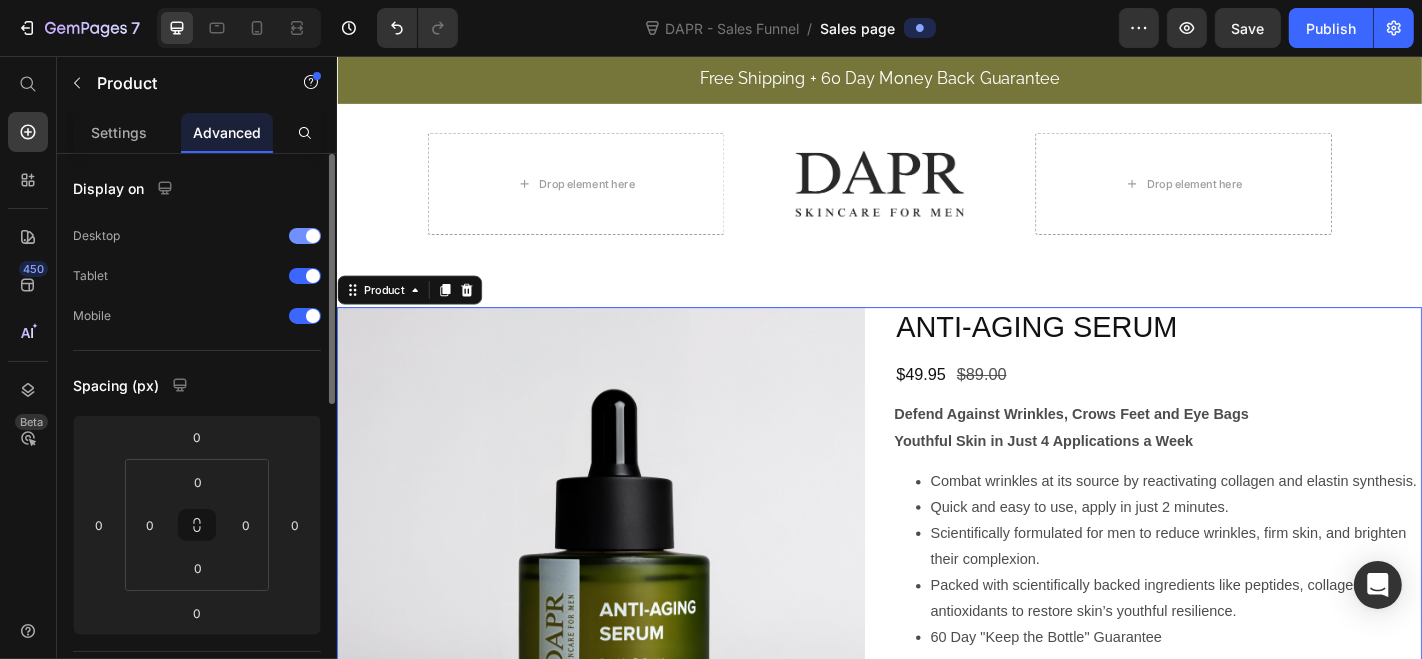 click at bounding box center [305, 236] 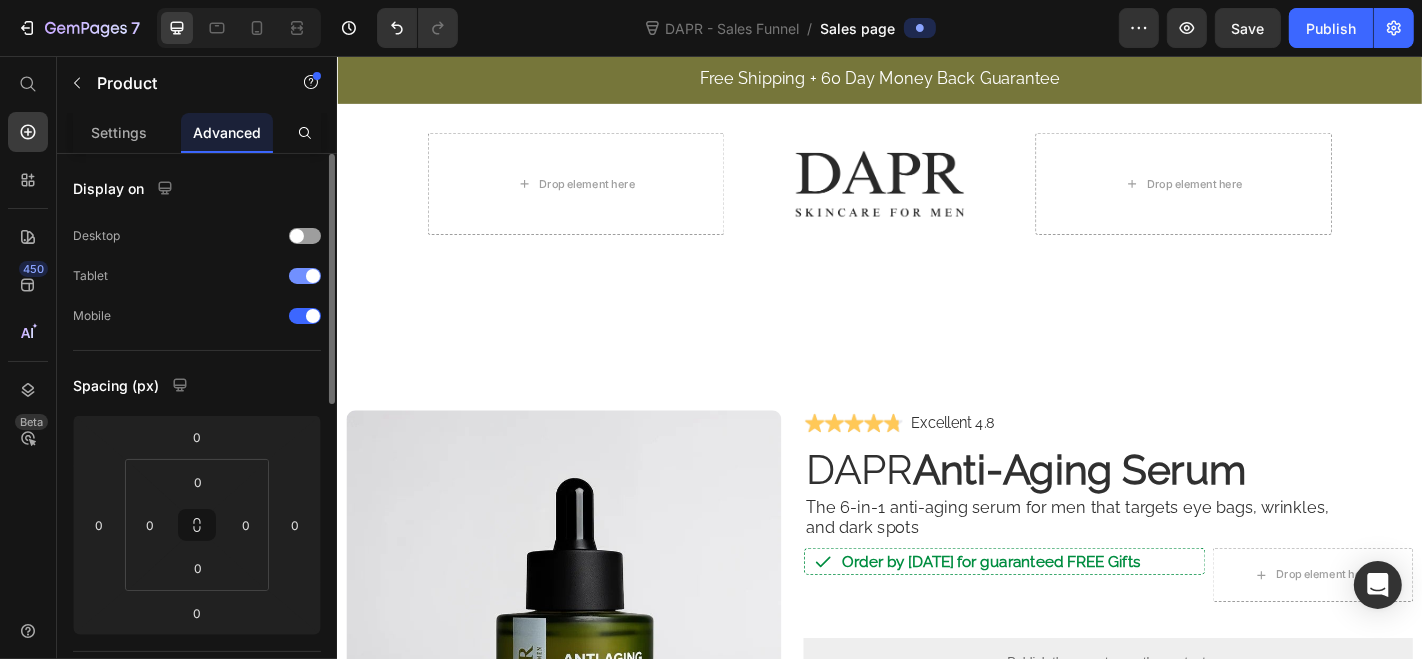 click at bounding box center [305, 276] 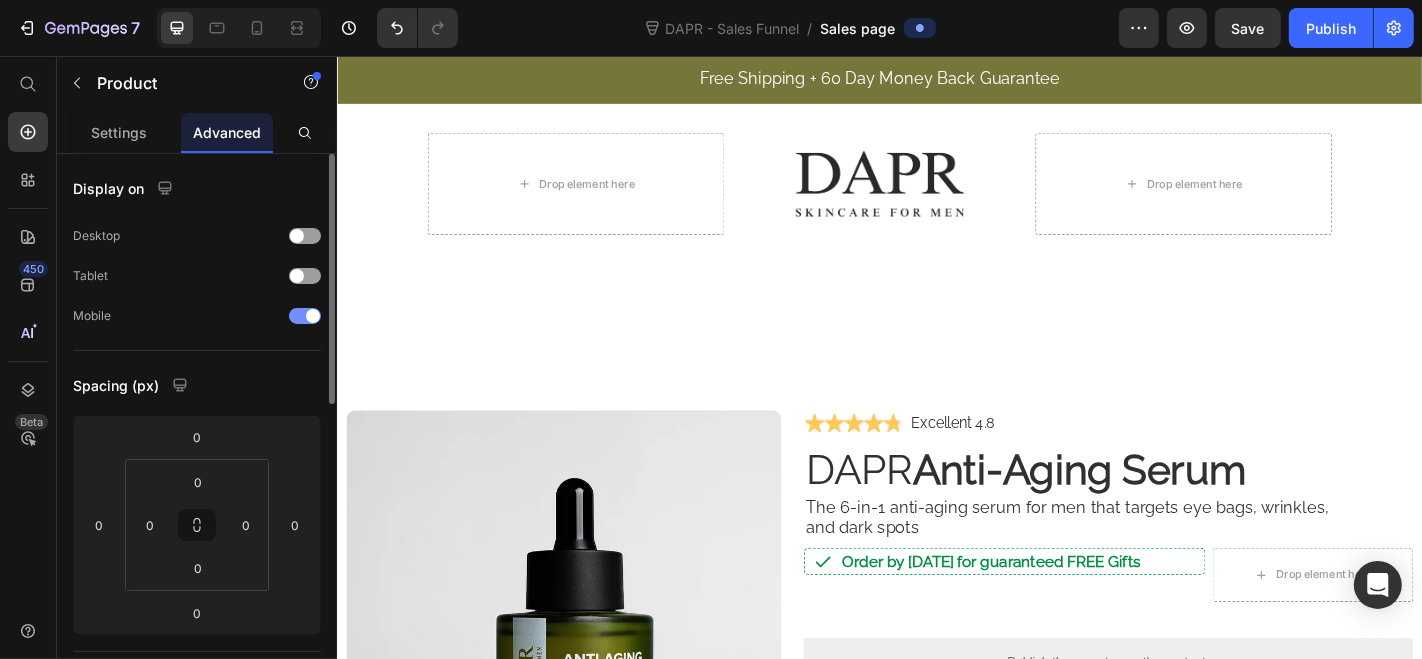 click at bounding box center (305, 316) 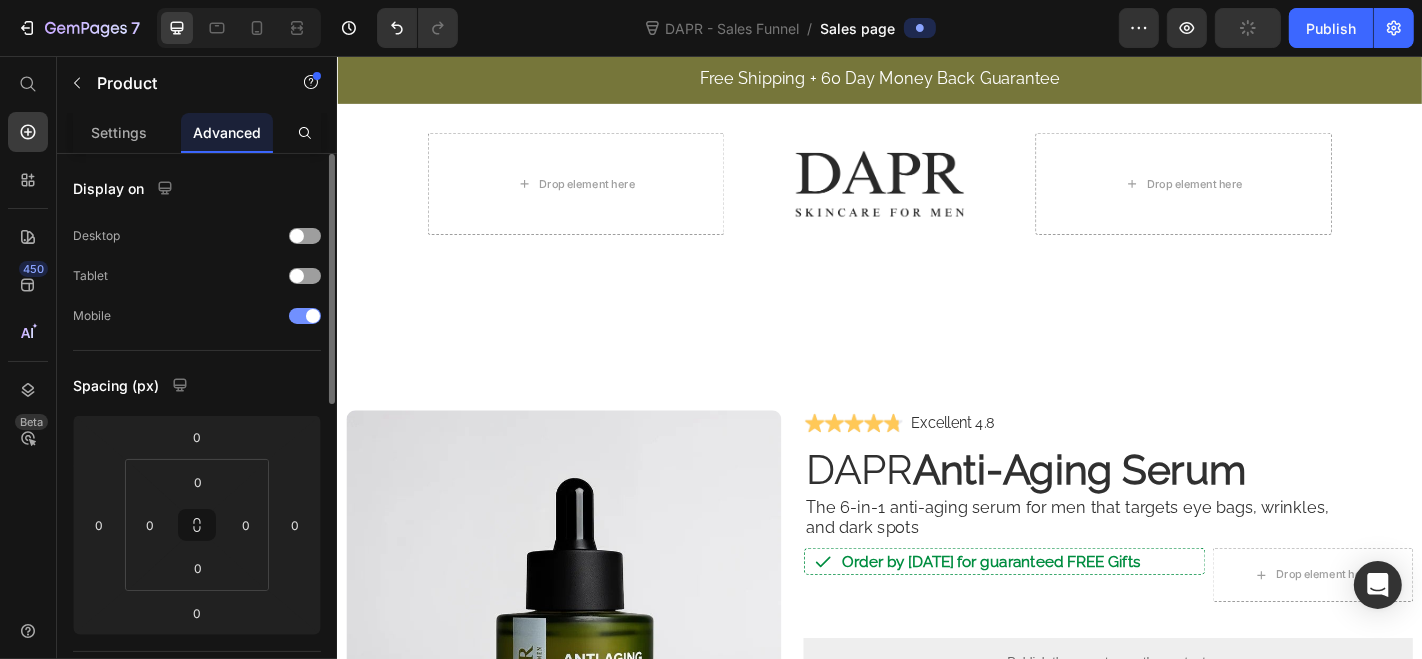 drag, startPoint x: 307, startPoint y: 307, endPoint x: 625, endPoint y: 64, distance: 400.2162 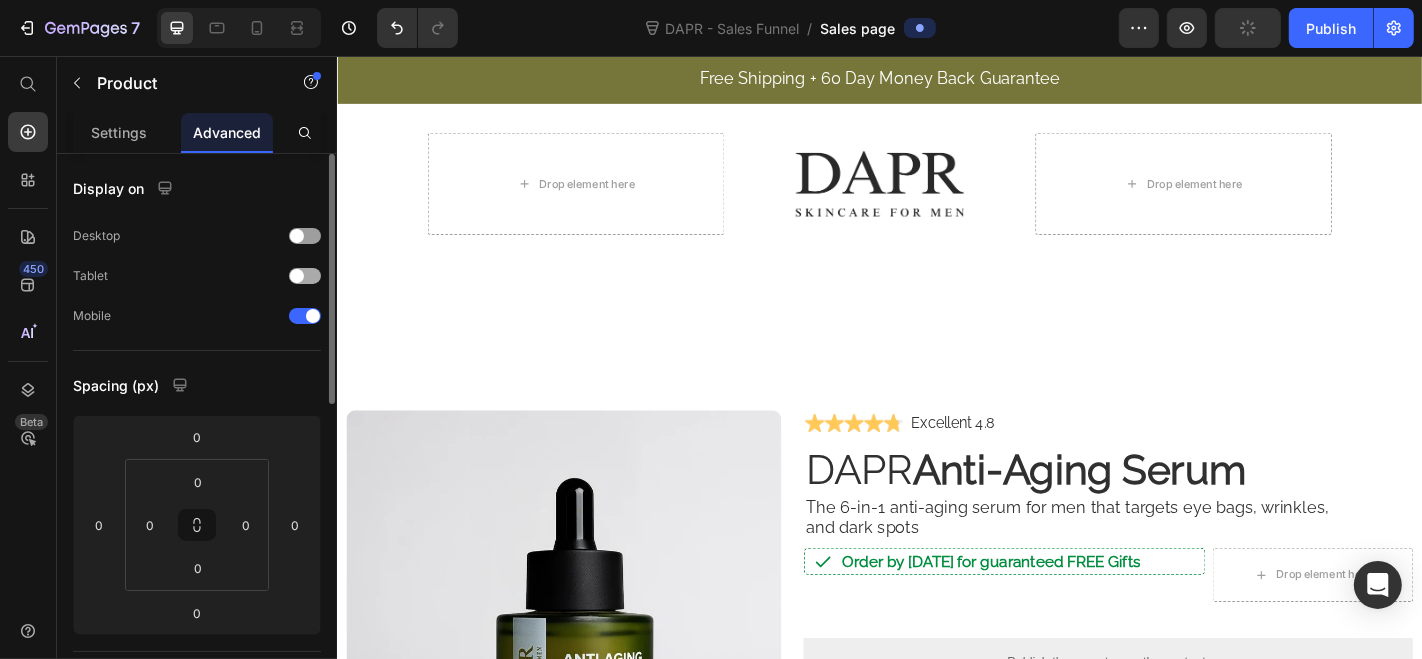 click at bounding box center [305, 276] 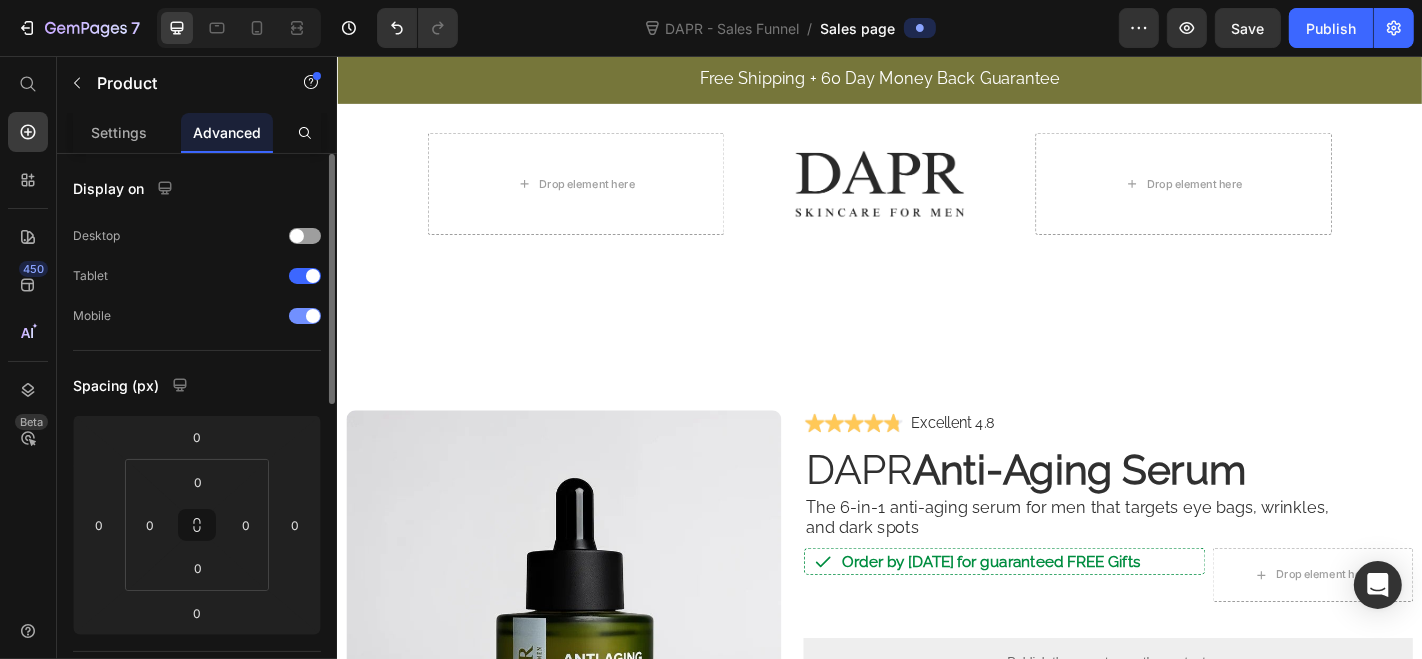 click at bounding box center [305, 316] 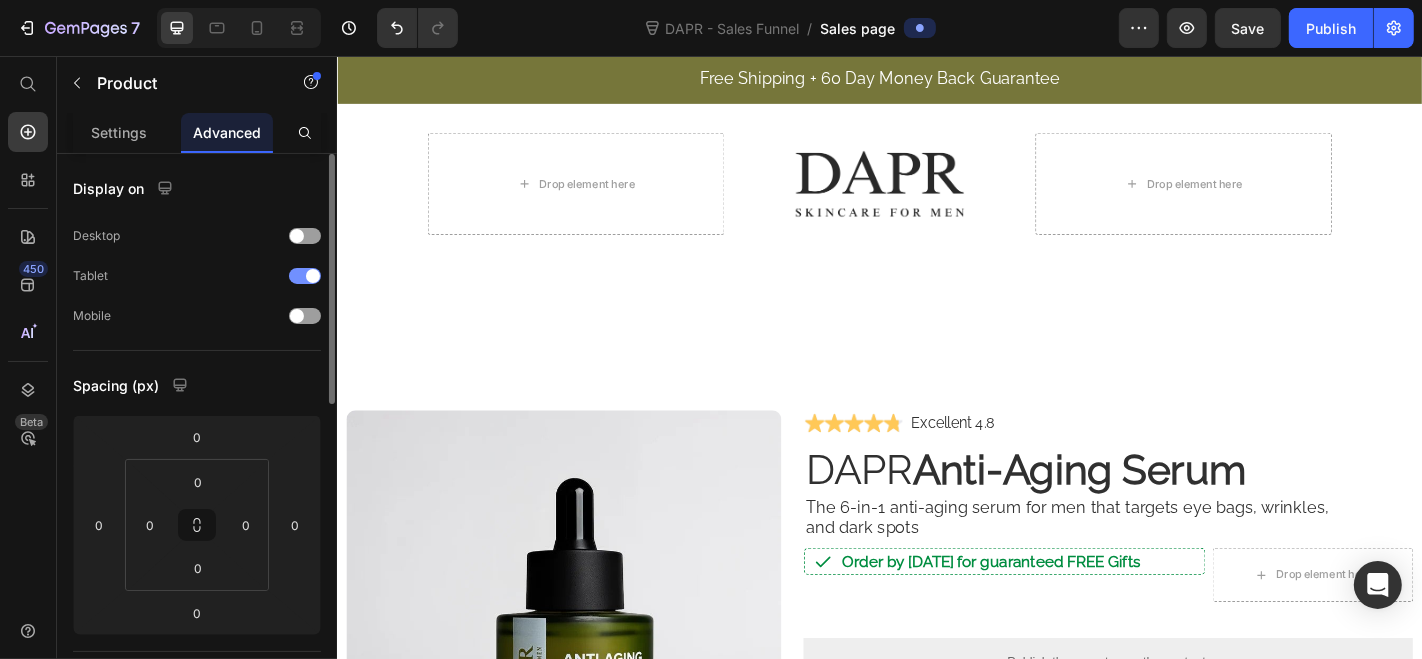 click at bounding box center (313, 276) 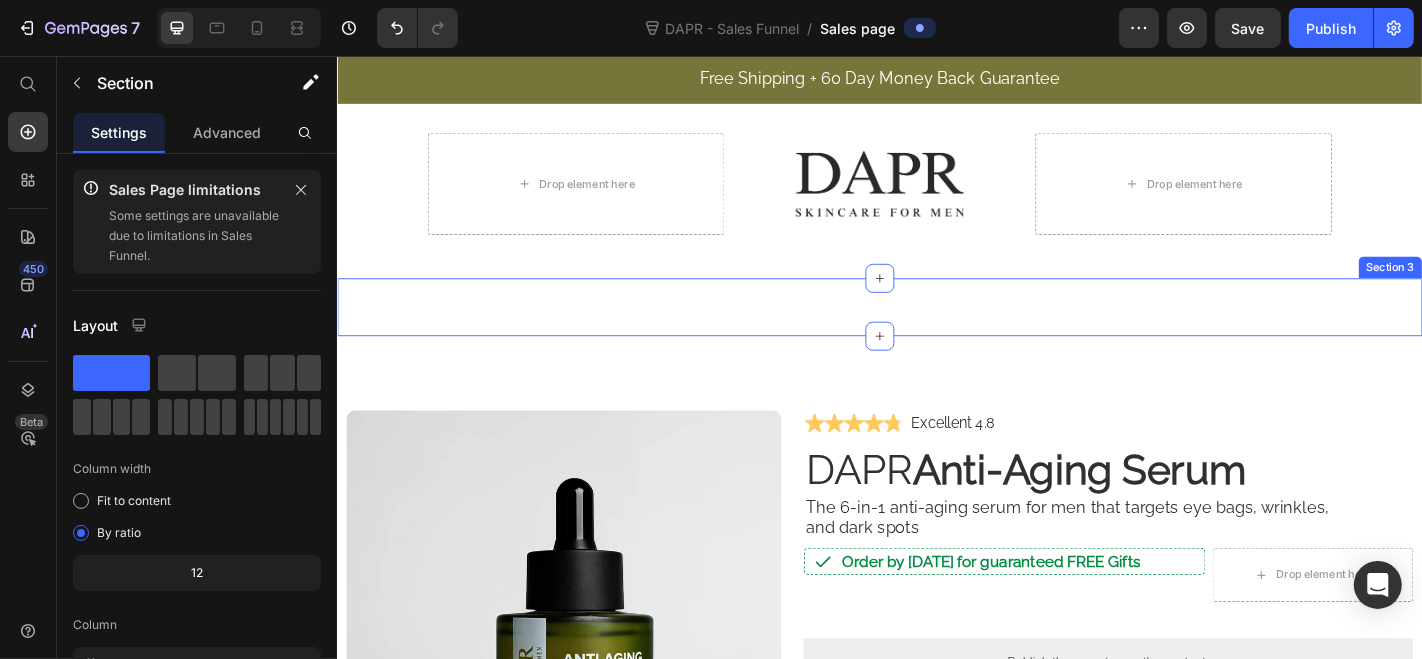 click on "Product Images ANTI-AGING SERUM Product Title $49.95 Product Price $89.00 Product Price Row Defend Against Wrinkles, Crows Feet and Eye Bags
Youthful Skin in Just 4 Applications a Week
Combat wrinkles at its source by reactivating collagen and elastin synthesis.
Quick and easy to use, apply in just 2 minutes.
Scientifically formulated for men to reduce wrinkles, firm skin, and brighten their complexion.
Packed with scientifically backed ingredients like peptides, collagen, and antioxidants to restore skin’s youthful resilience.
60 Day "Keep the Bottle" Guarantee
Show more Product Description Bundles: Buy 1 - $49.95ea Buy 1 - $49.95ea Buy 1 - $49.95ea Buy 1 - $49.95ea Buy 2 Get 1 Free - $33 ea Buy 2 Get 1 Free - $33 ea Buy 2 Get 1 Free - $33 ea Buy 3 Get 3 Free - $24 ea Buy 3 Get 3 Free - $24 ea Buy 3 Get 3 Free - $24 ea Product Variants & Swatches Quantity Text Block 1 Product Quantity
Add to cart Add to Cart Buy it now Dynamic Checkout Product   0" at bounding box center [936, 333] 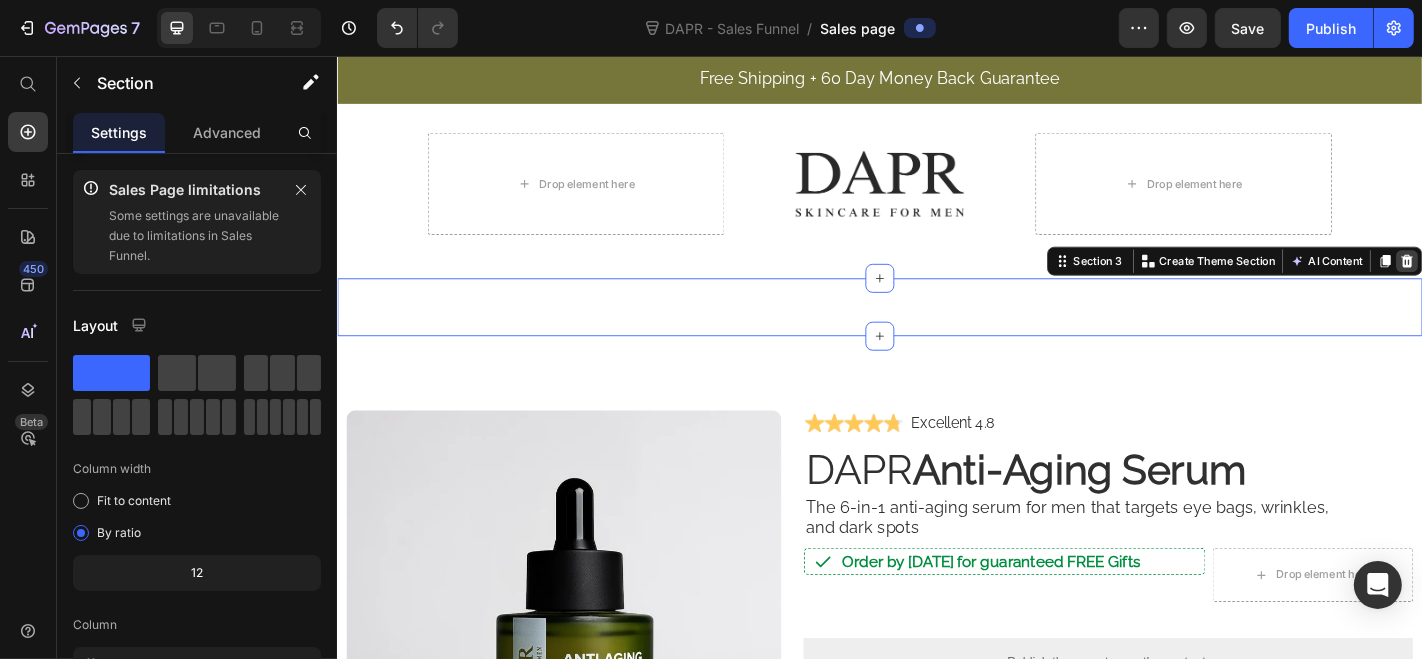 click 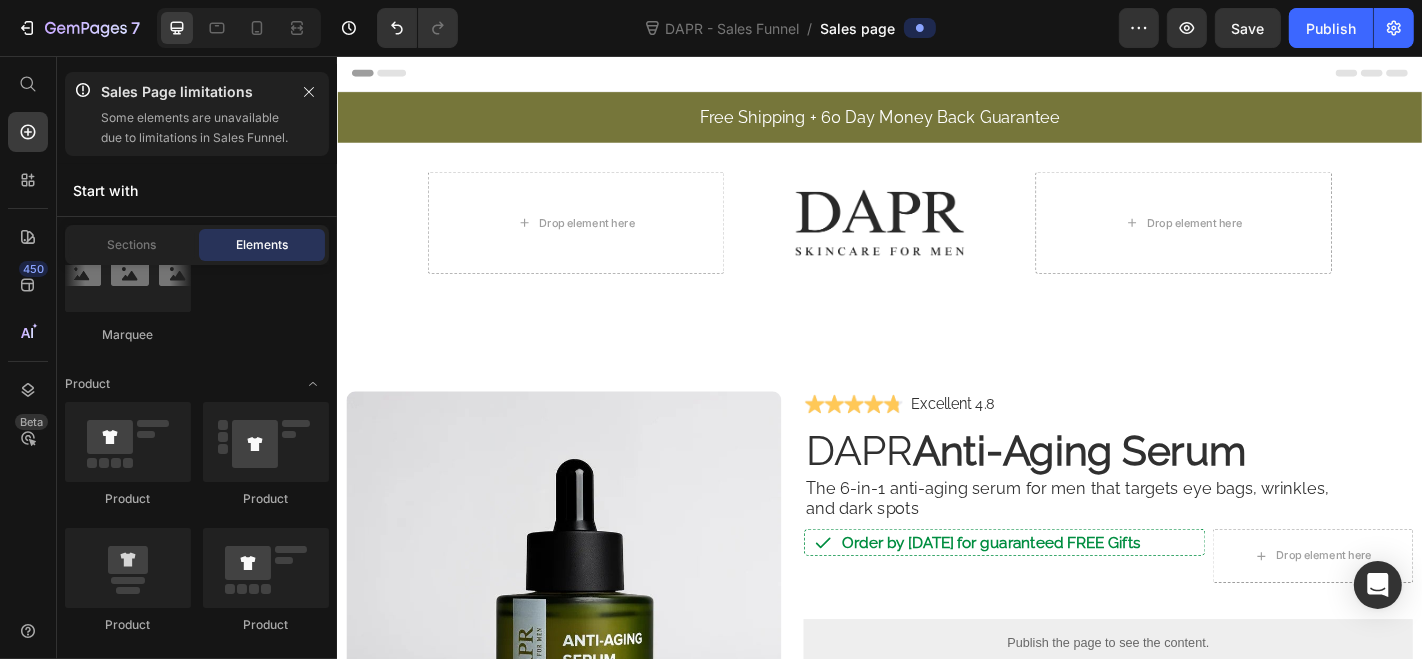 scroll, scrollTop: 0, scrollLeft: 0, axis: both 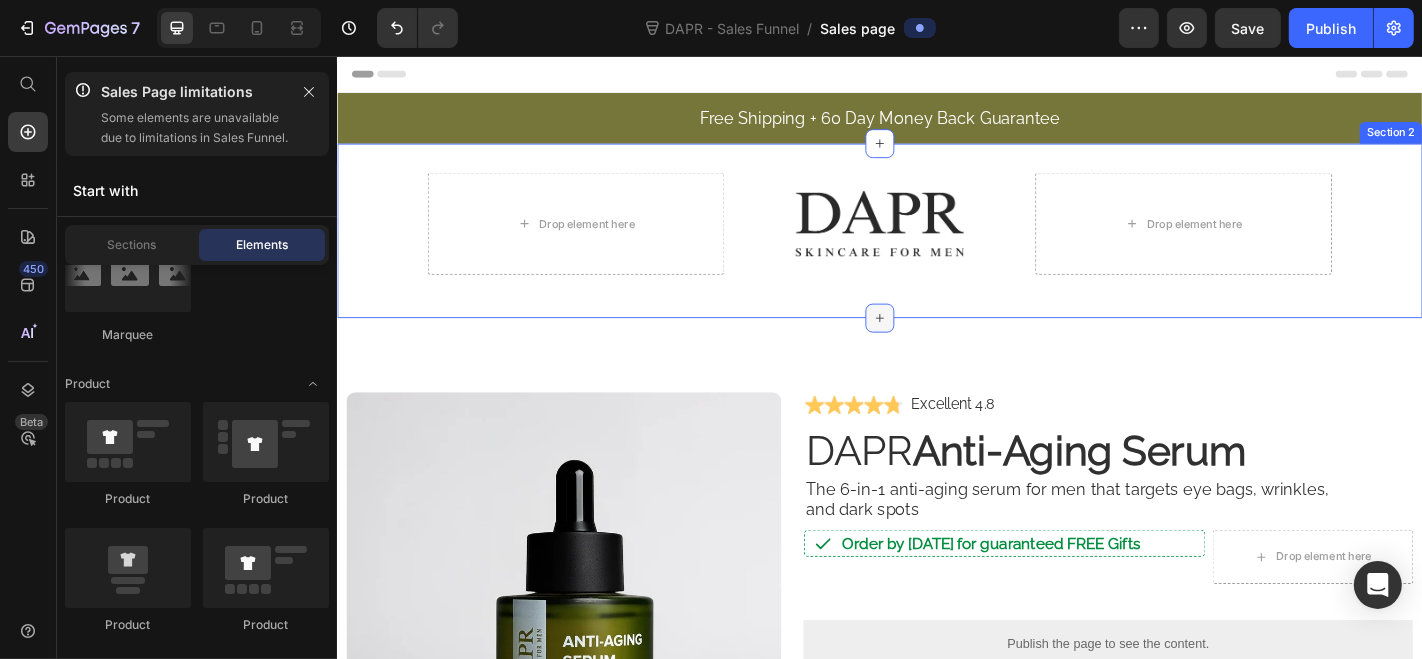 click 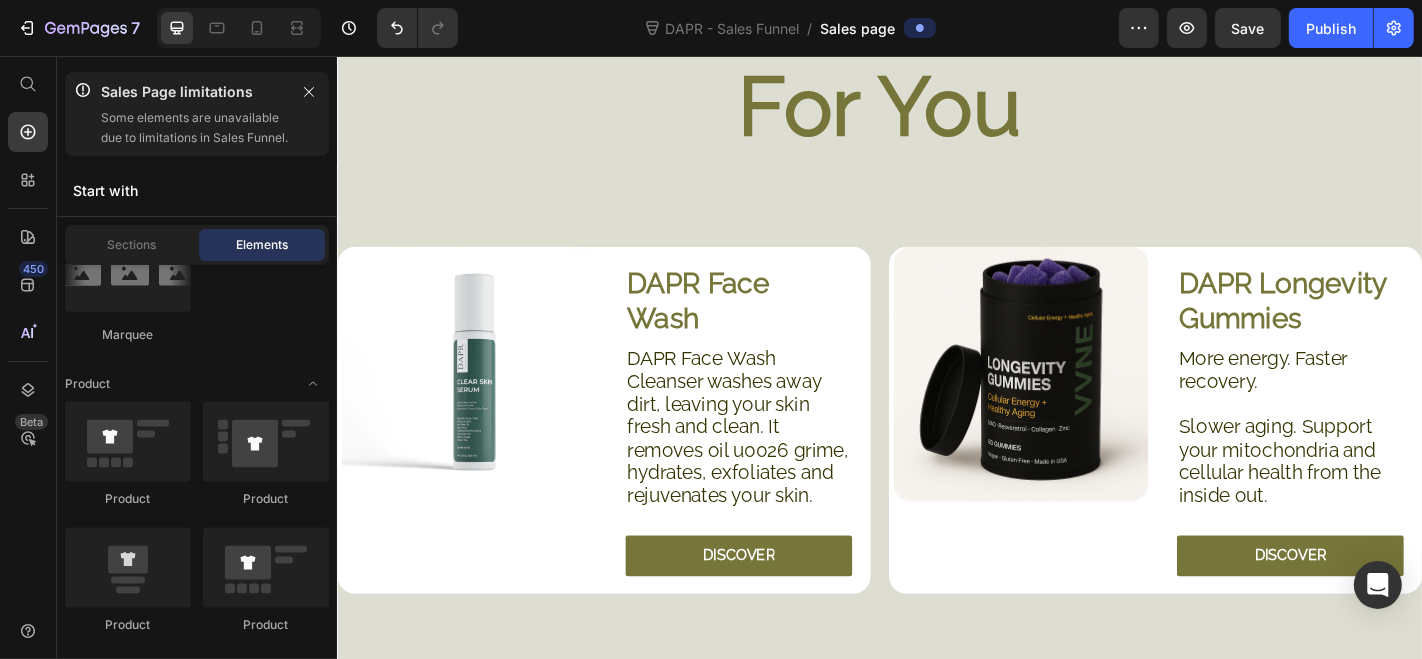 scroll, scrollTop: 9160, scrollLeft: 0, axis: vertical 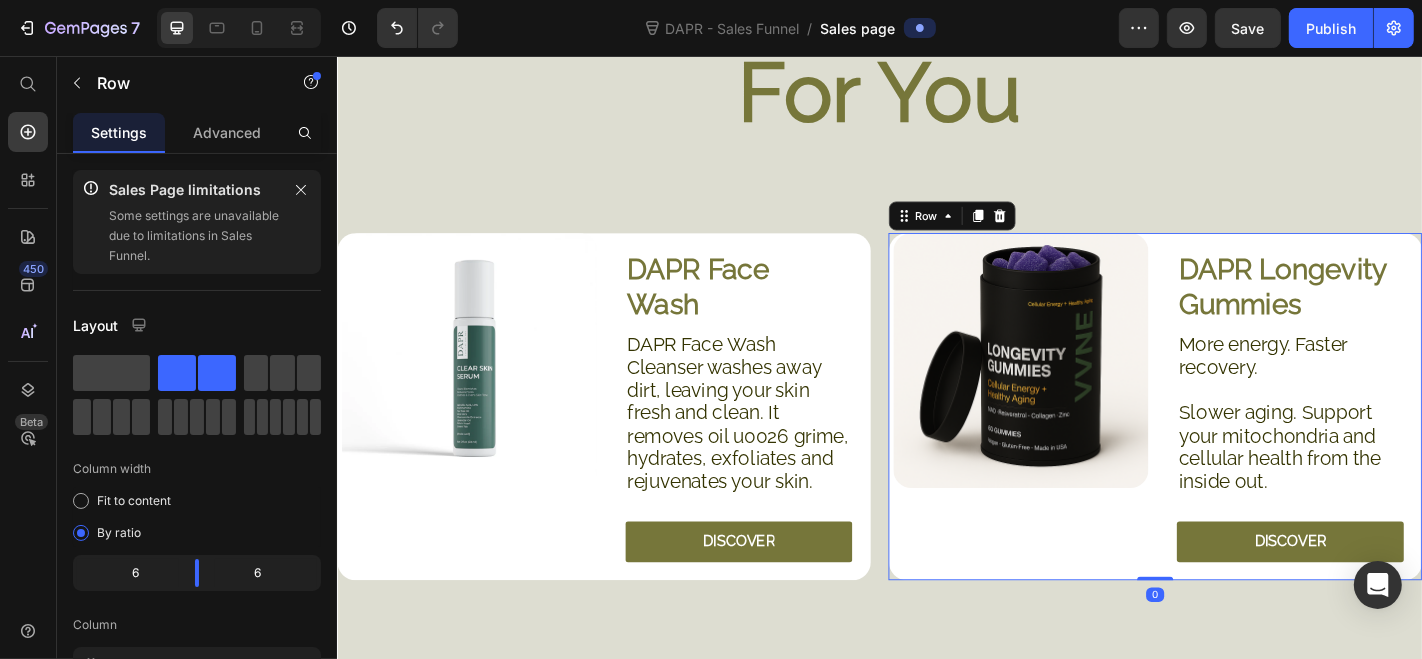 click on "Image" at bounding box center [1091, 443] 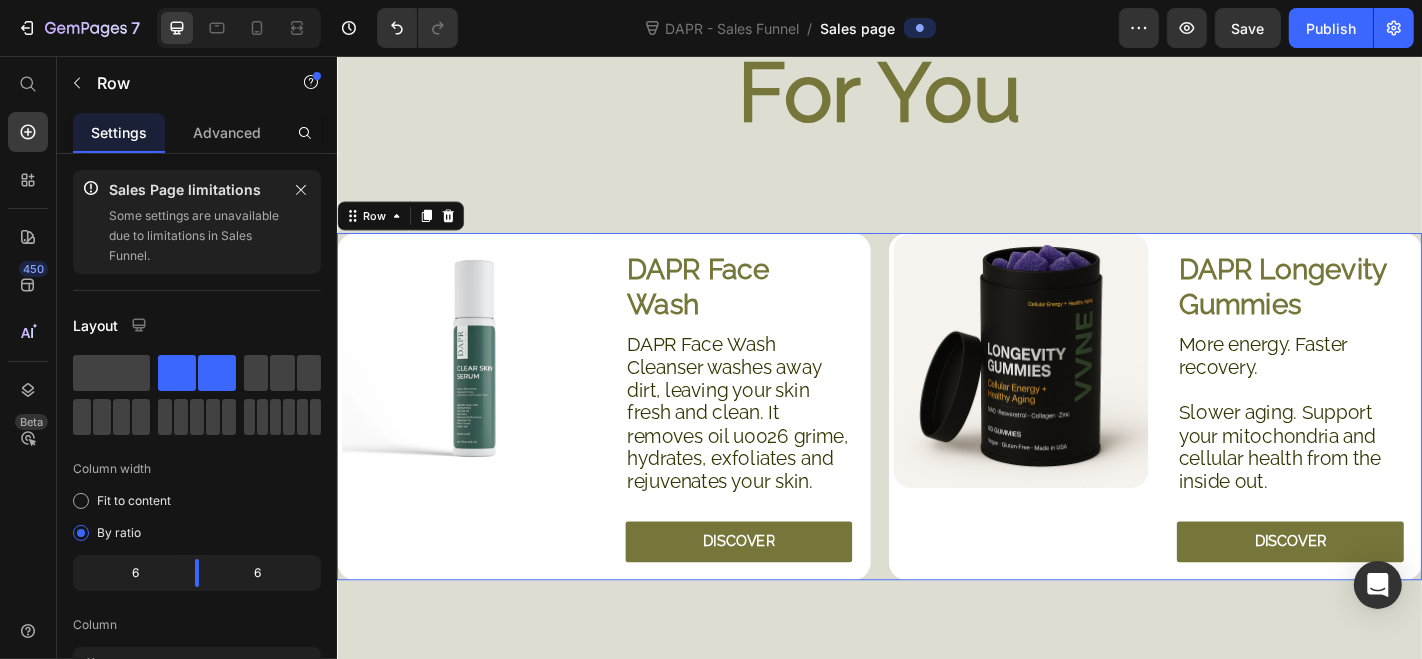 click on "Image DAPR Longevity Gummies  Heading More energy. Faster recovery.    Slower aging. Support your mitochondria and cellular health from the inside out. Text Block DISCOVER Button Row Row" at bounding box center [1241, 443] 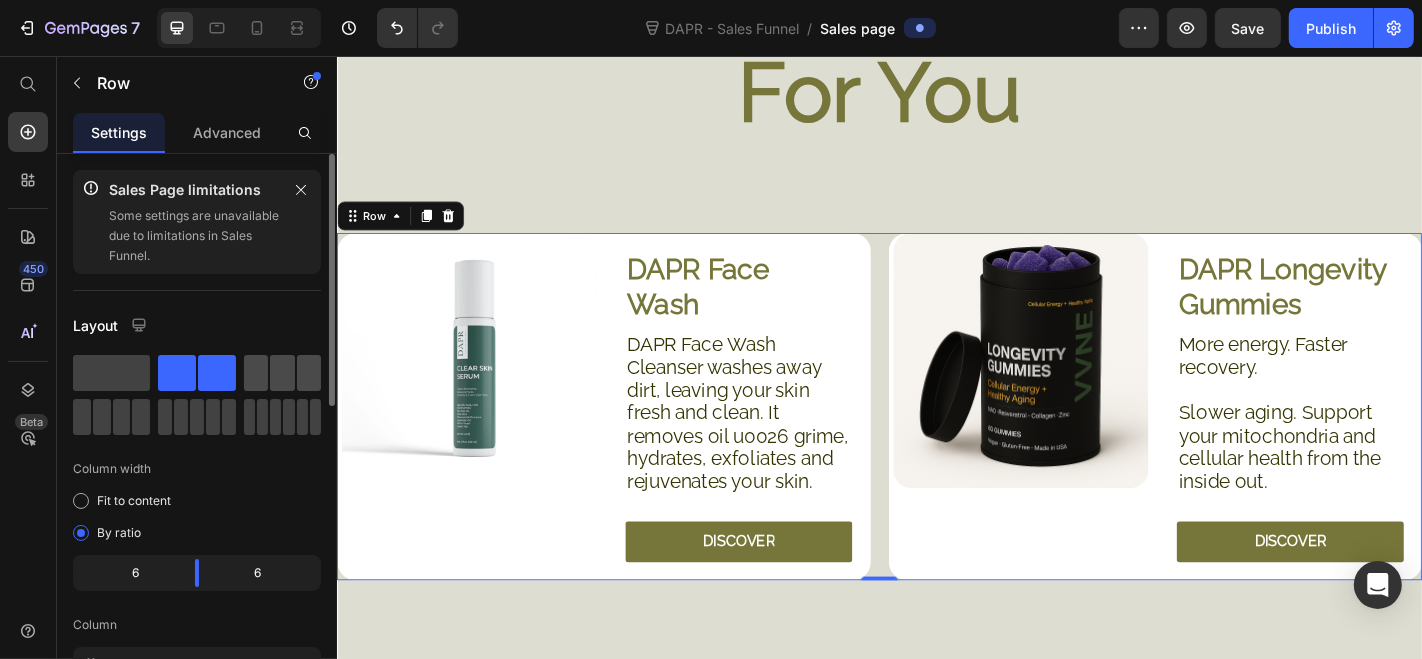 click 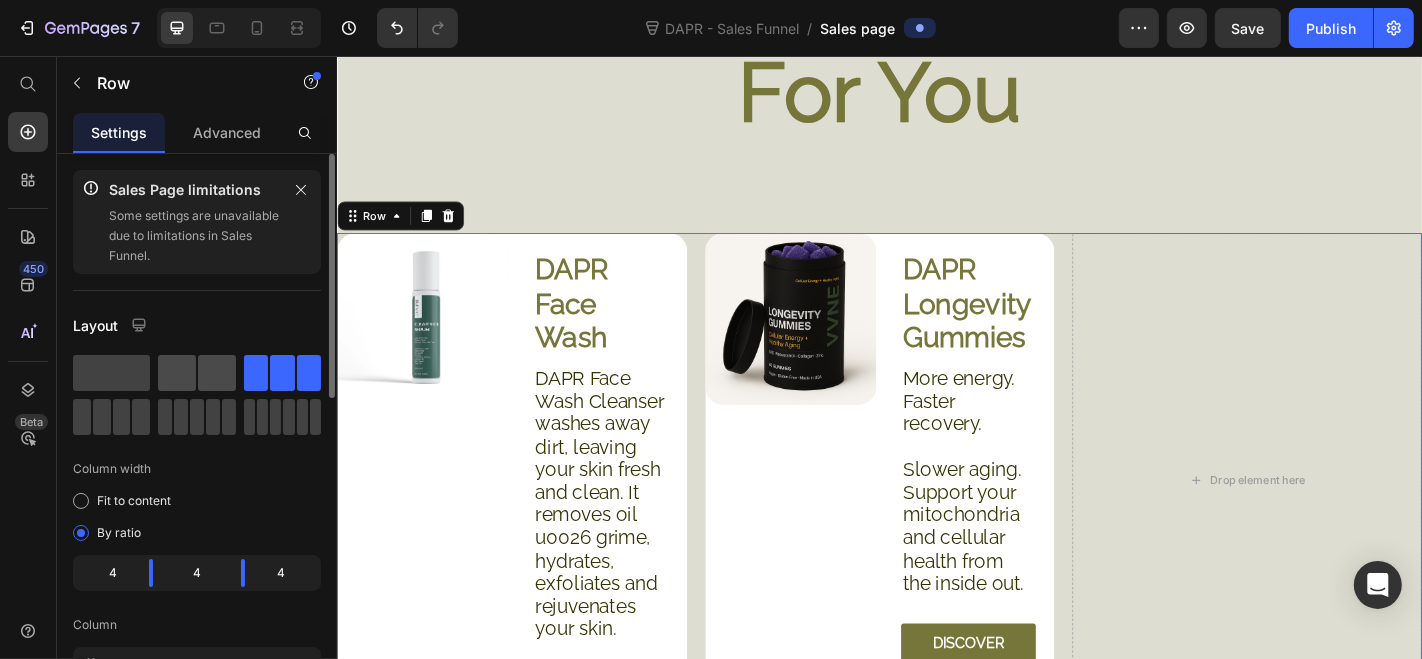 click 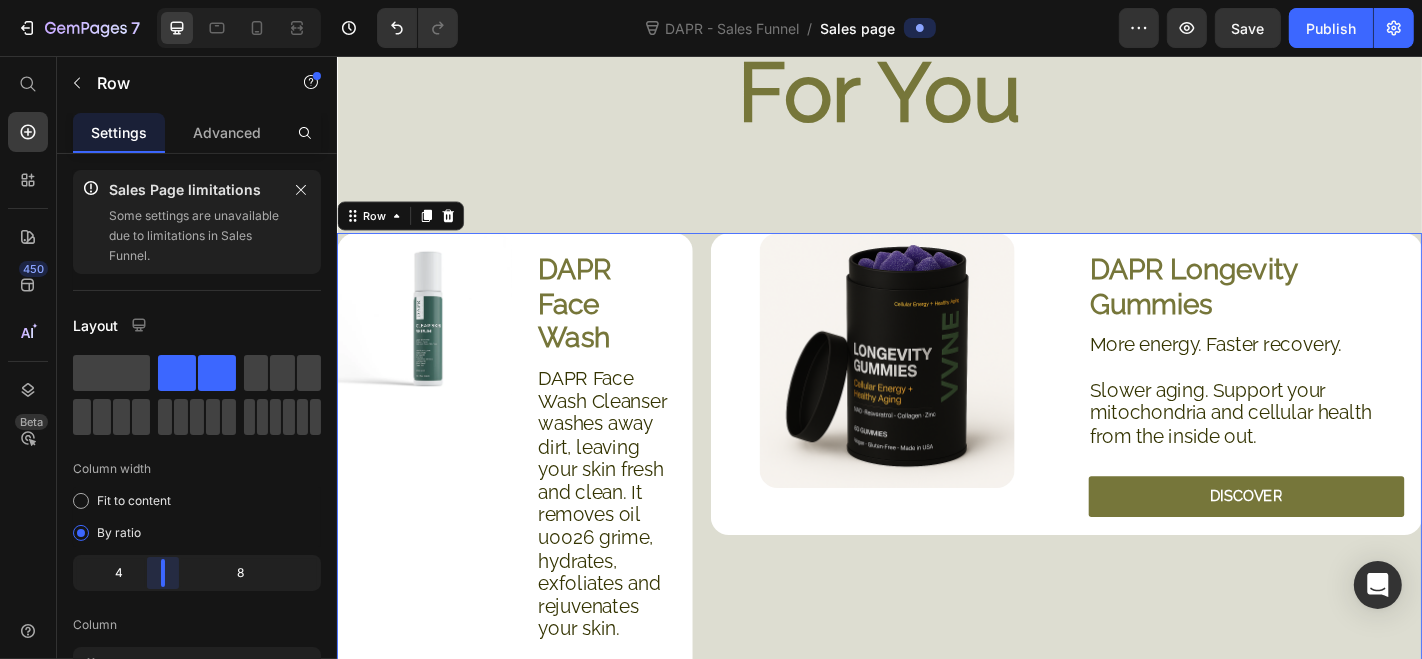 drag, startPoint x: 198, startPoint y: 572, endPoint x: 151, endPoint y: 573, distance: 47.010635 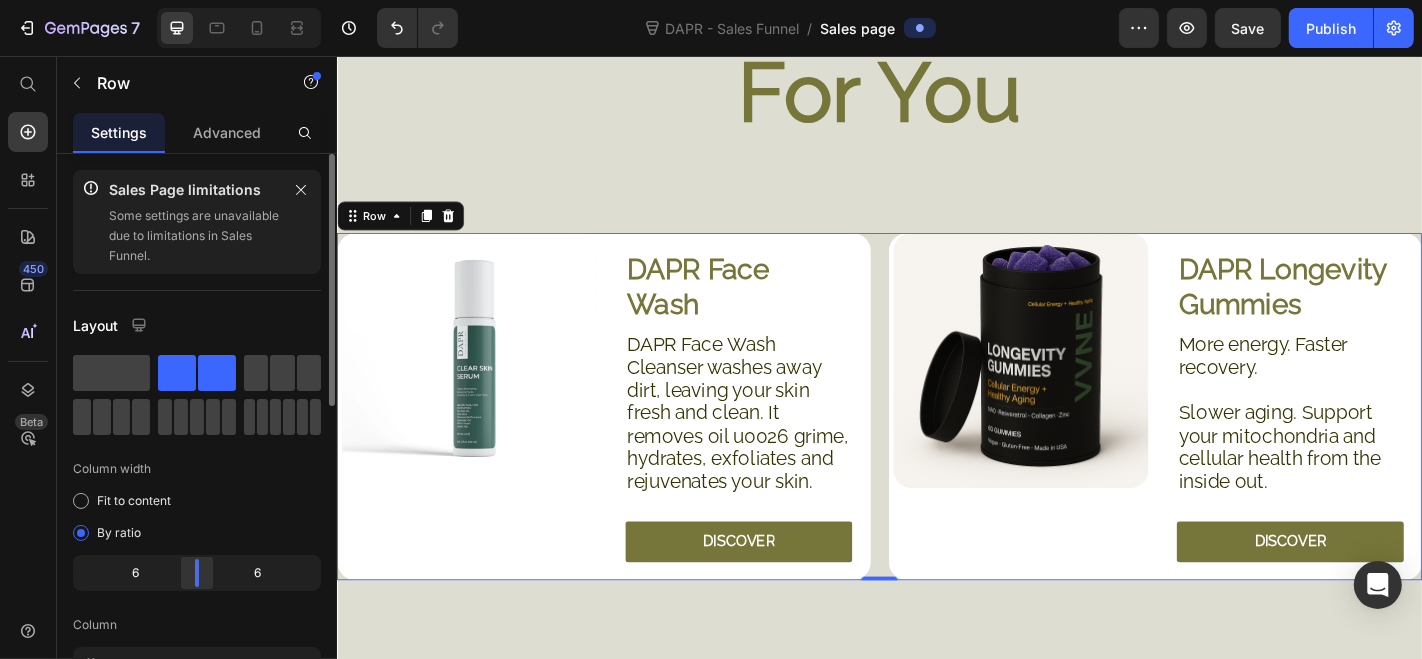 drag, startPoint x: 160, startPoint y: 571, endPoint x: 196, endPoint y: 578, distance: 36.67424 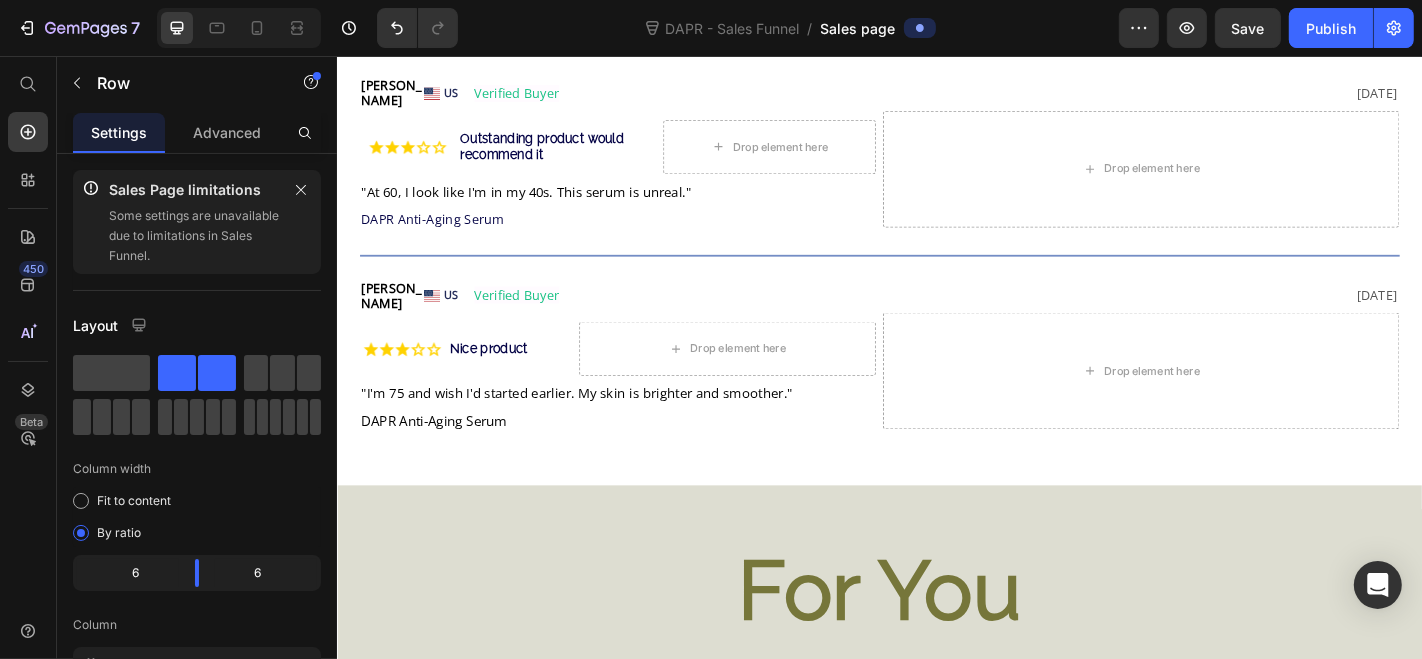 scroll, scrollTop: 8597, scrollLeft: 0, axis: vertical 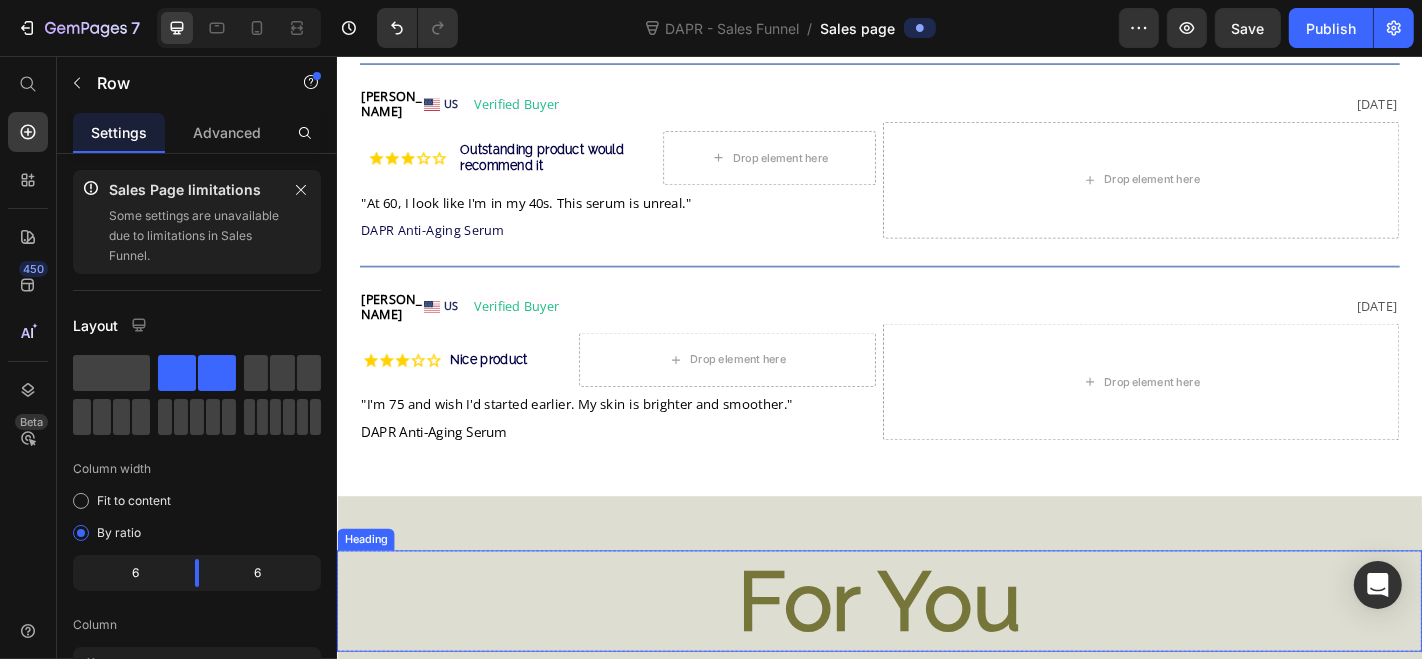 click on "For You" at bounding box center [936, 658] 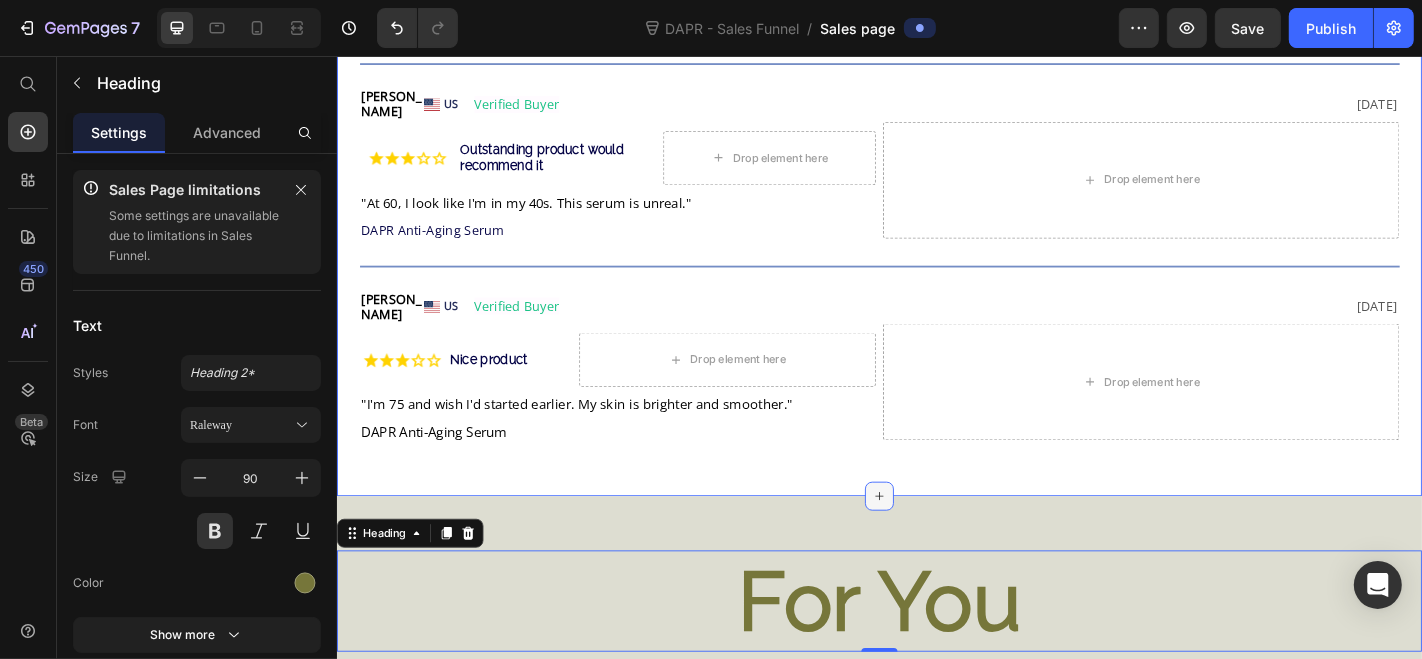 click 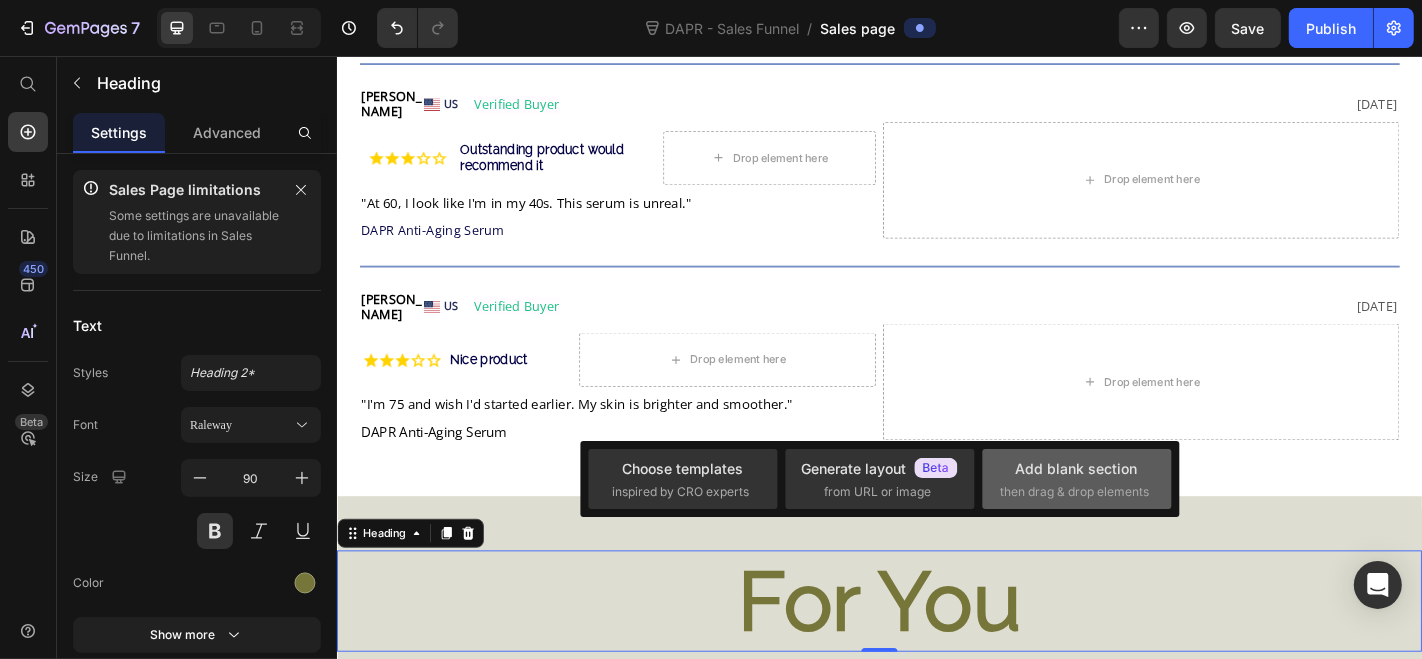 click on "then drag & drop elements" at bounding box center [1075, 492] 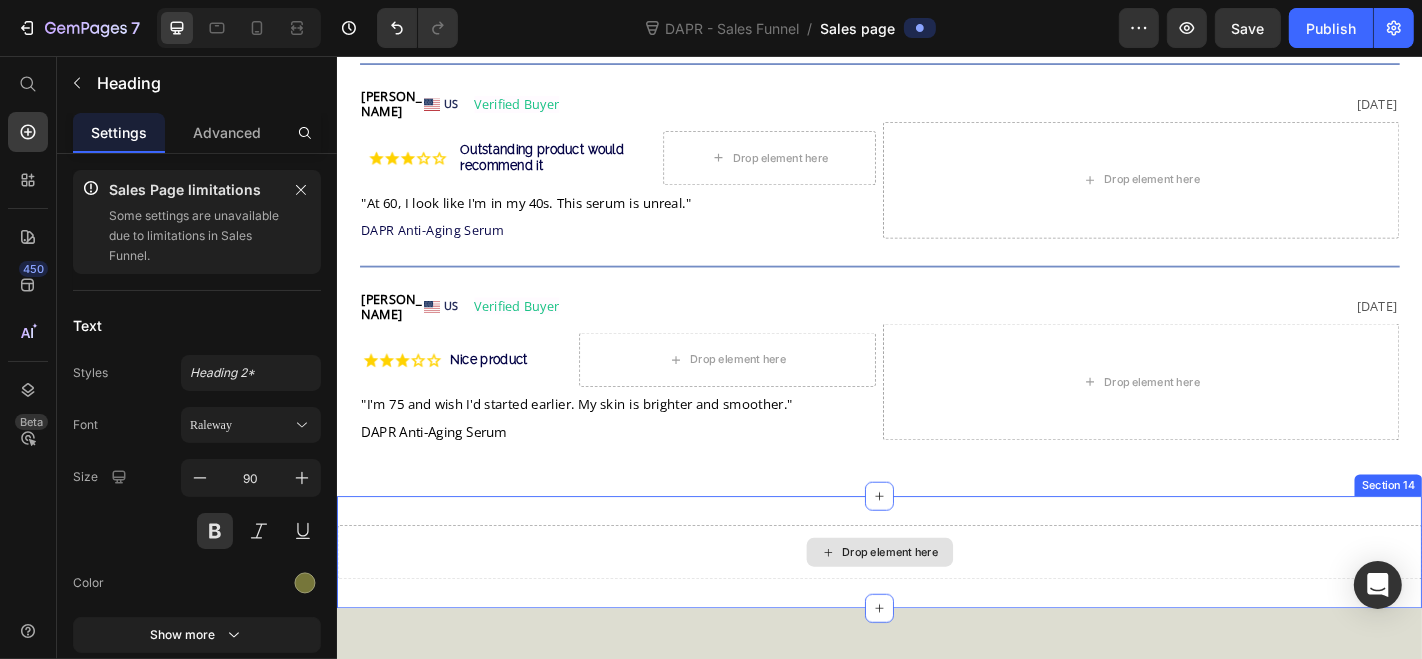 click 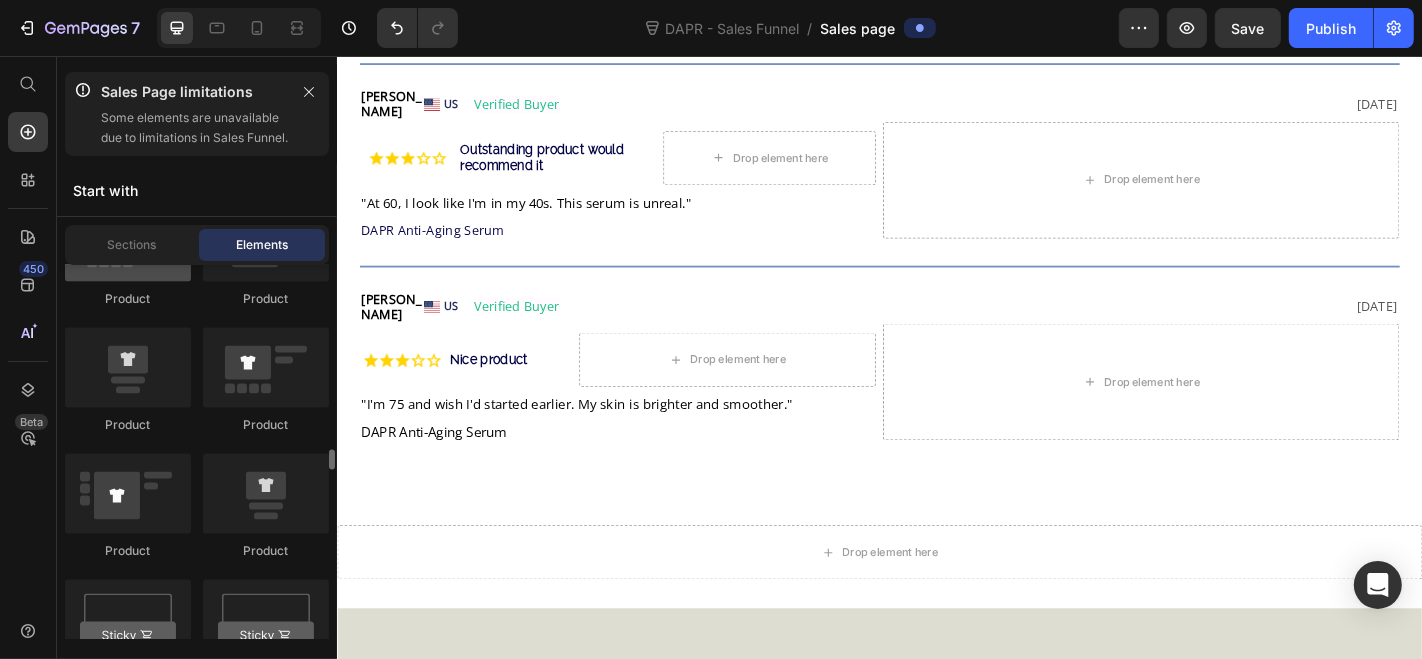 scroll, scrollTop: 2814, scrollLeft: 0, axis: vertical 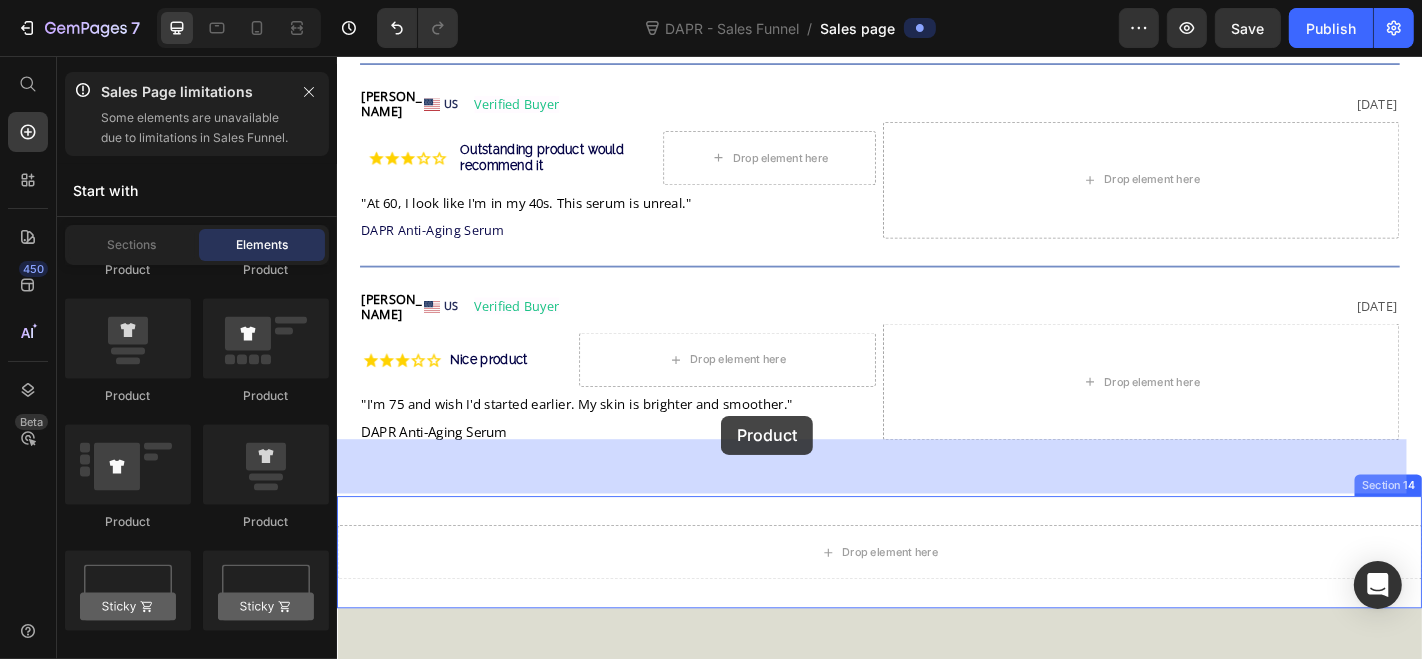 drag, startPoint x: 562, startPoint y: 533, endPoint x: 761, endPoint y: 453, distance: 214.47844 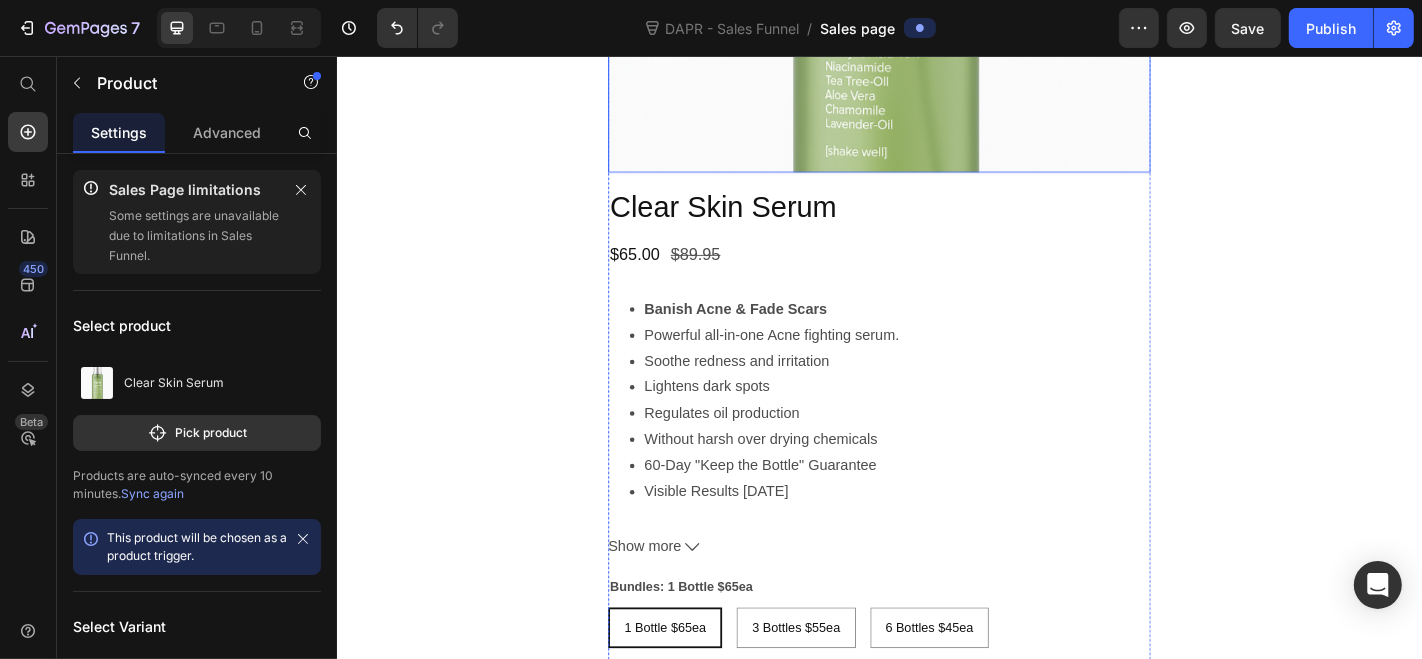 scroll, scrollTop: 10175, scrollLeft: 0, axis: vertical 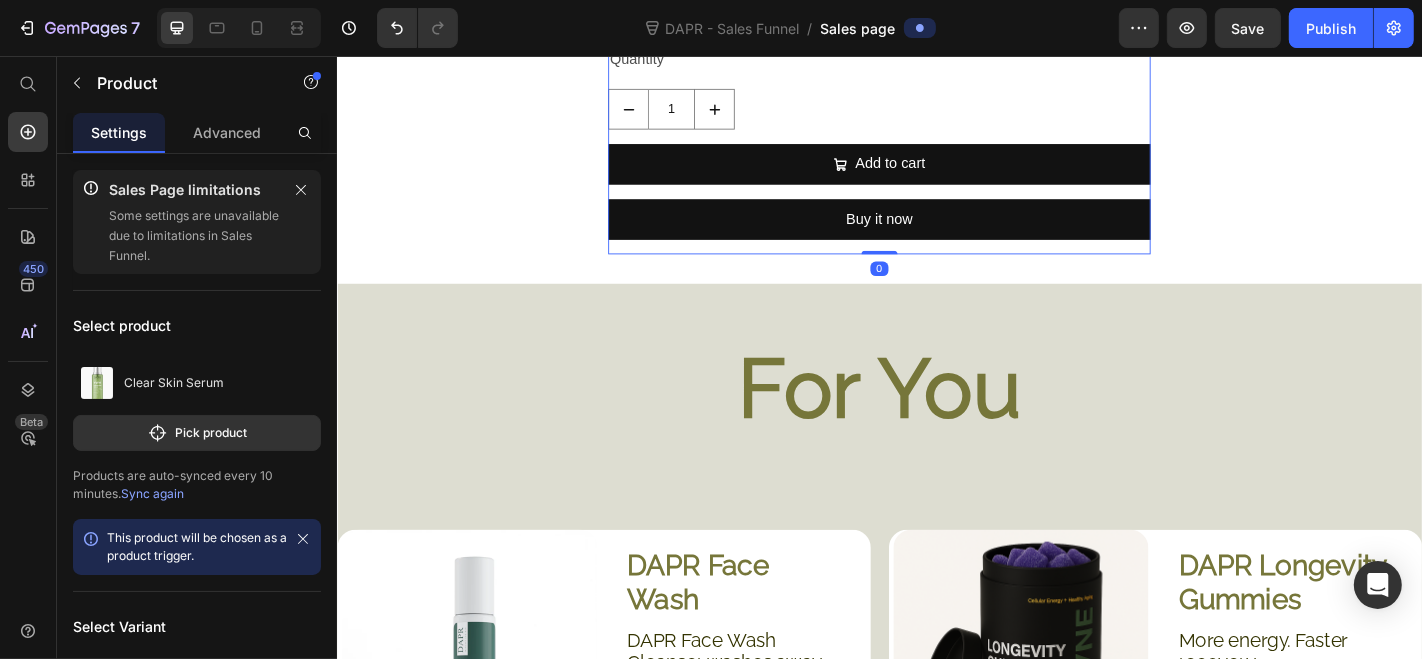 drag, startPoint x: 923, startPoint y: 272, endPoint x: 902, endPoint y: 117, distance: 156.4161 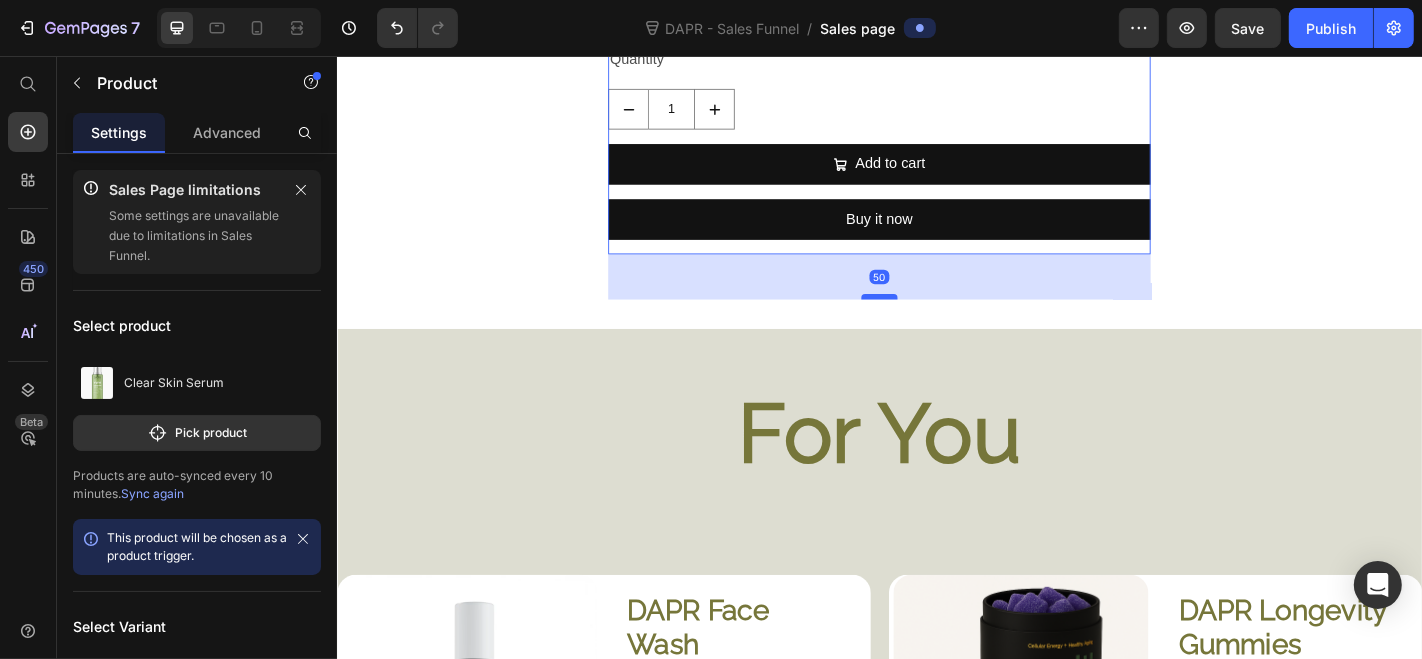 drag, startPoint x: 920, startPoint y: 271, endPoint x: 923, endPoint y: 321, distance: 50.08992 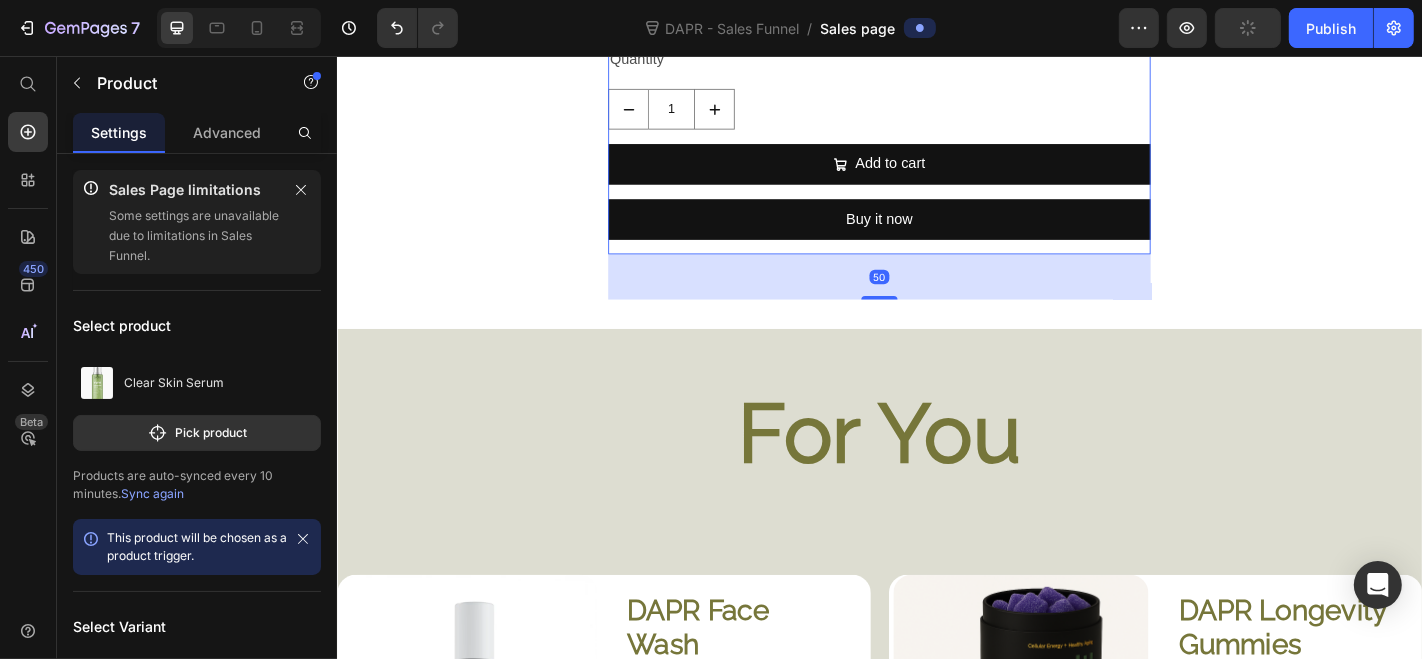 click at bounding box center [936, 323] 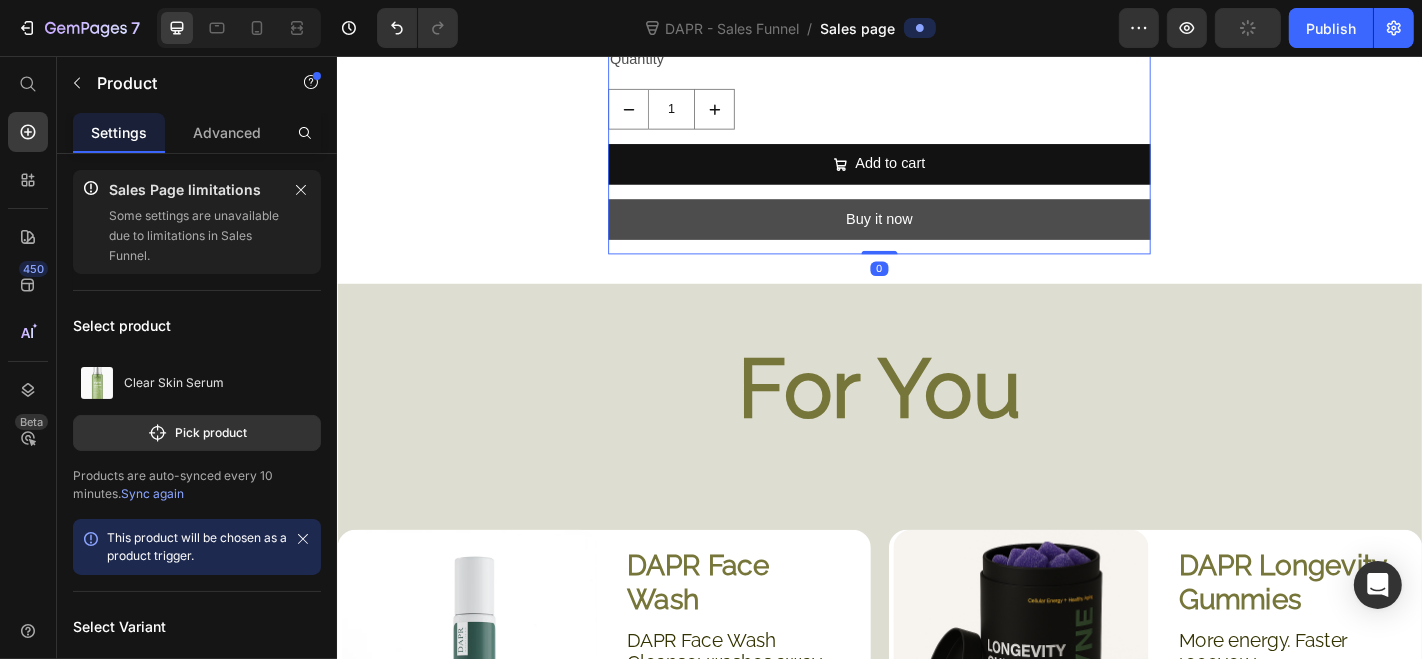 drag, startPoint x: 924, startPoint y: 276, endPoint x: 924, endPoint y: 254, distance: 22 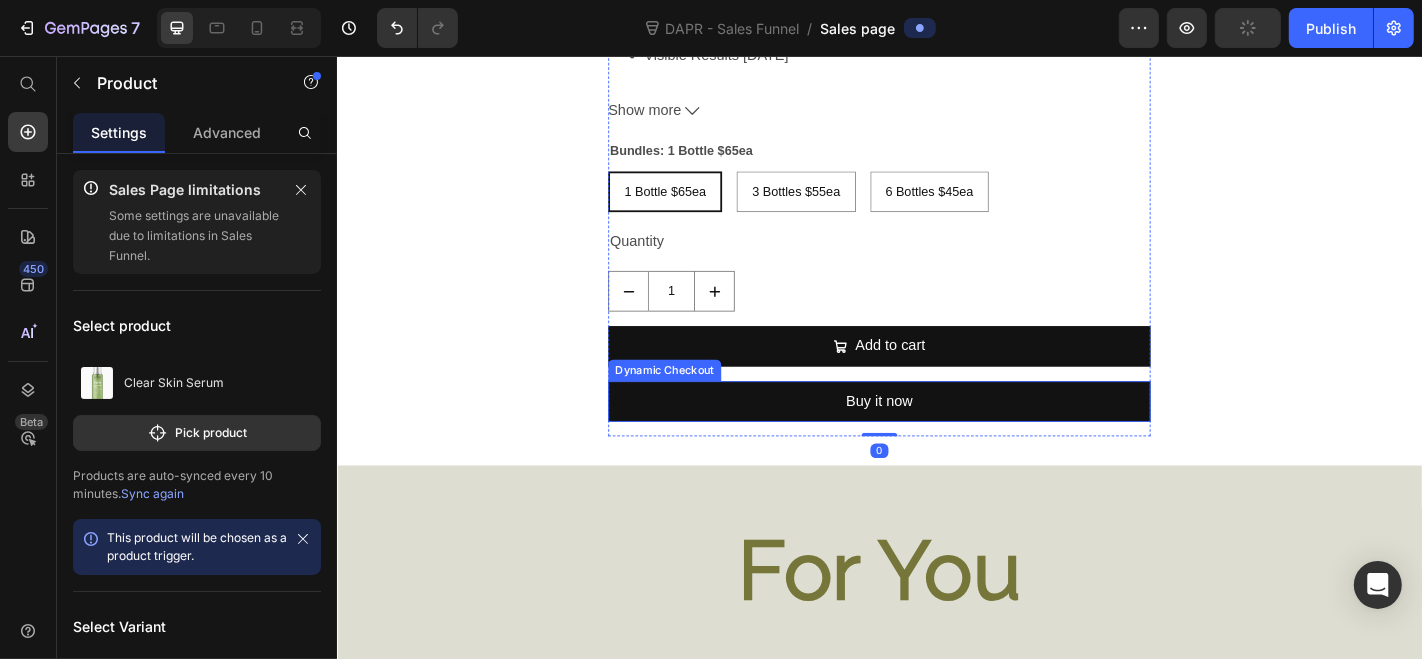 scroll, scrollTop: 9975, scrollLeft: 0, axis: vertical 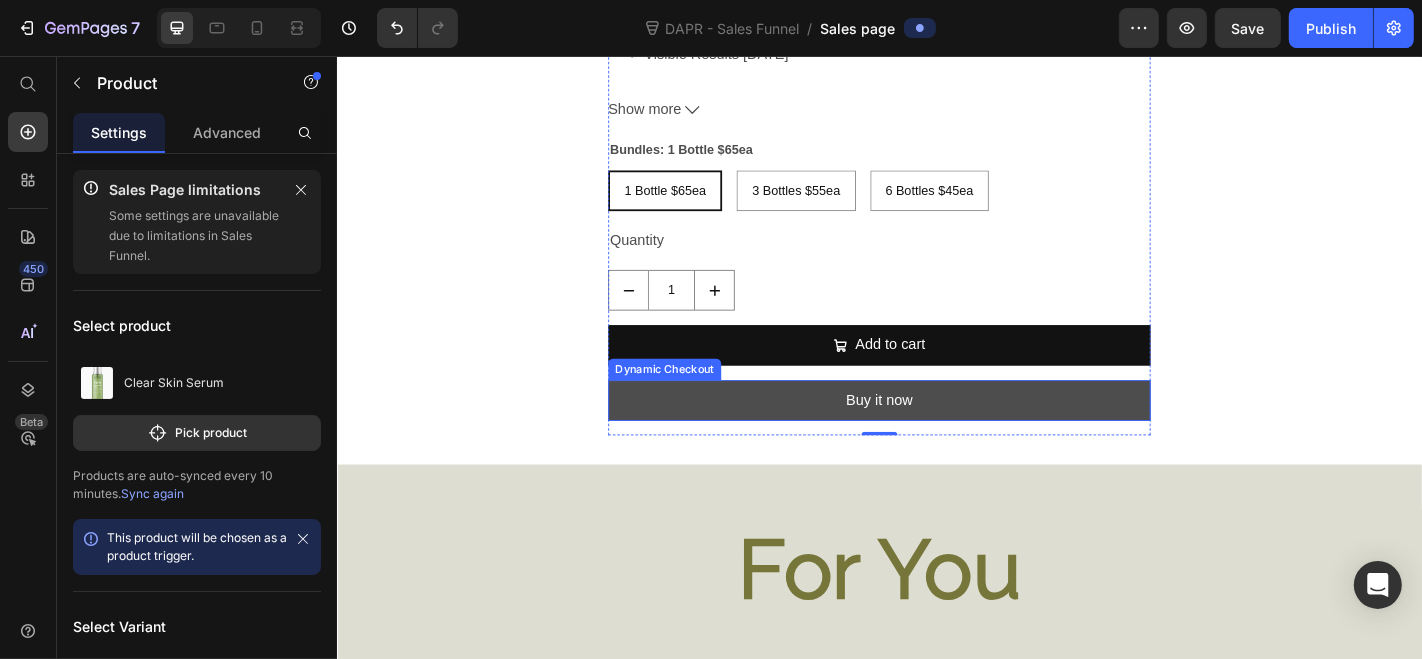 click on "Buy it now" at bounding box center [936, 436] 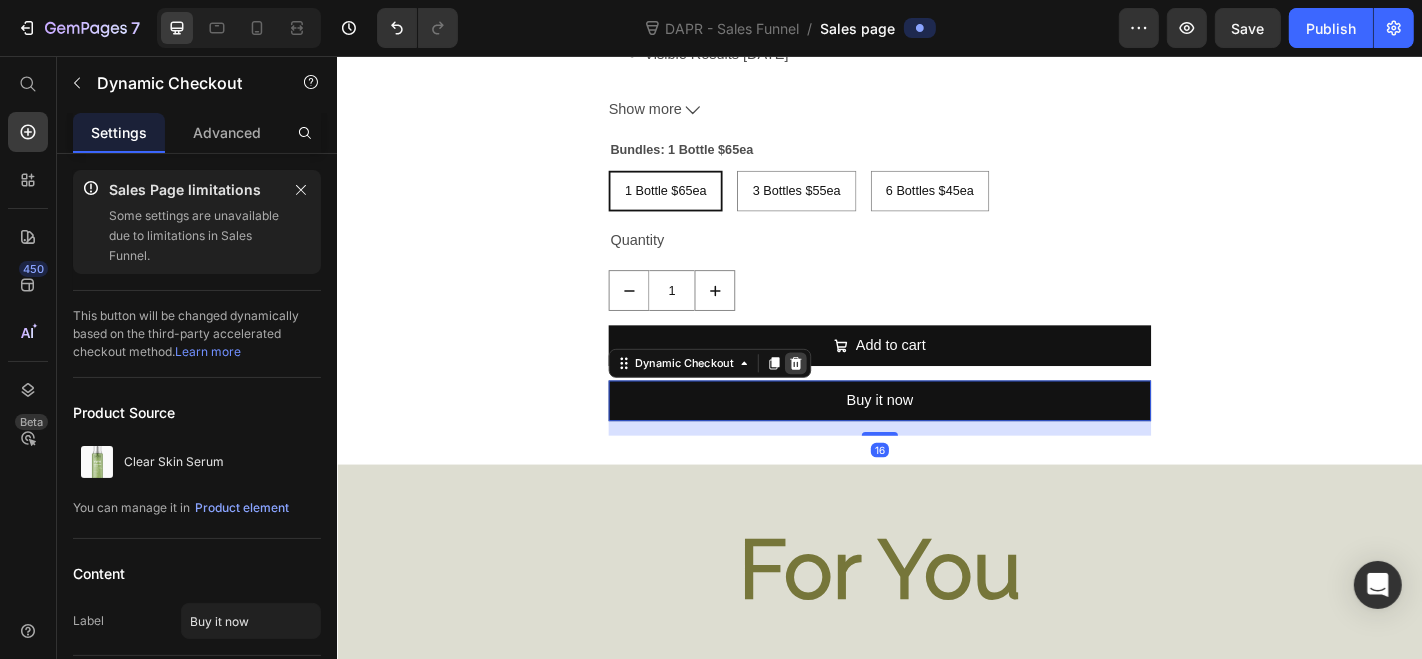 click 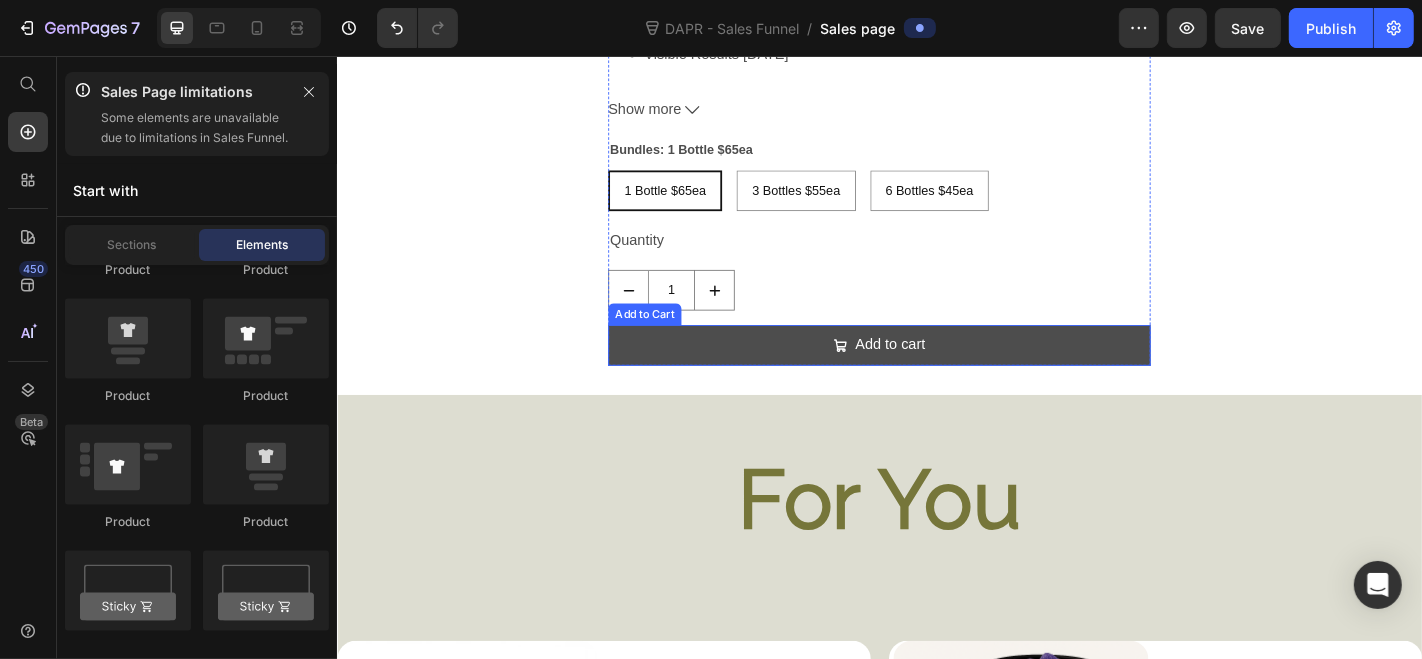click on "Add to cart" at bounding box center [936, 375] 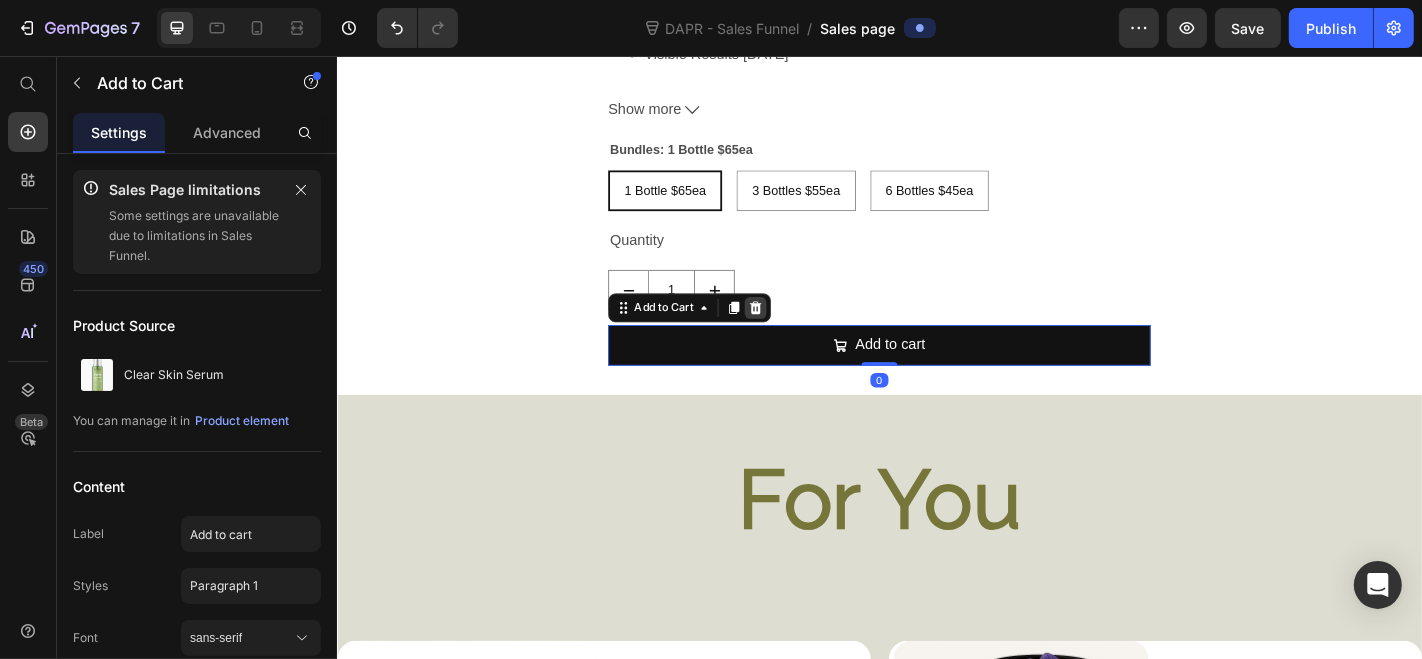 click 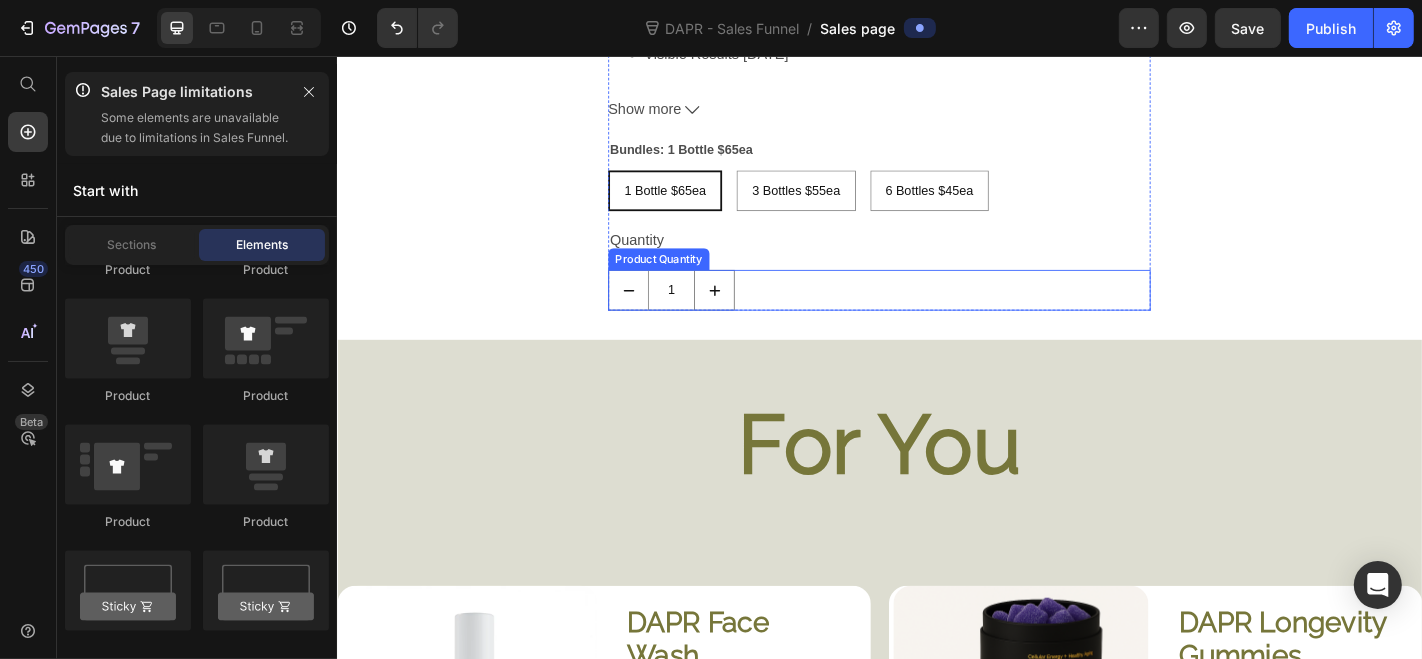 click on "1" at bounding box center [936, 314] 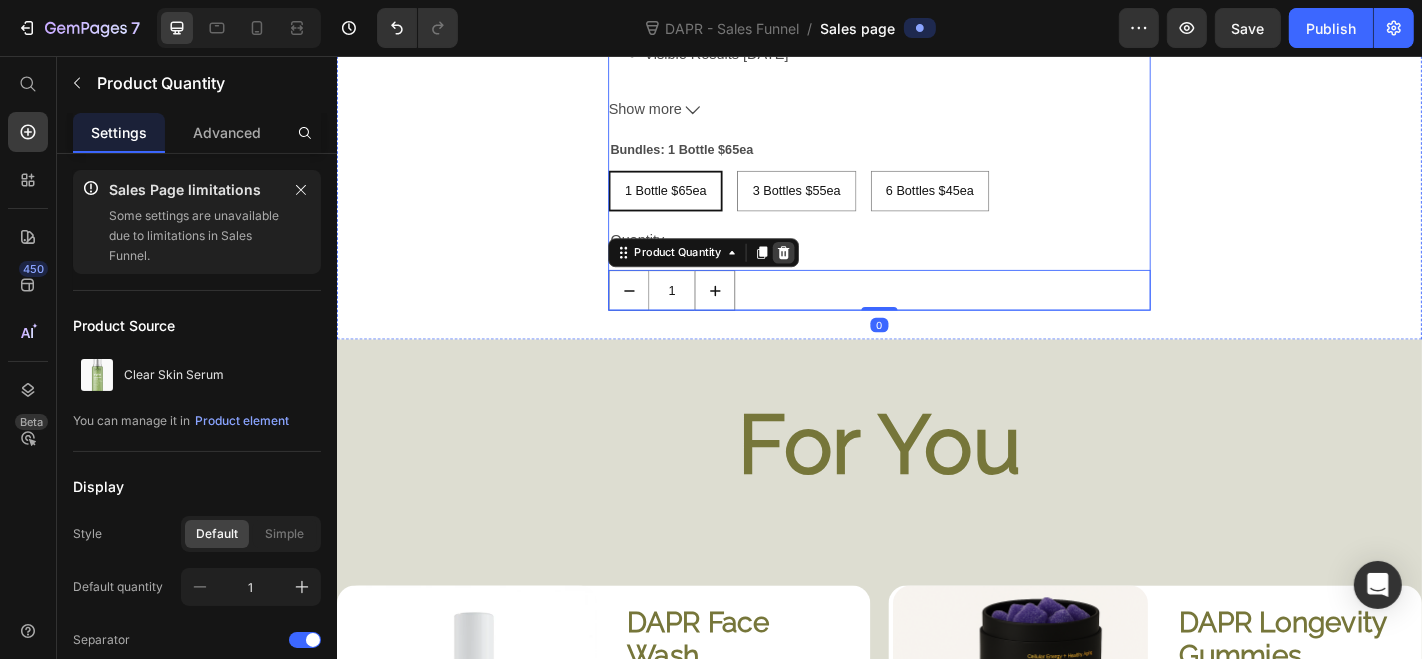 click 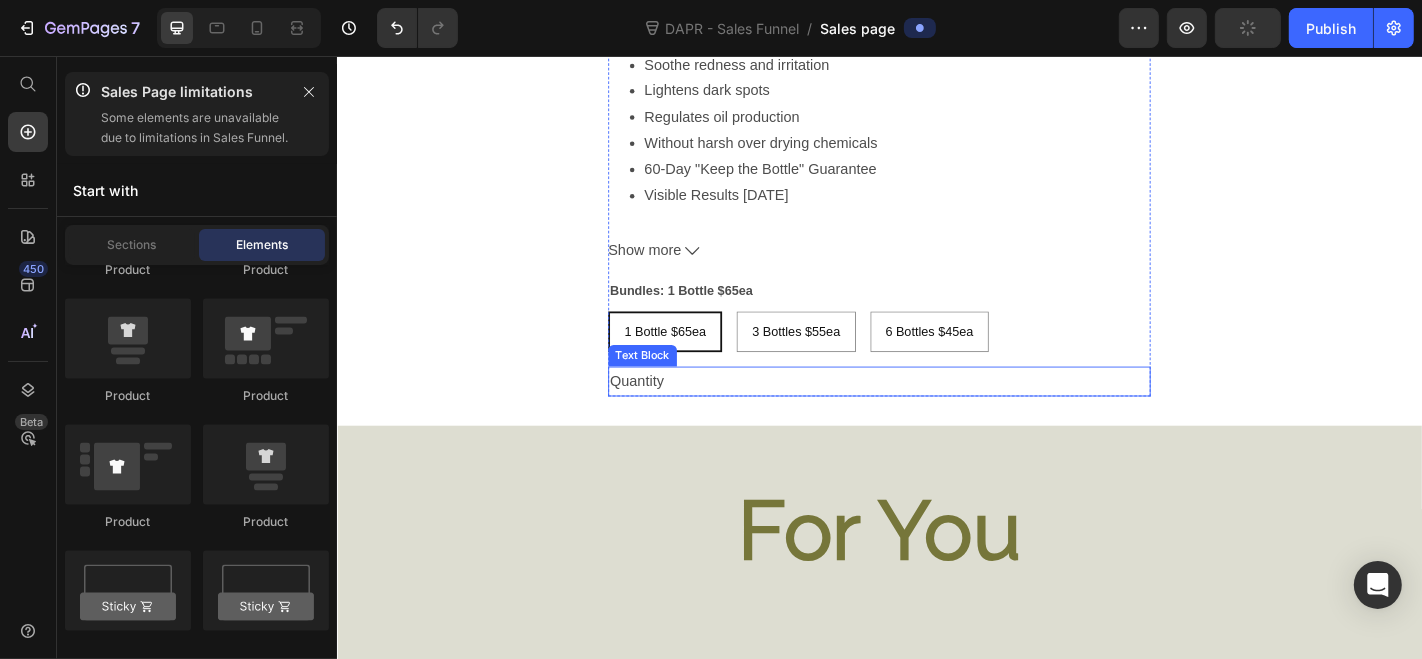 scroll, scrollTop: 9820, scrollLeft: 0, axis: vertical 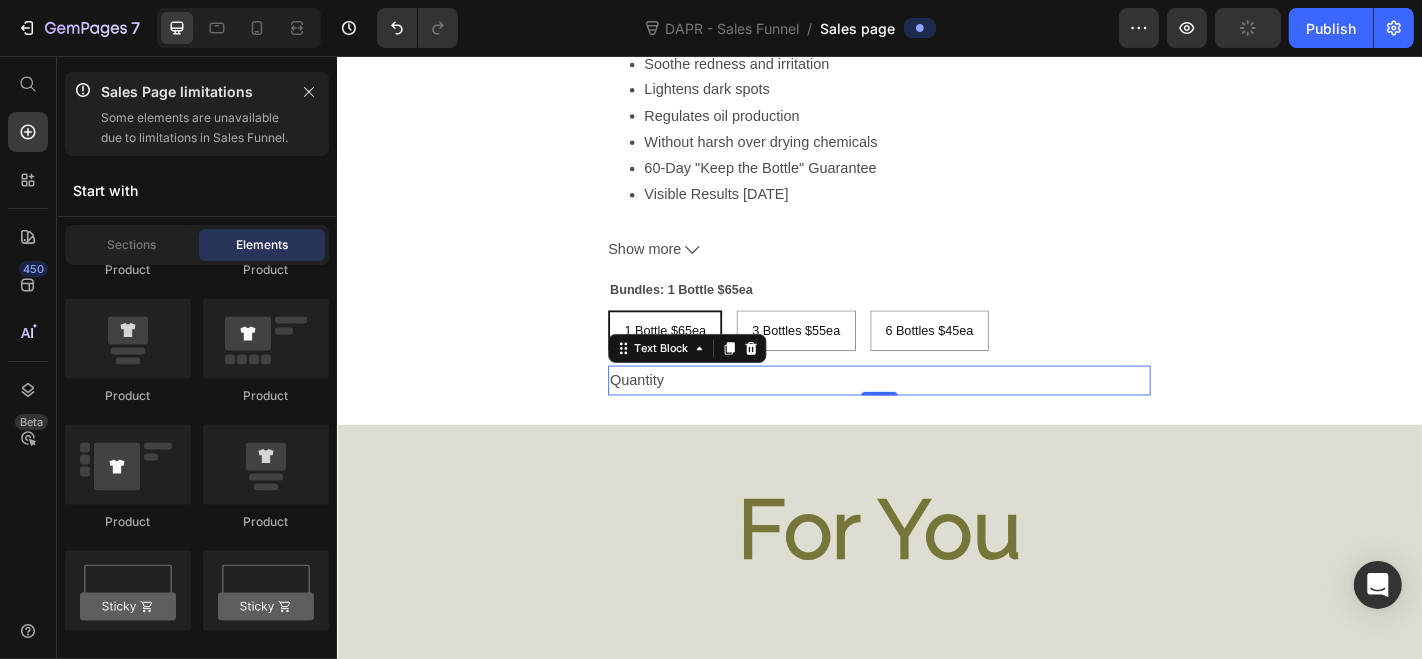 click on "Quantity" at bounding box center (936, 414) 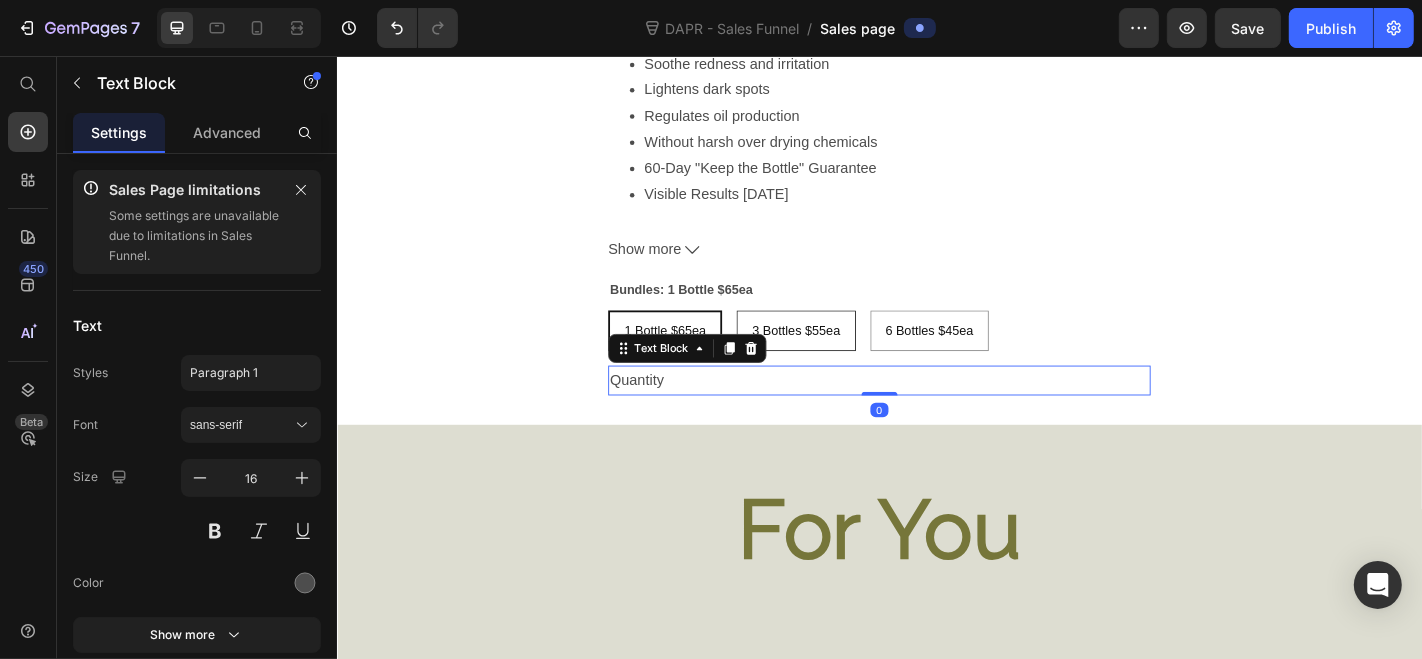 click 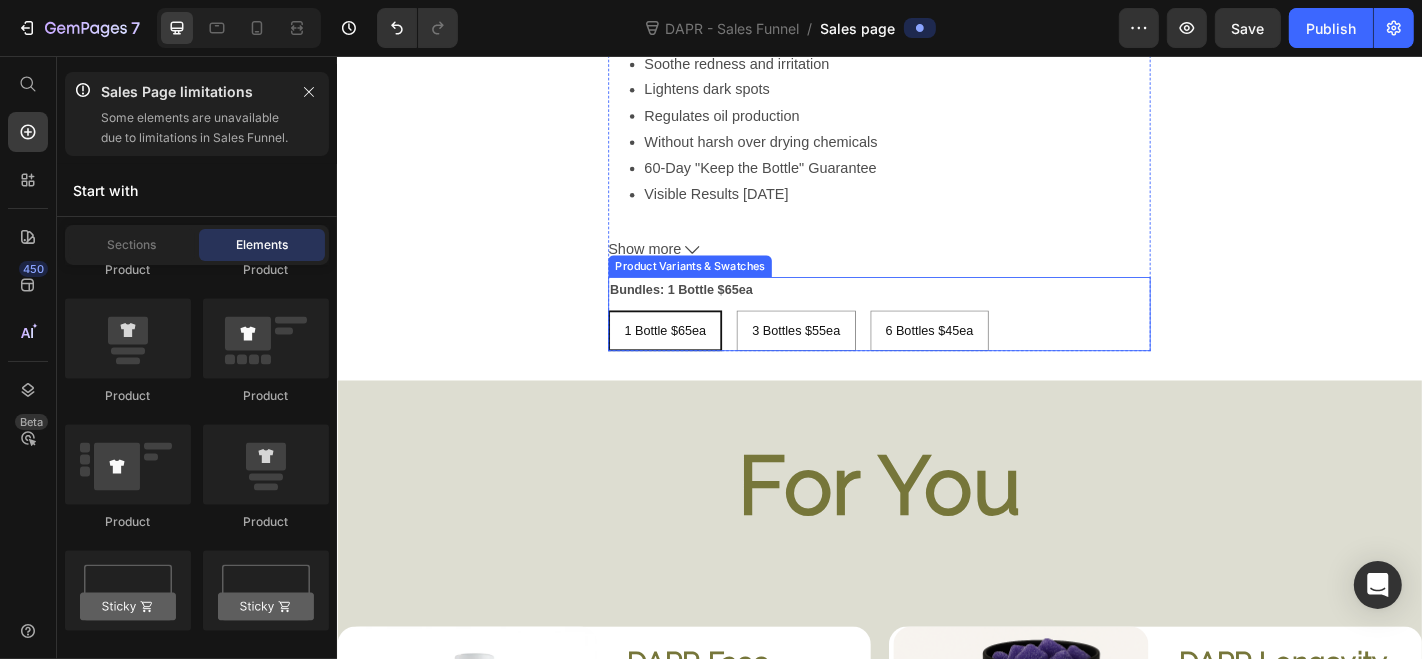 click on "1 Bottle $65ea 1 Bottle $65ea 1 Bottle $65ea 3 Bottles $55ea 3 Bottles $55ea 3 Bottles $55ea 6 Bottles $45ea 6 Bottles $45ea 6 Bottles $45ea" at bounding box center [936, 359] 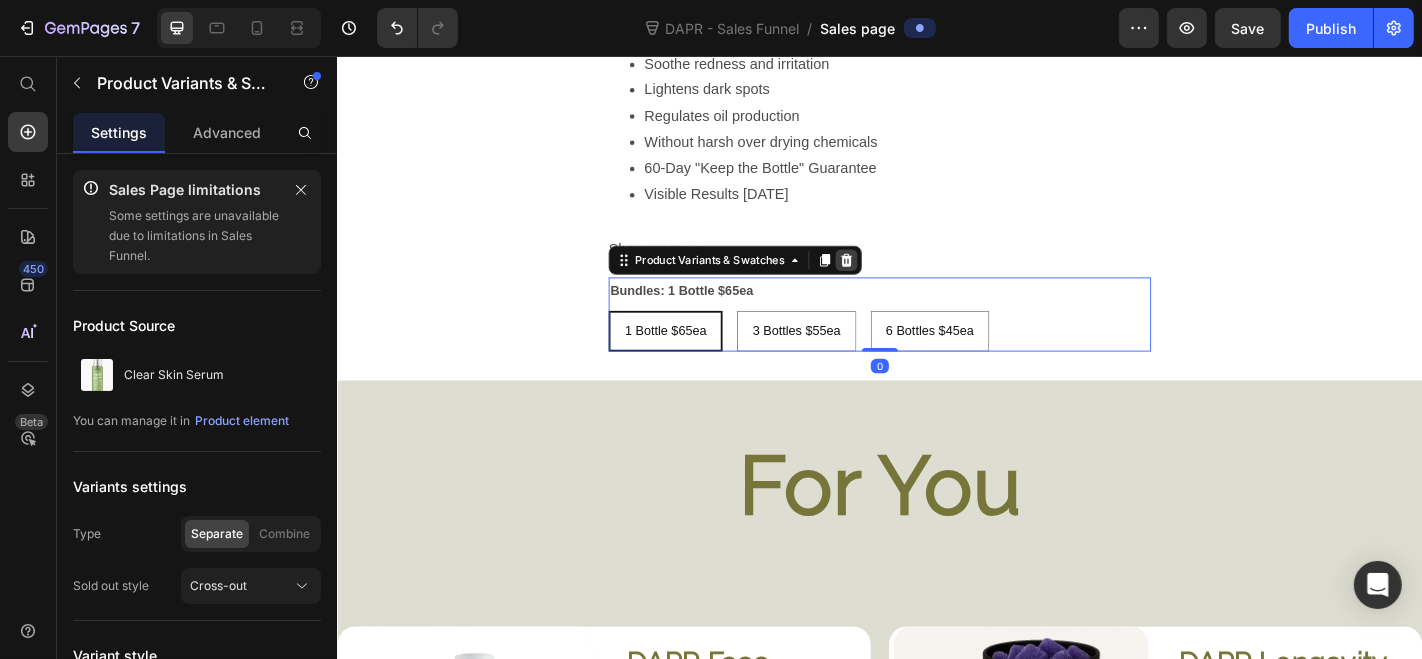 click 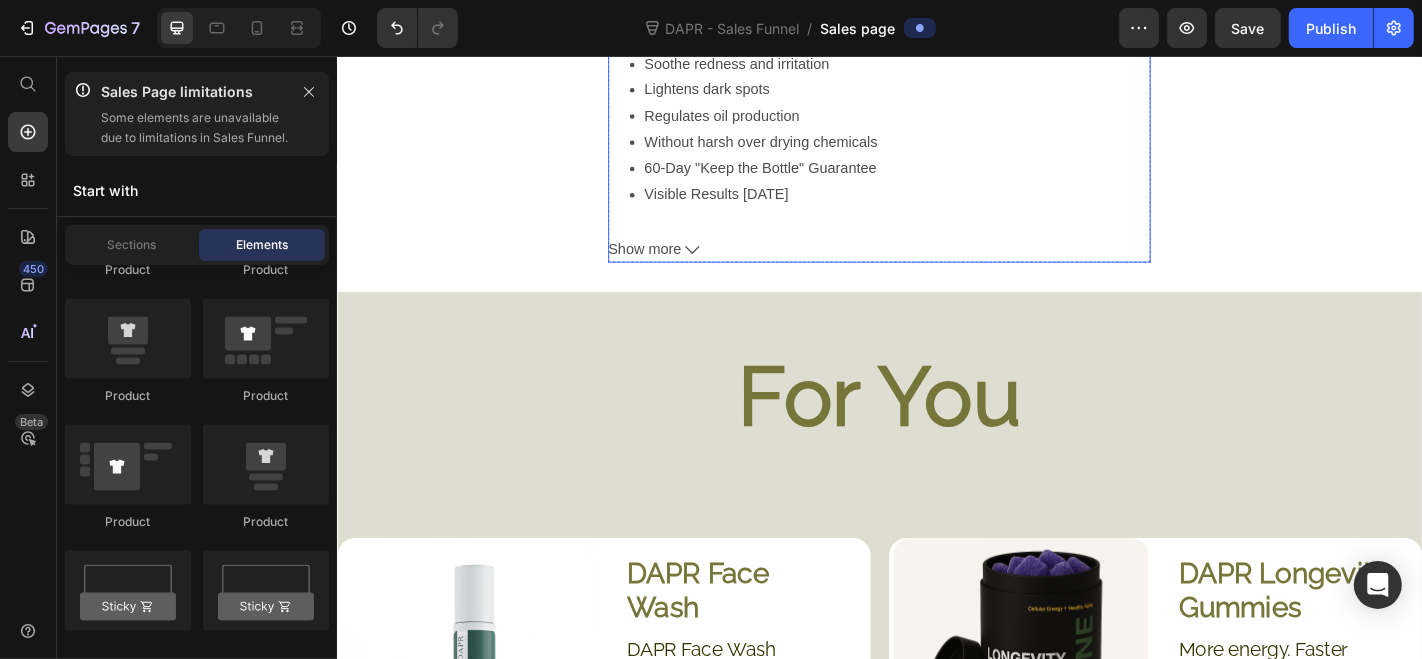 click on "Show more" at bounding box center [936, 269] 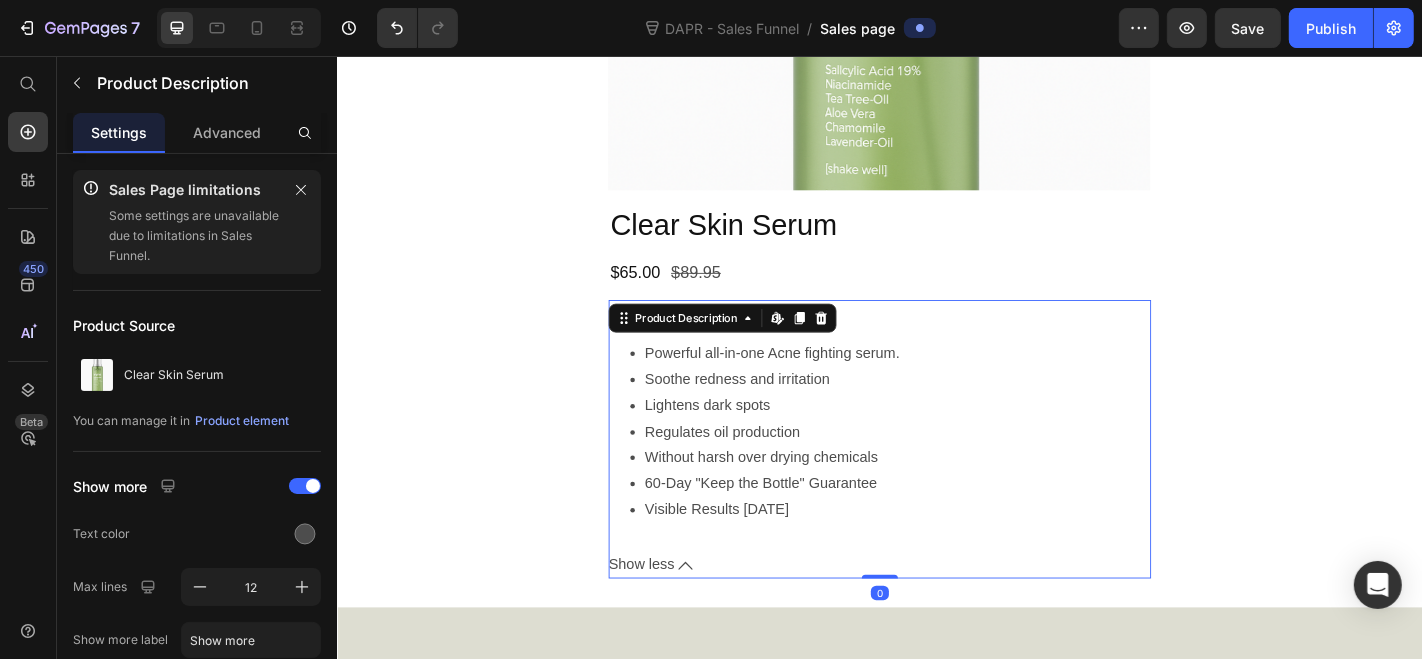scroll, scrollTop: 9302, scrollLeft: 0, axis: vertical 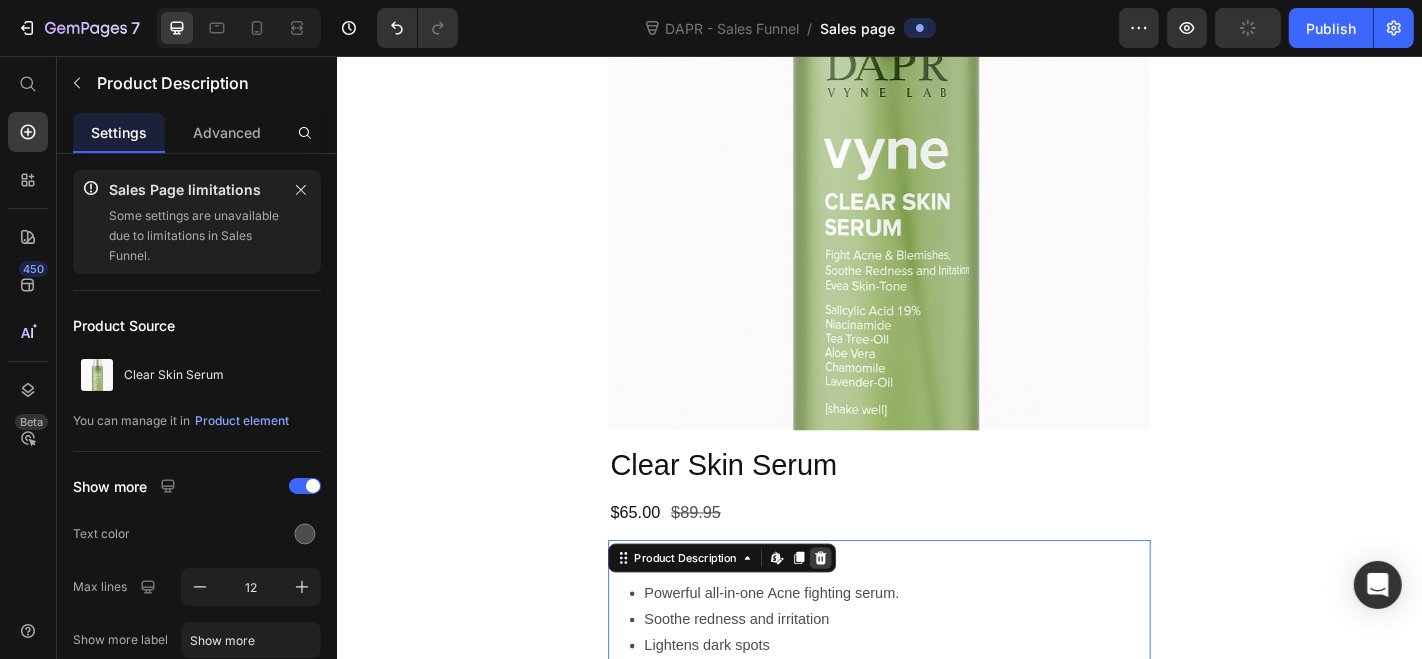 click 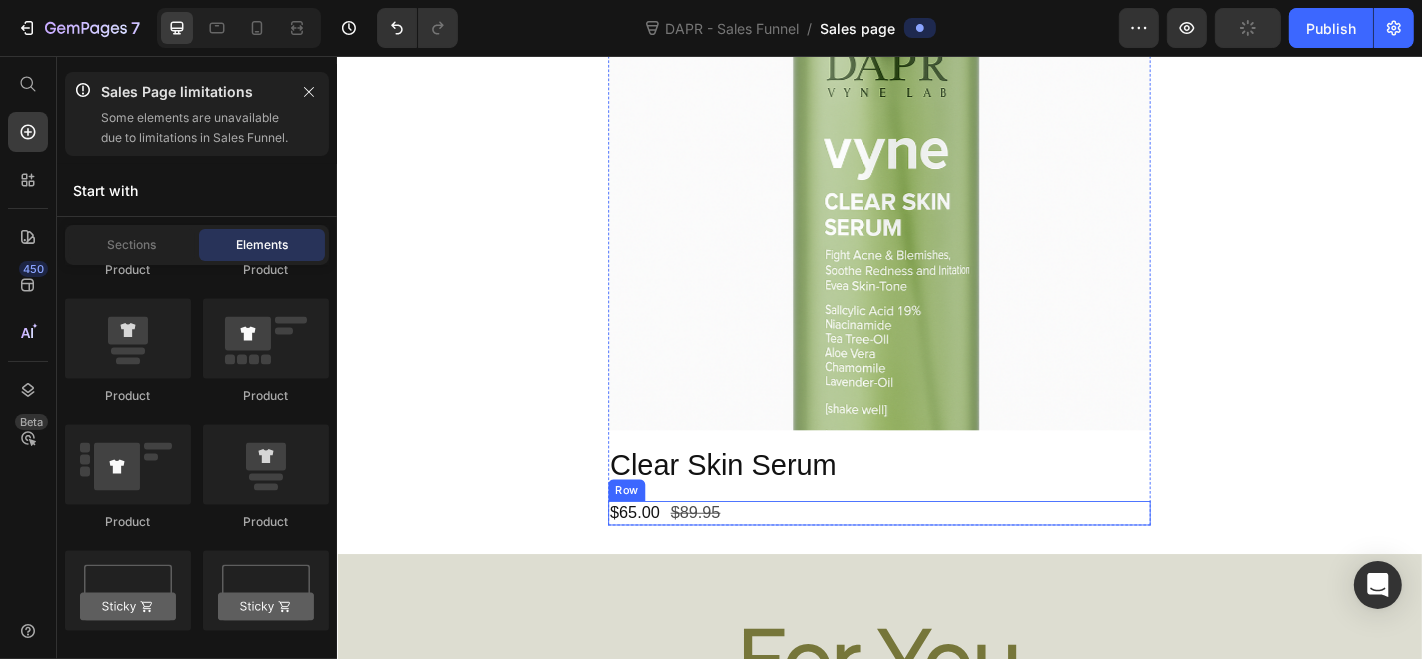 click on "$65.00 Product Price $89.95 Product Price Row" at bounding box center [936, 560] 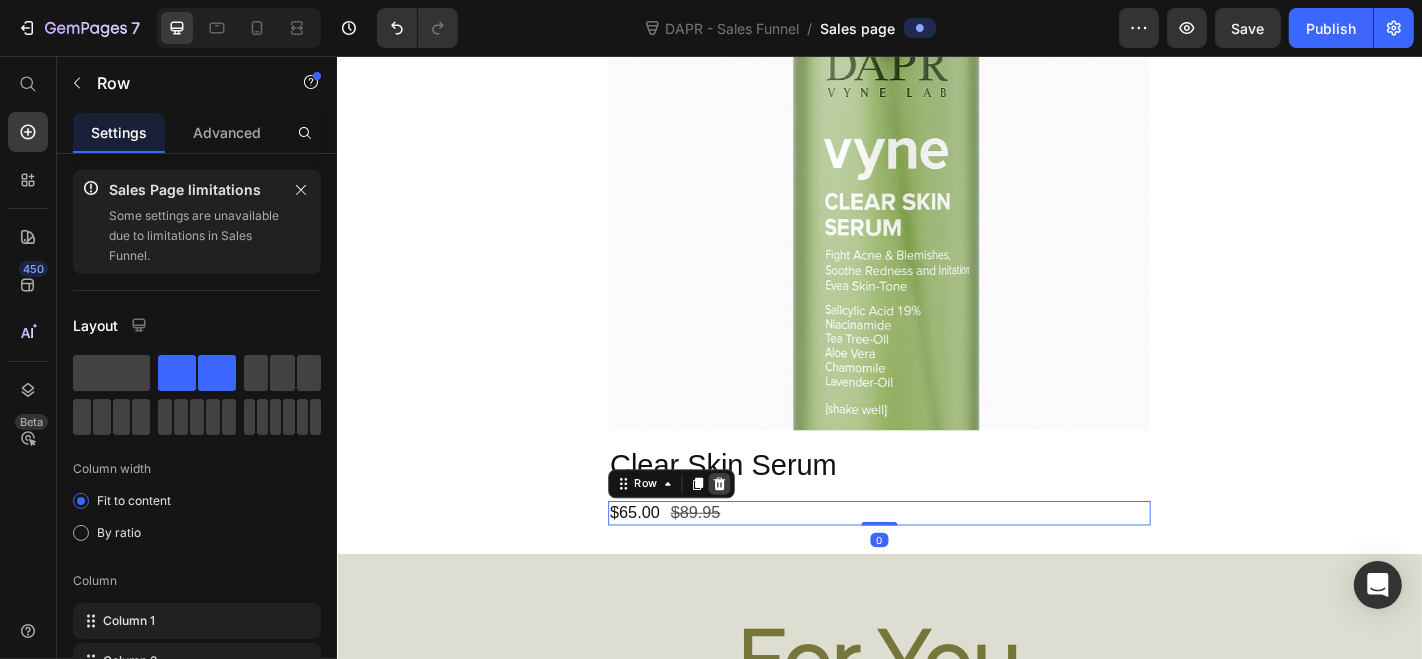 click 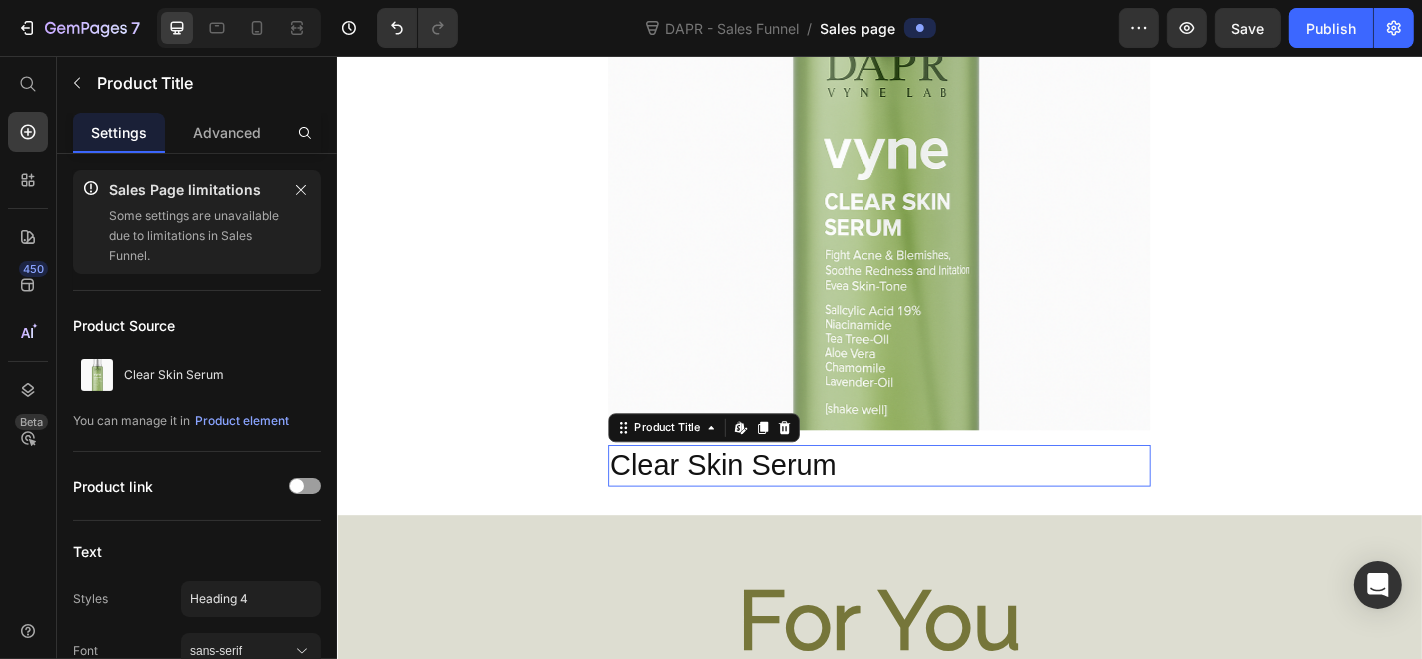 click on "Clear Skin Serum" at bounding box center [936, 508] 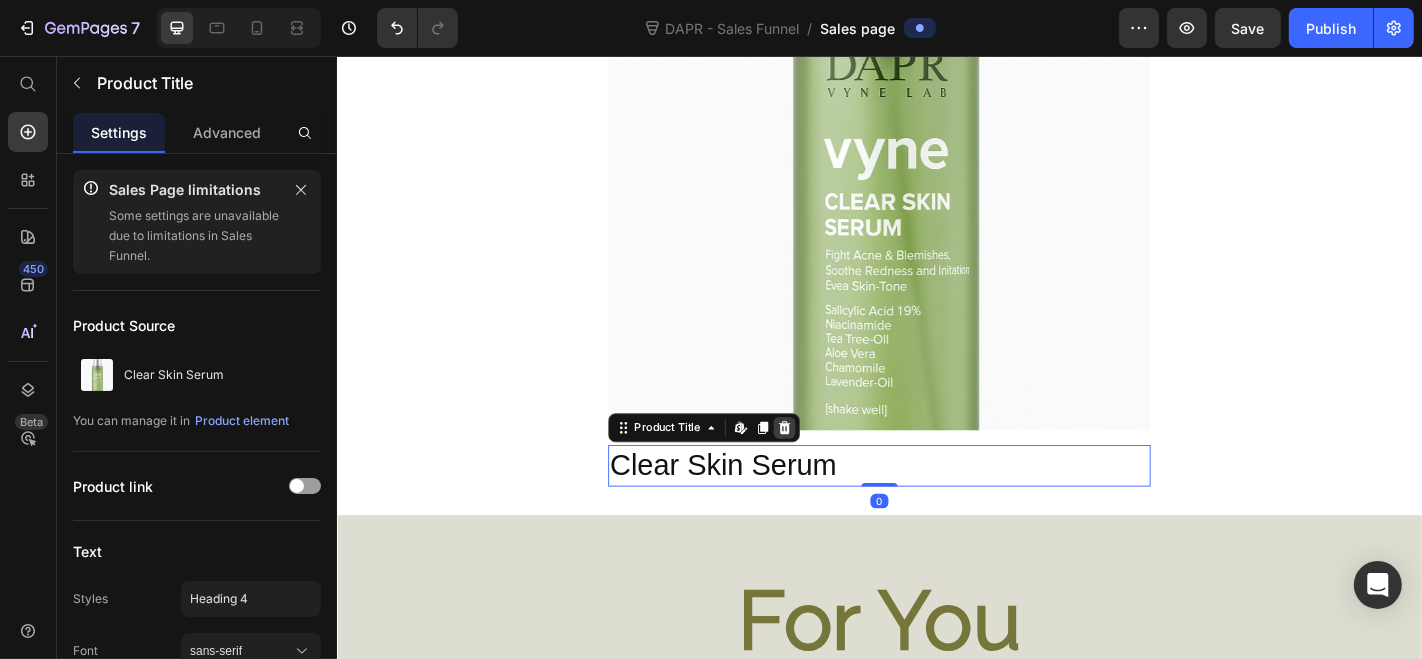 click 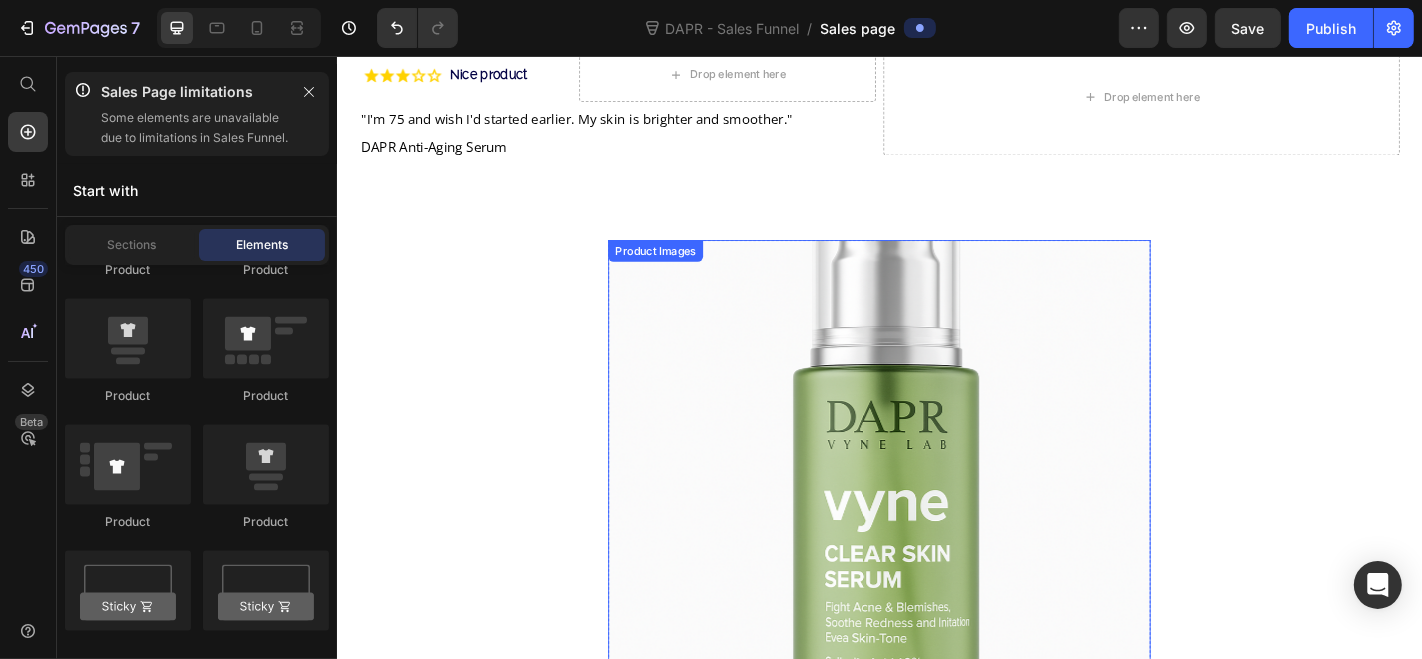 scroll, scrollTop: 8828, scrollLeft: 0, axis: vertical 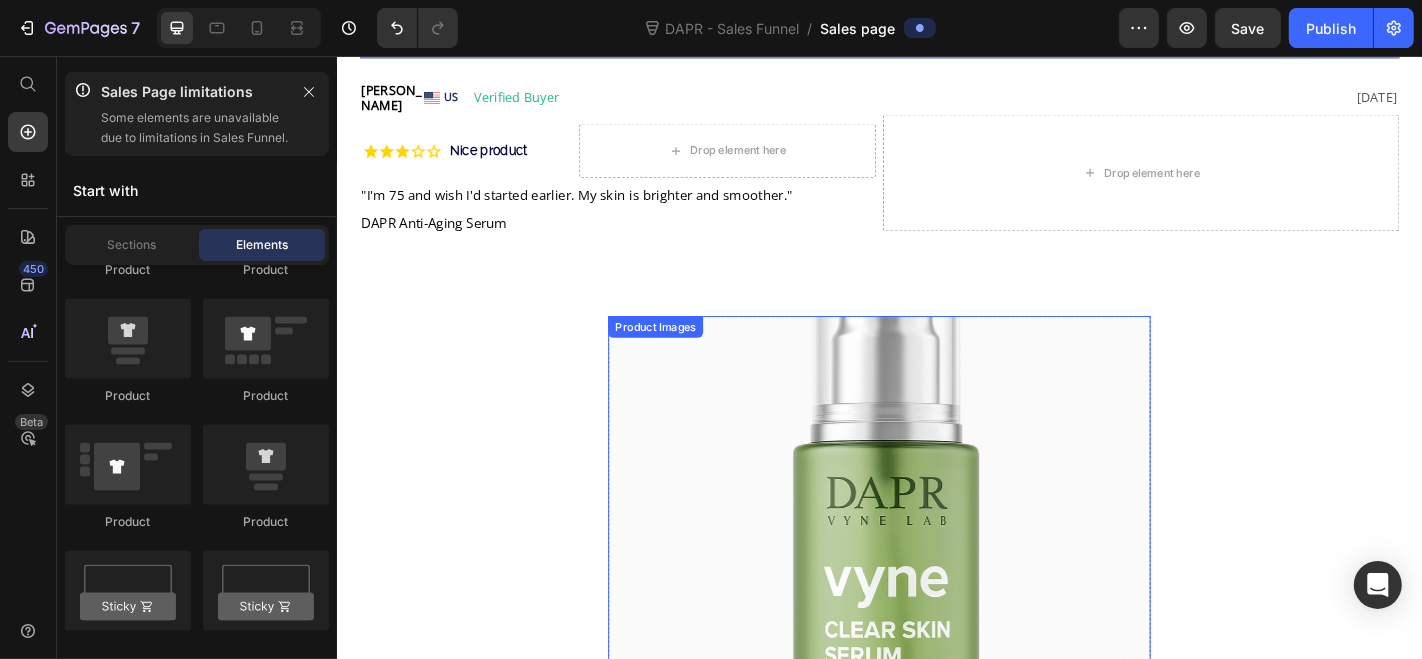 click at bounding box center (936, 643) 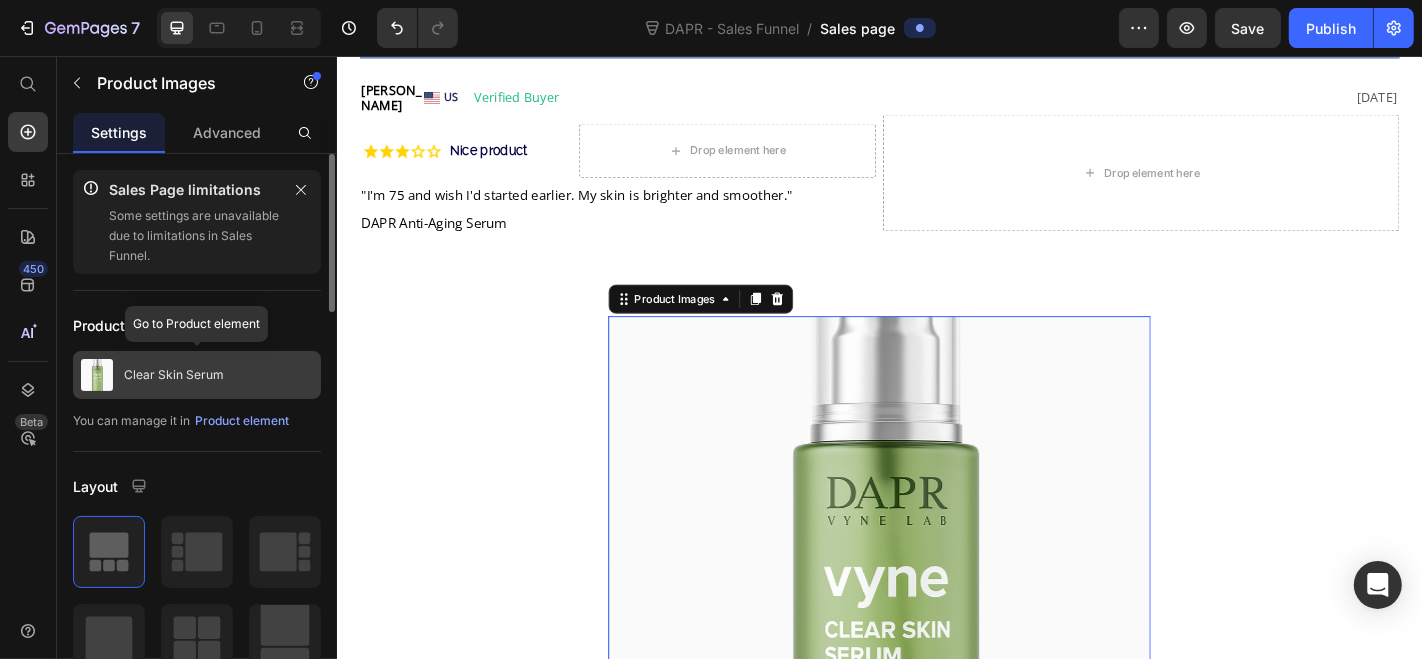 click on "Clear Skin Serum" at bounding box center [174, 375] 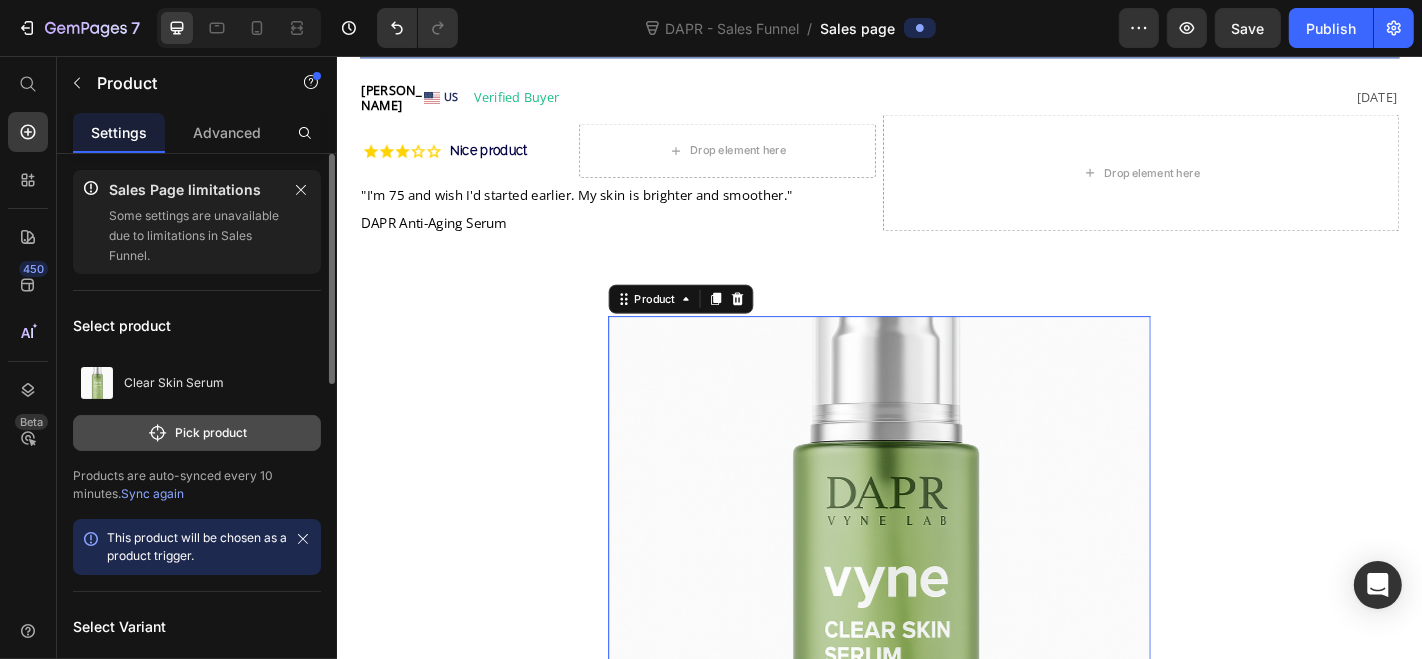 click on "Pick product" at bounding box center (197, 433) 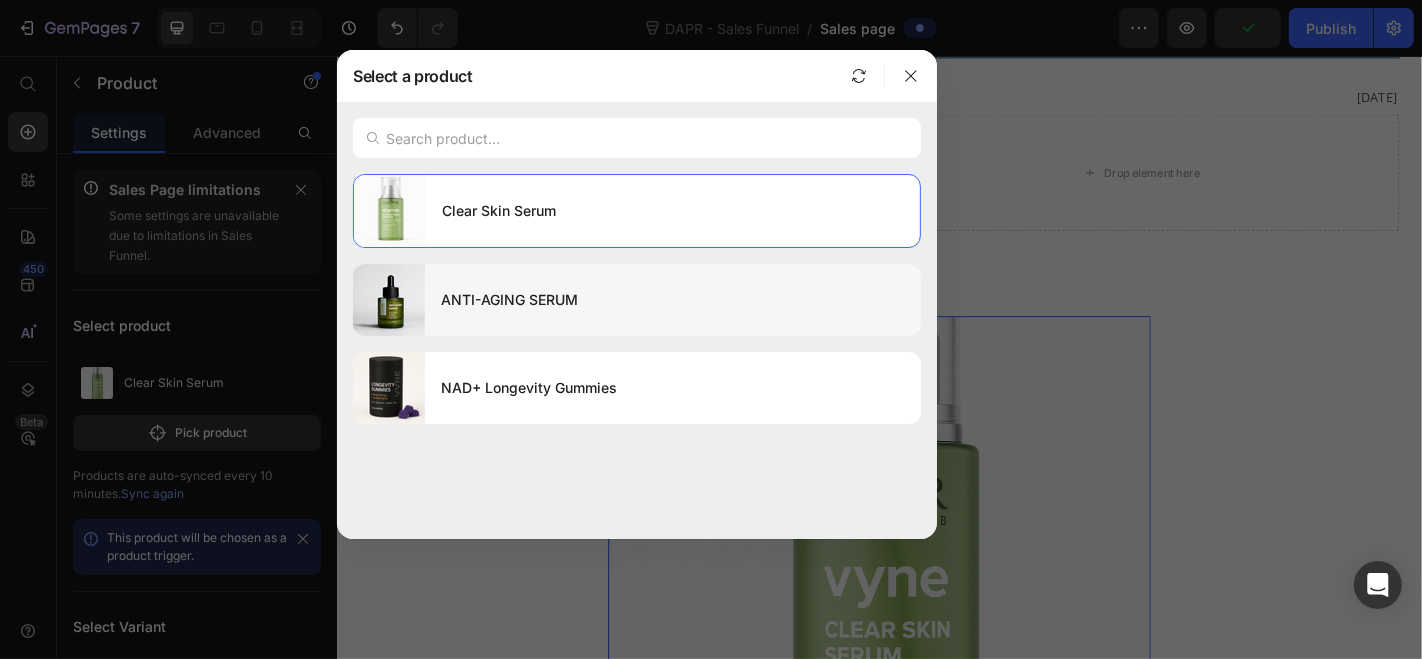 click on "ANTI-AGING SERUM" at bounding box center [673, 300] 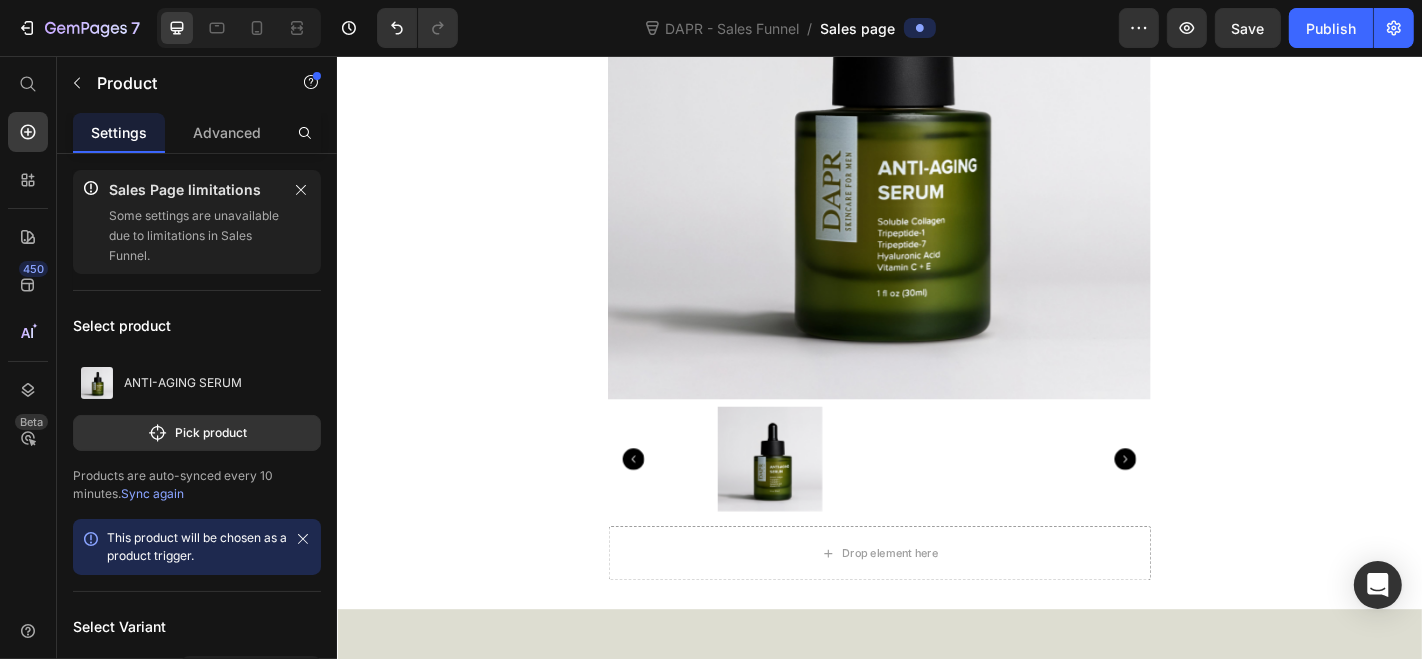 scroll, scrollTop: 9378, scrollLeft: 0, axis: vertical 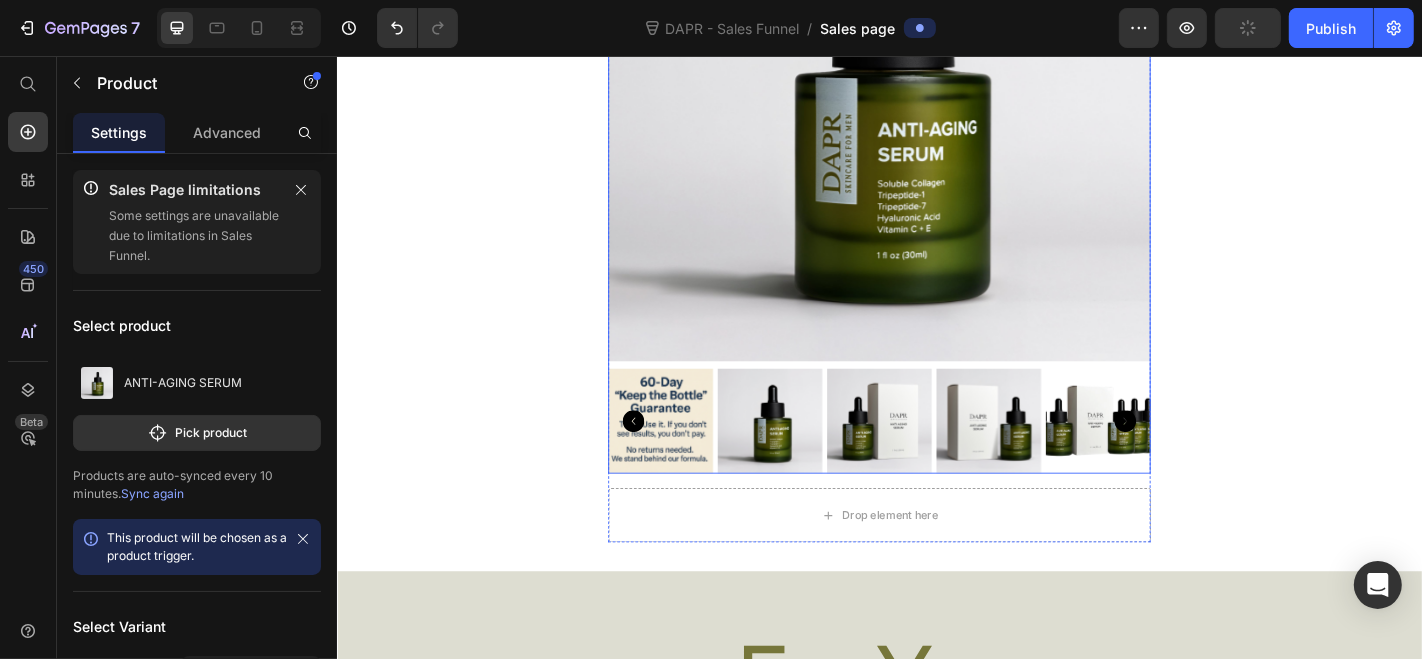 click at bounding box center (936, 93) 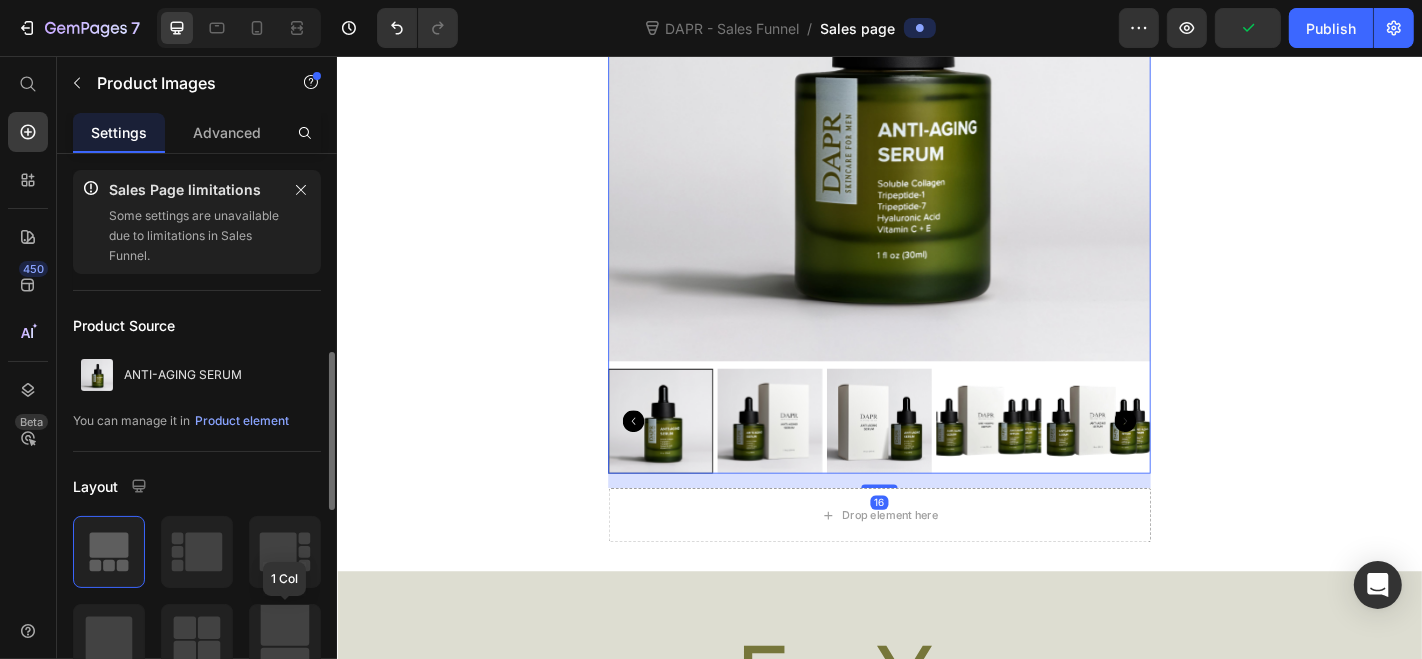 scroll, scrollTop: 155, scrollLeft: 0, axis: vertical 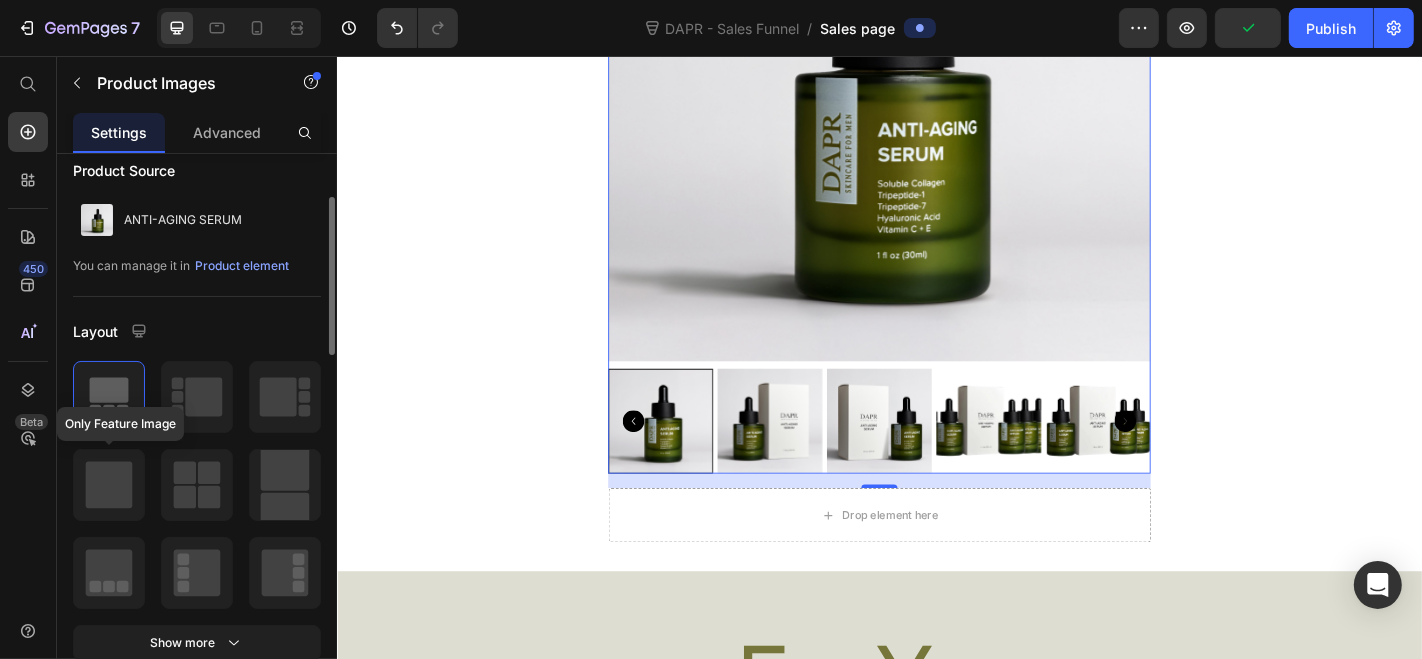 click 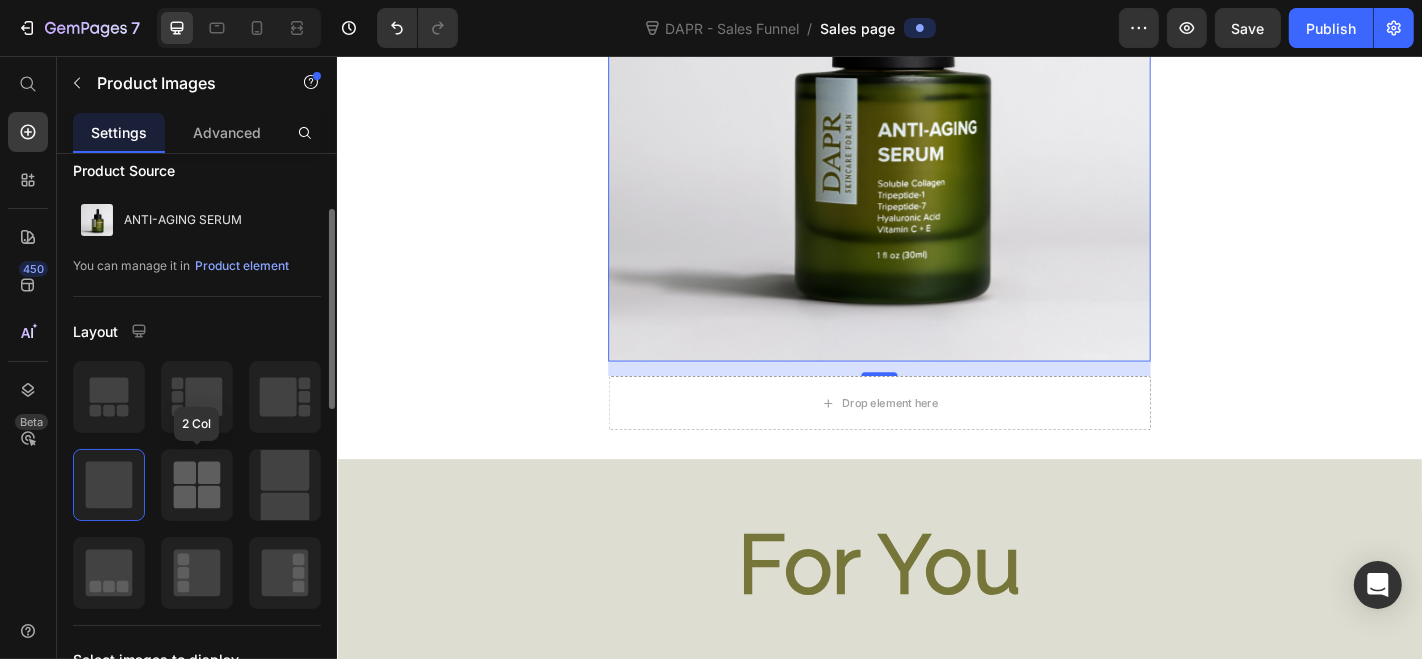 click 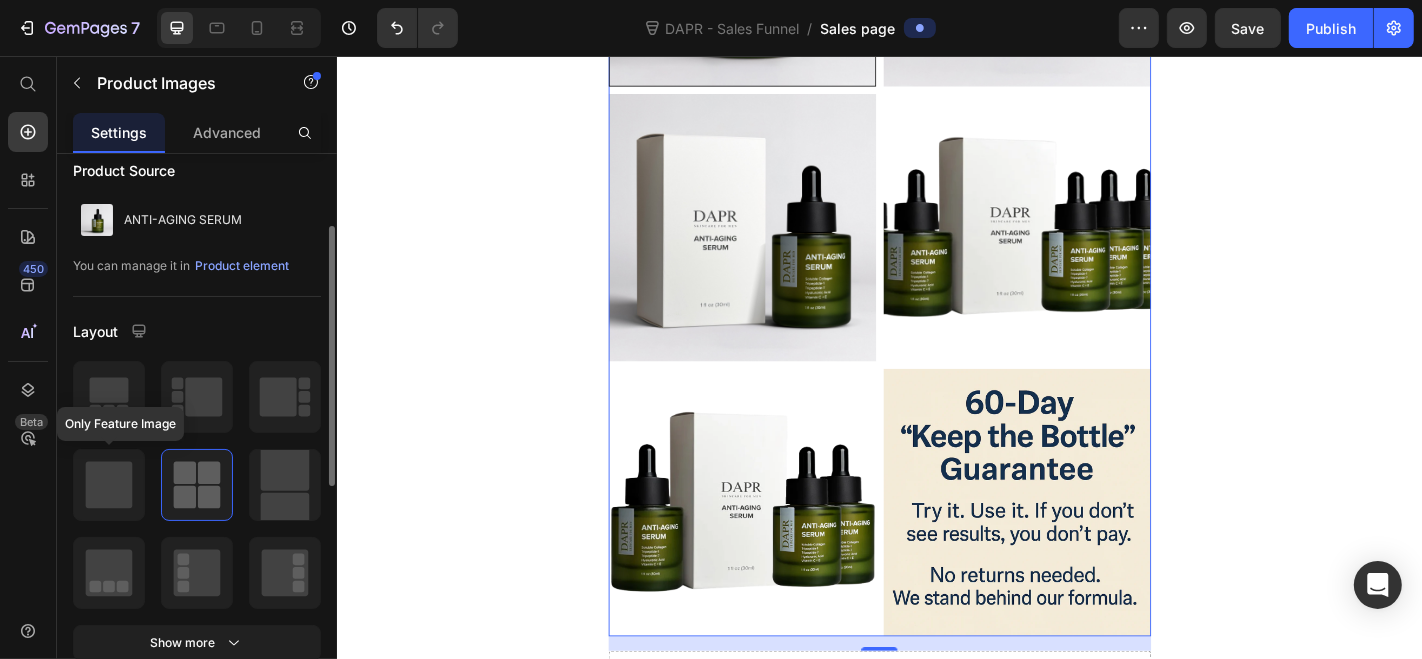 click 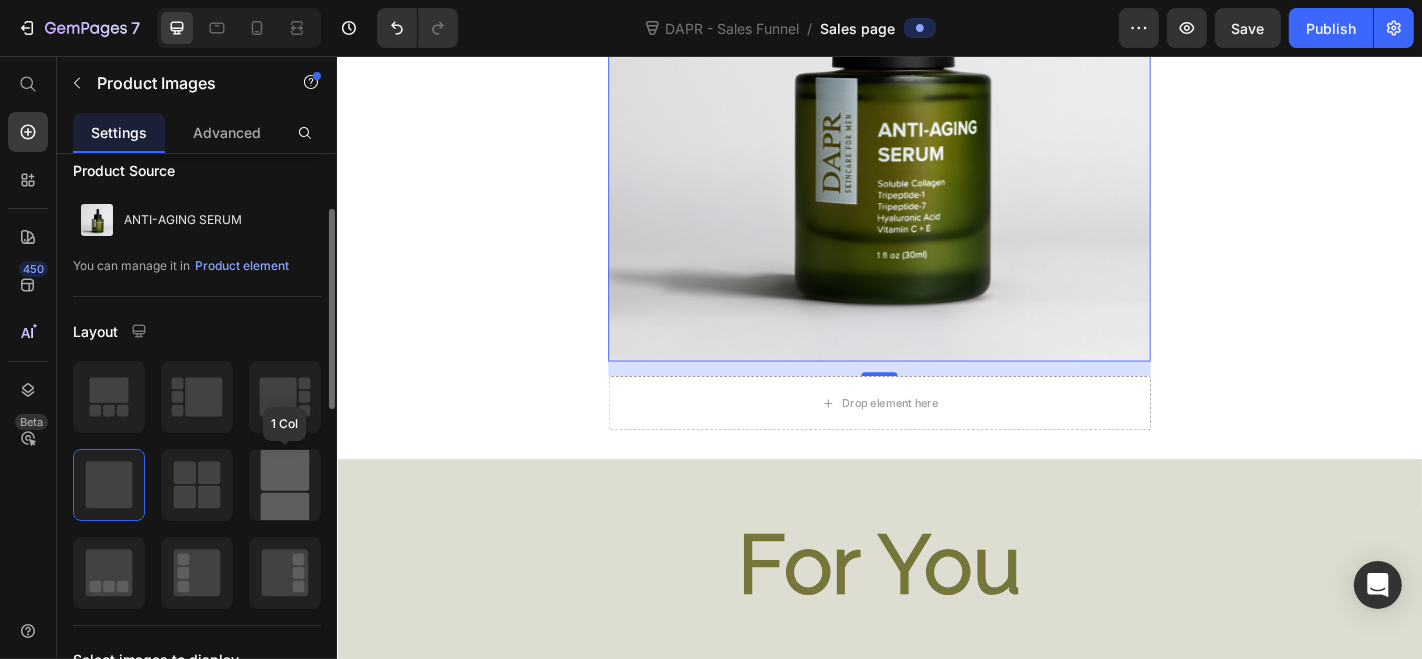 click 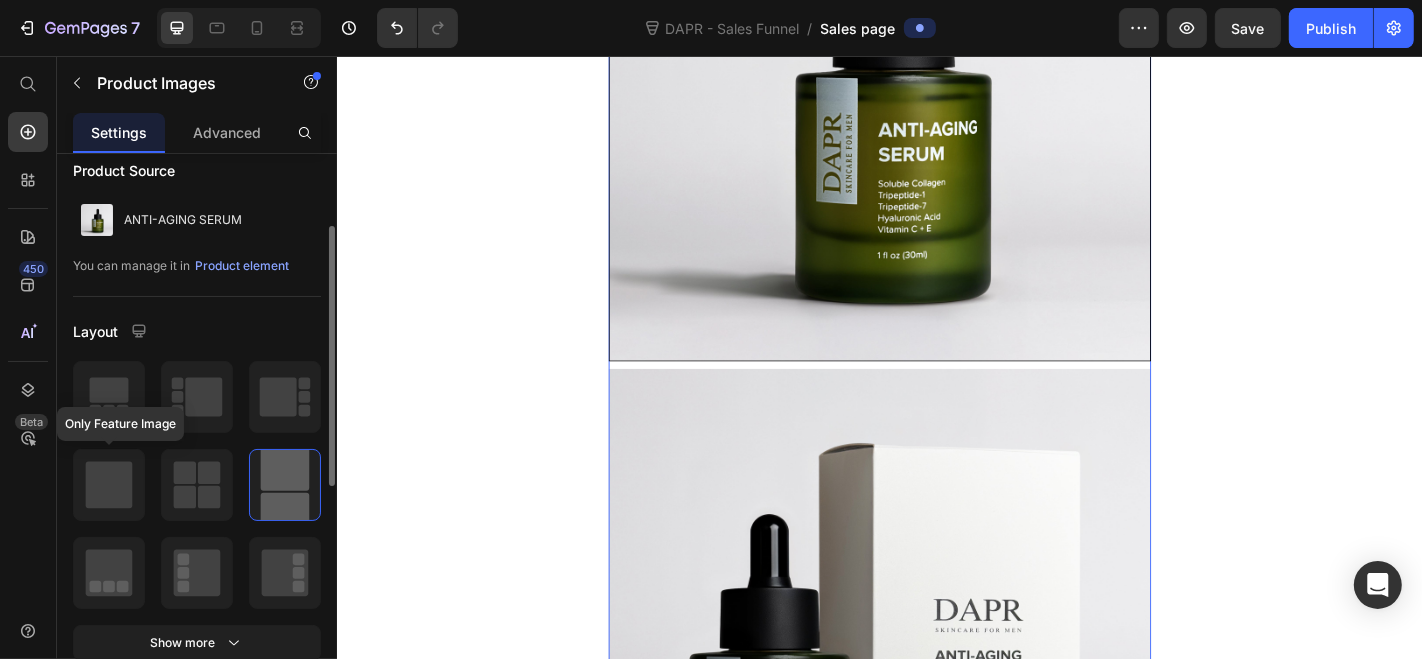 click 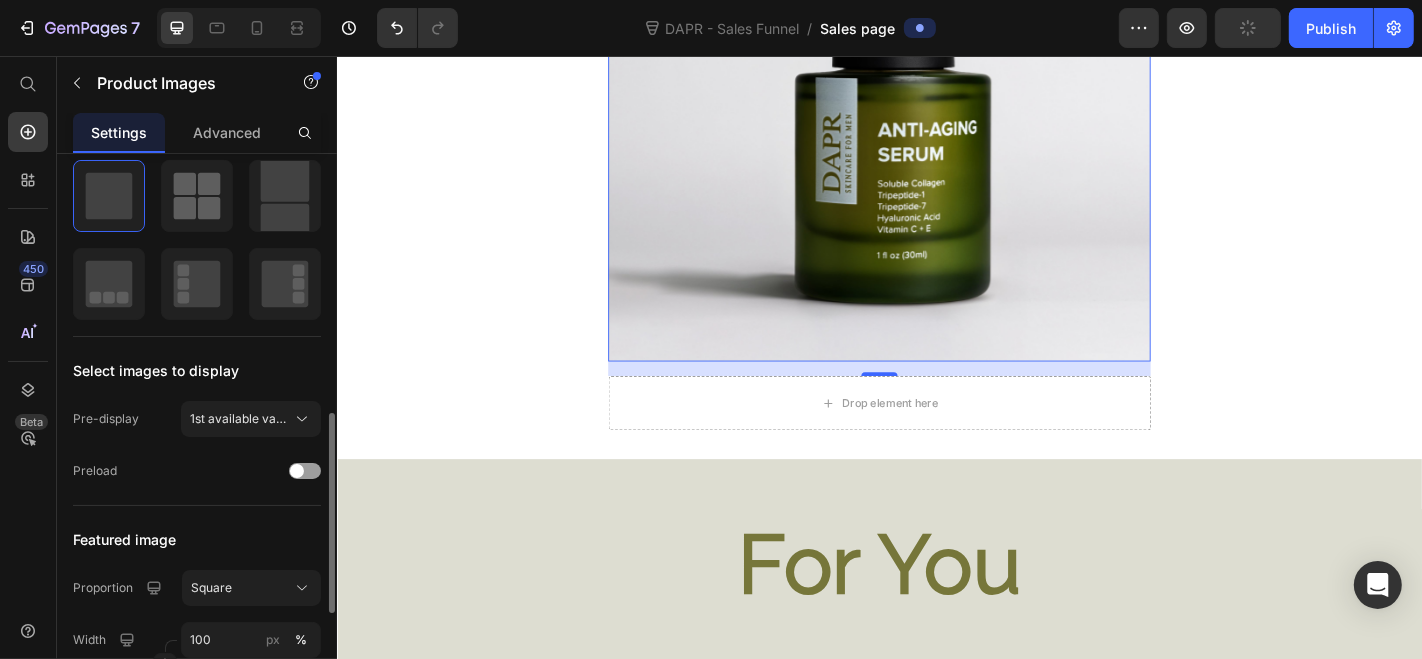 scroll, scrollTop: 629, scrollLeft: 0, axis: vertical 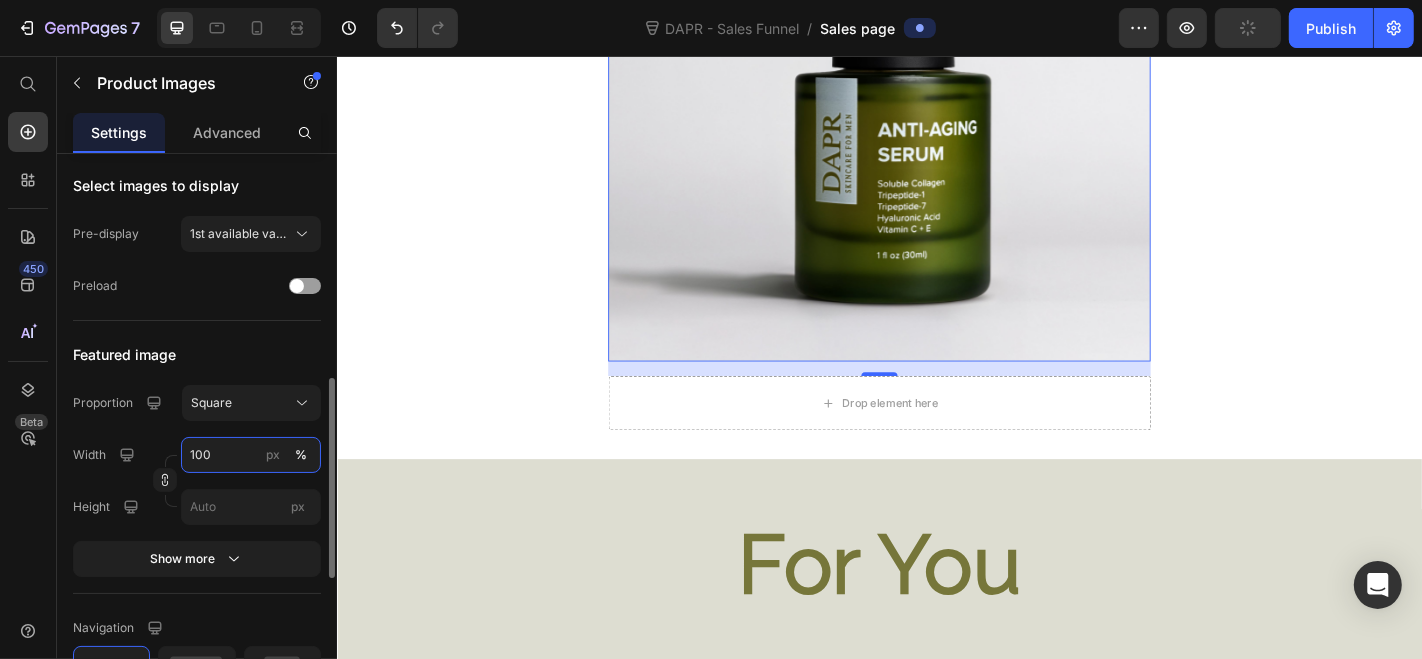 click on "100" at bounding box center [251, 455] 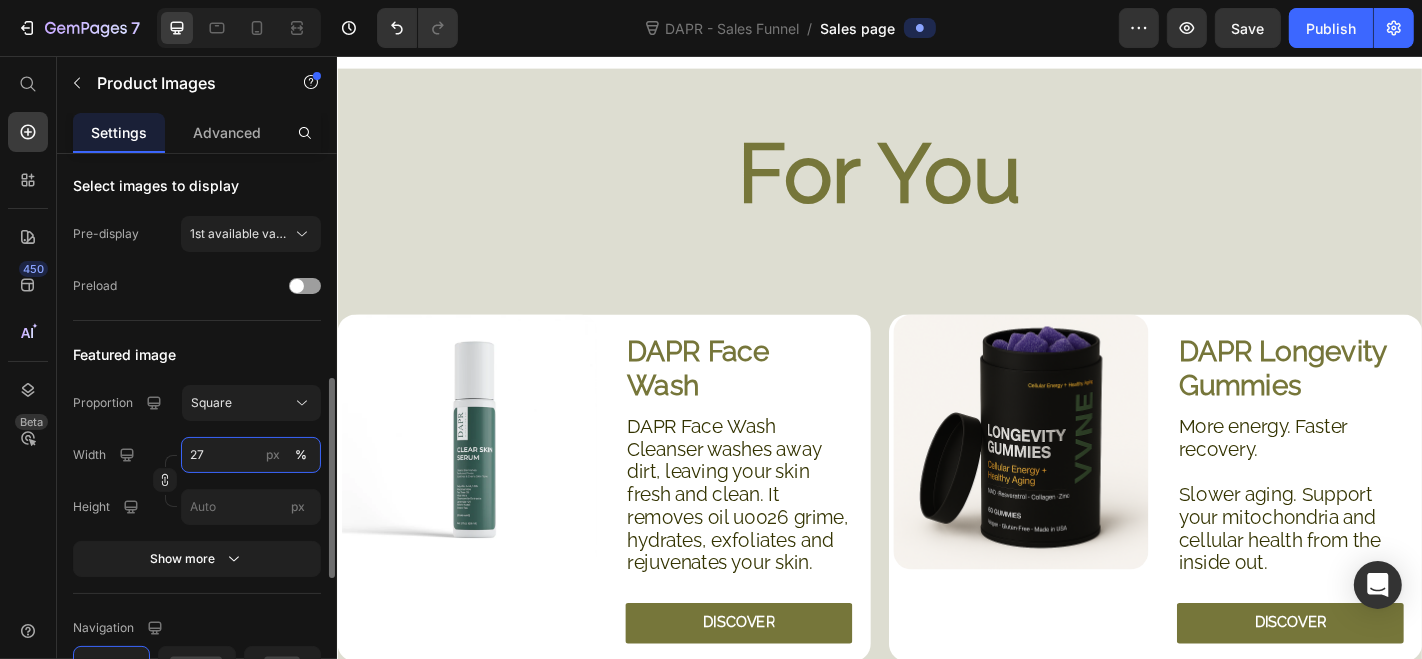 type on "26" 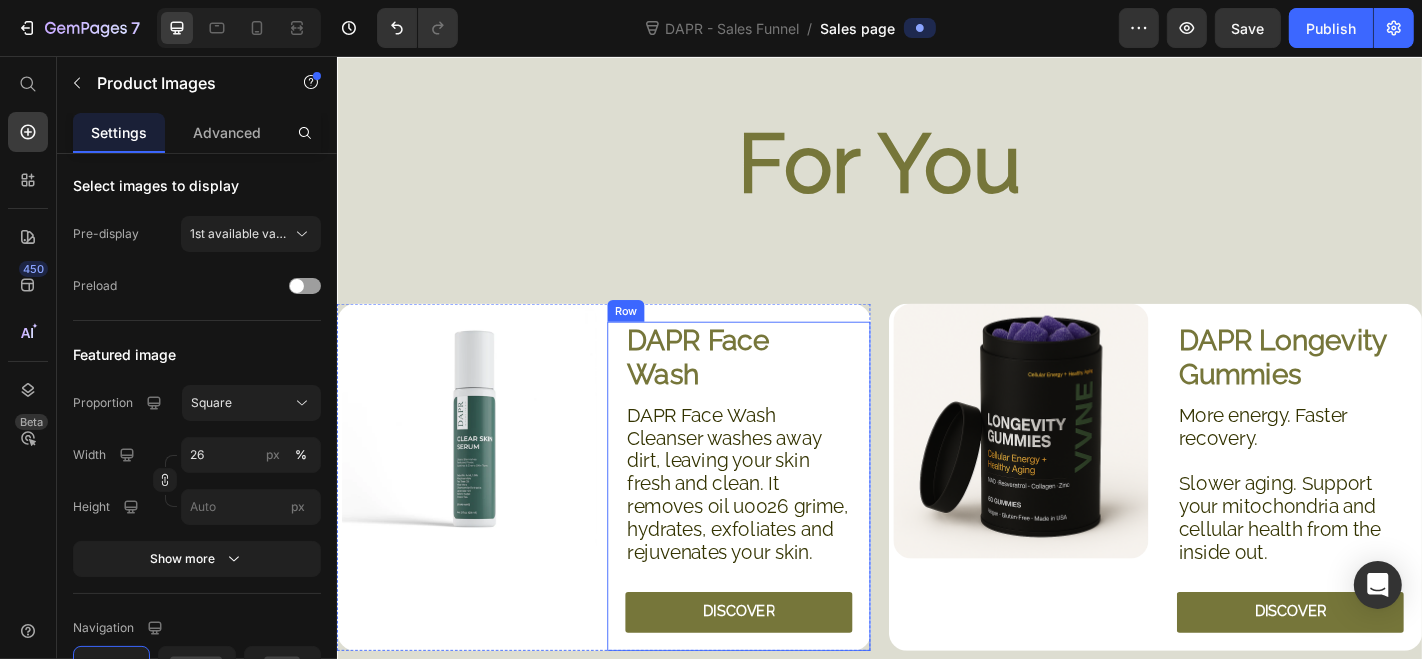 click on "DAPR Face Wash Heading DAPR Face Wash Cleanser washes away dirt, leaving your skin fresh and clean. It removes oil u0026 grime, hydrates, exfoliates and rejuvenates your skin. Text Block DISCOVER Button" at bounding box center (780, 521) 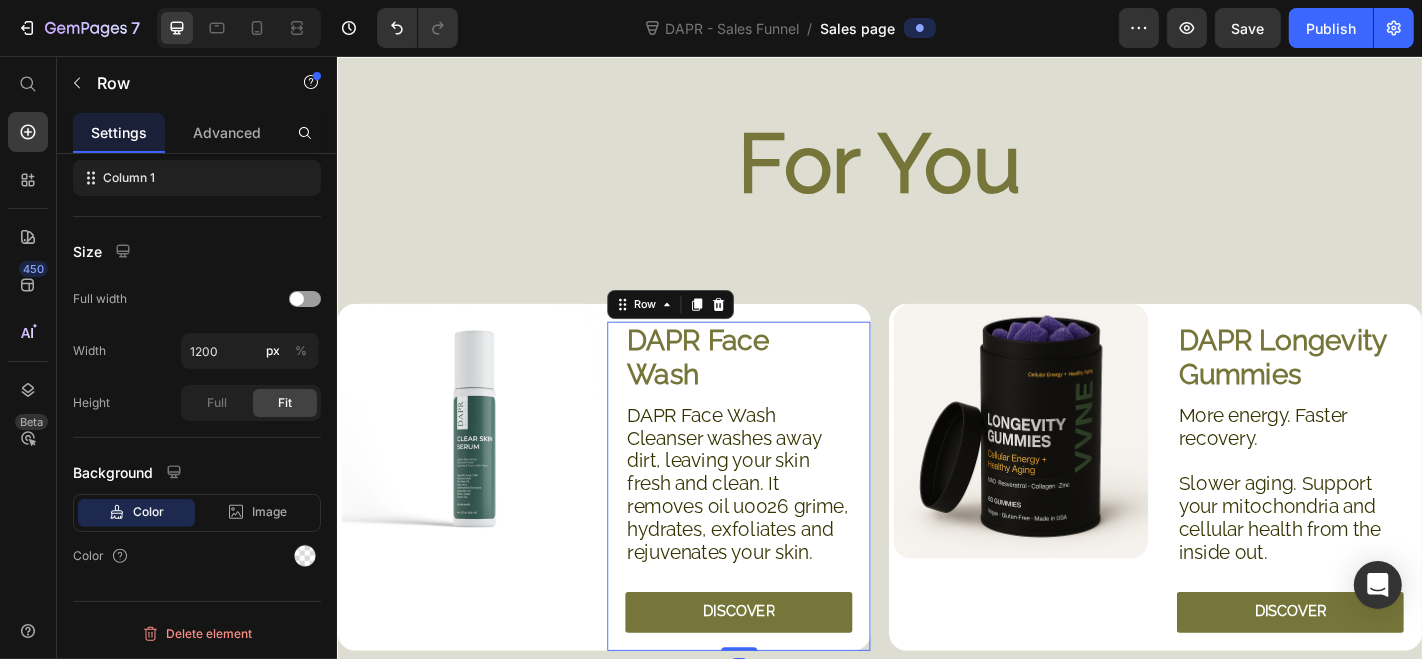 scroll, scrollTop: 0, scrollLeft: 0, axis: both 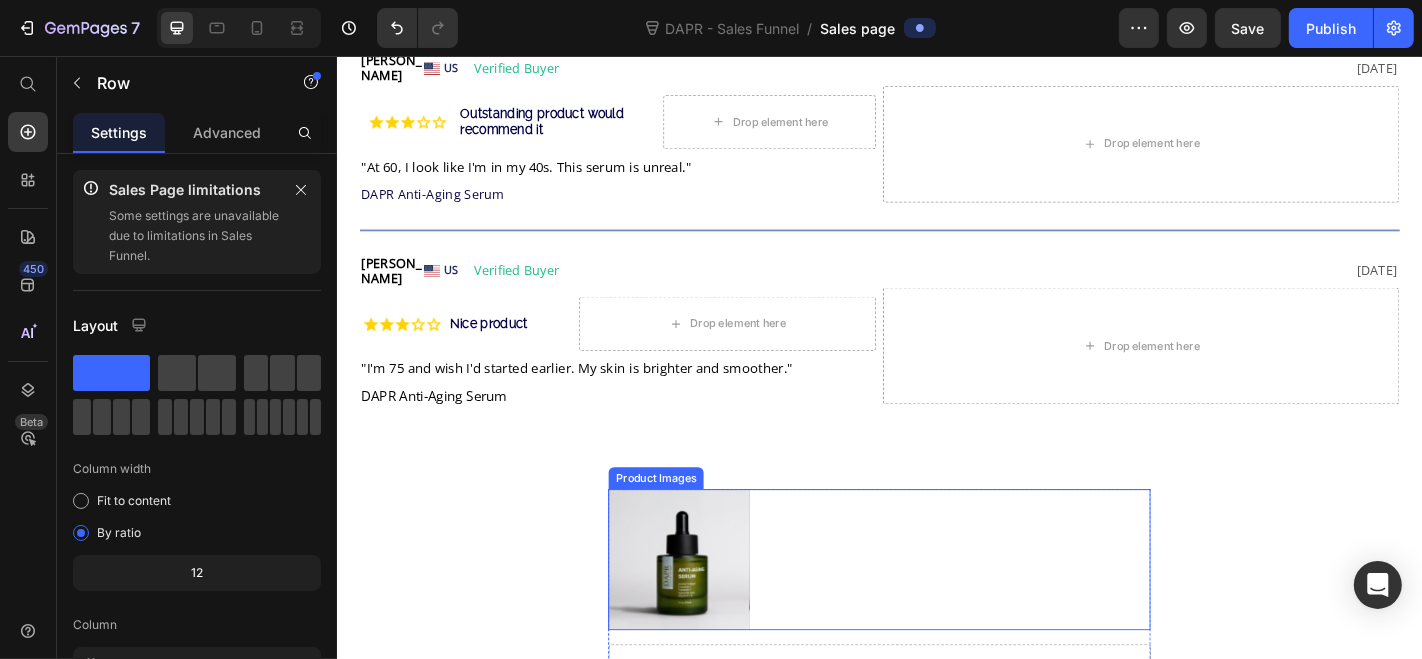 click at bounding box center (936, 612) 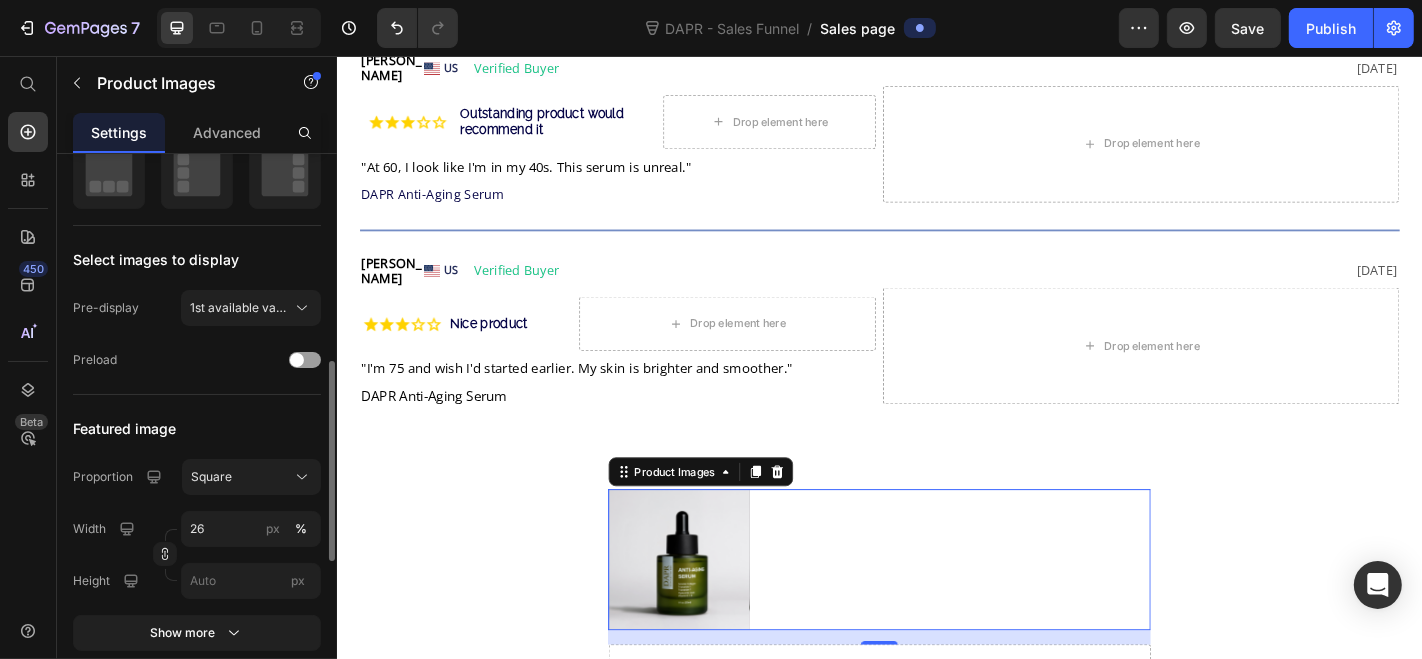 scroll, scrollTop: 562, scrollLeft: 0, axis: vertical 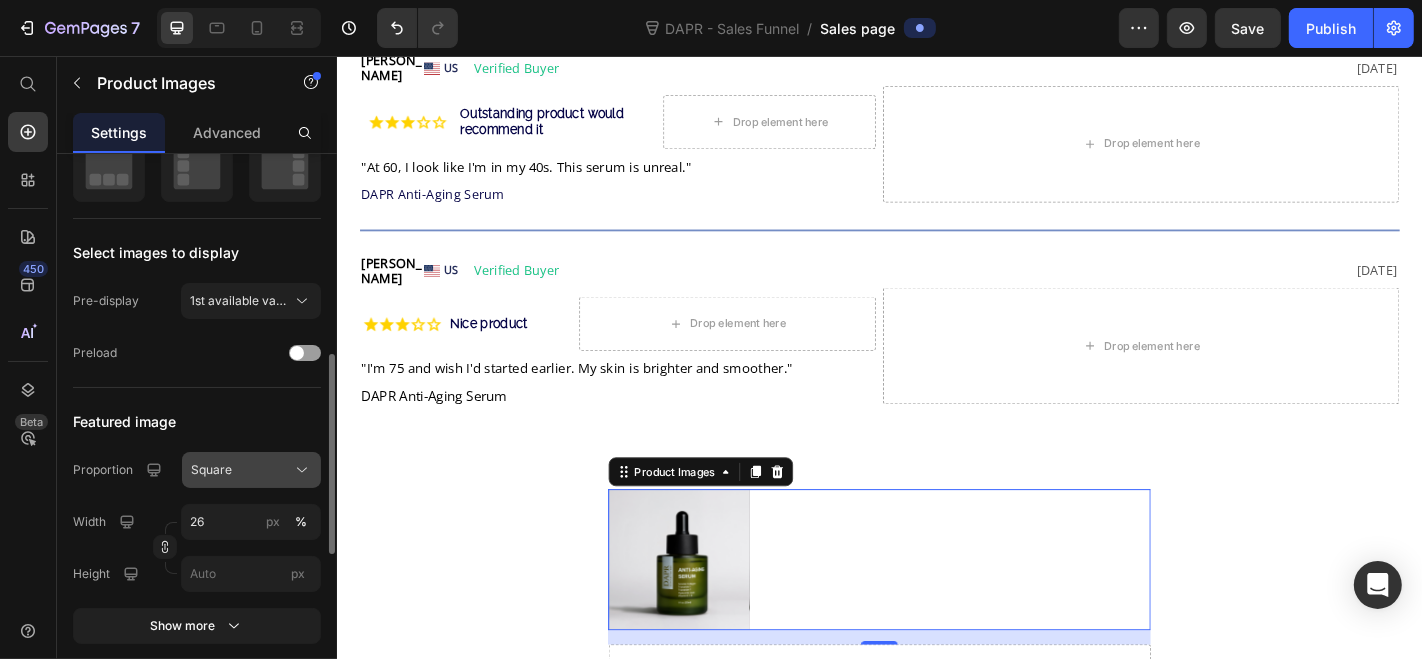 click on "Square" at bounding box center [251, 470] 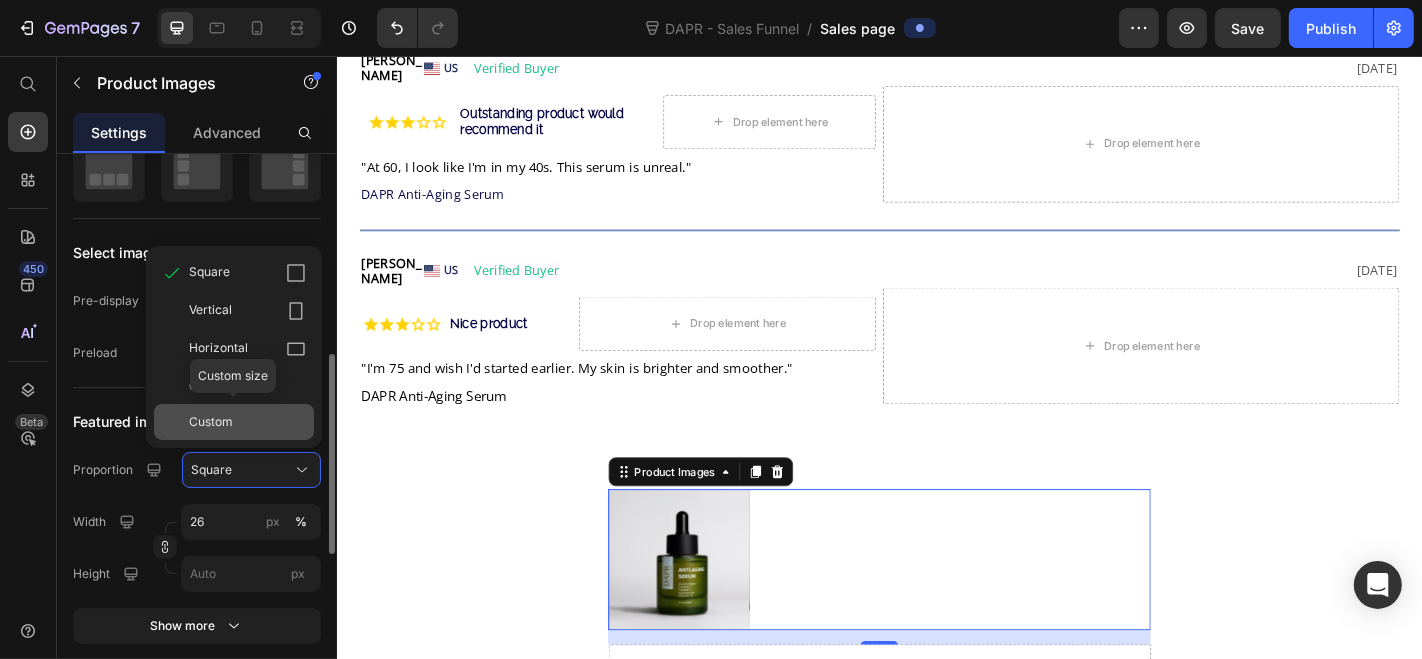click on "Custom" at bounding box center [248, 422] 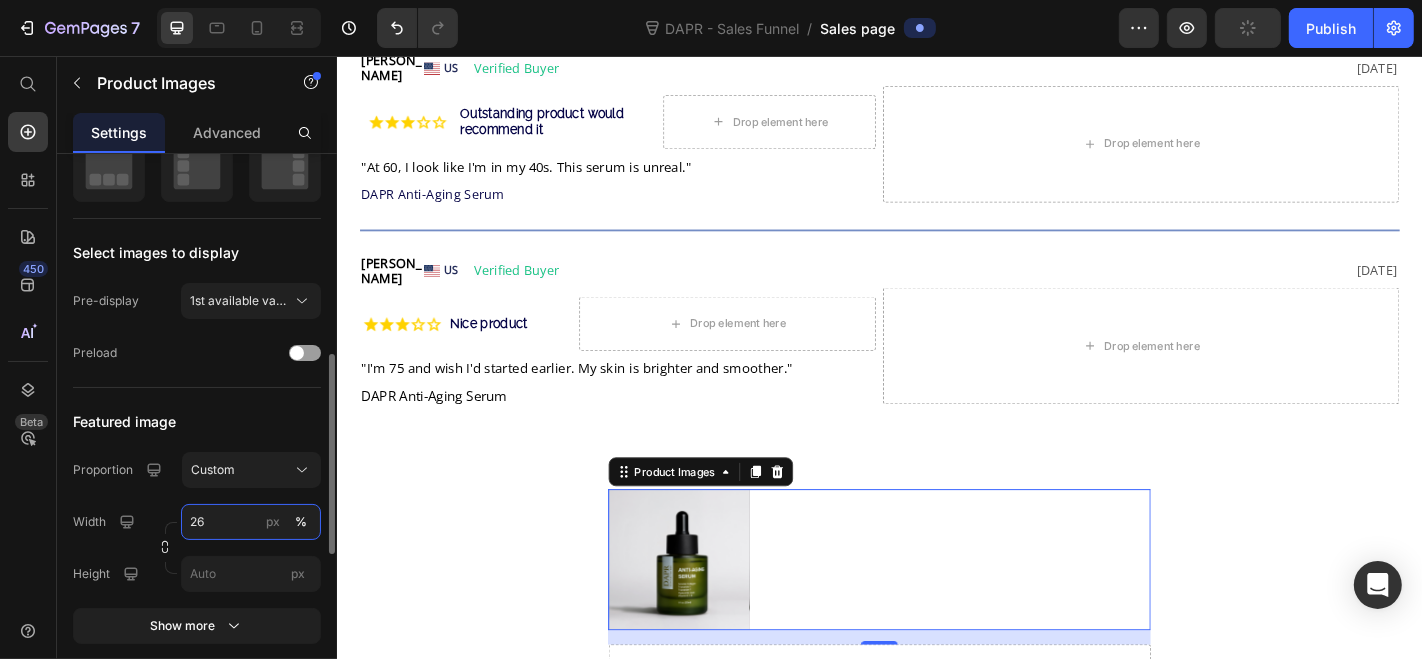 click on "26" at bounding box center [251, 522] 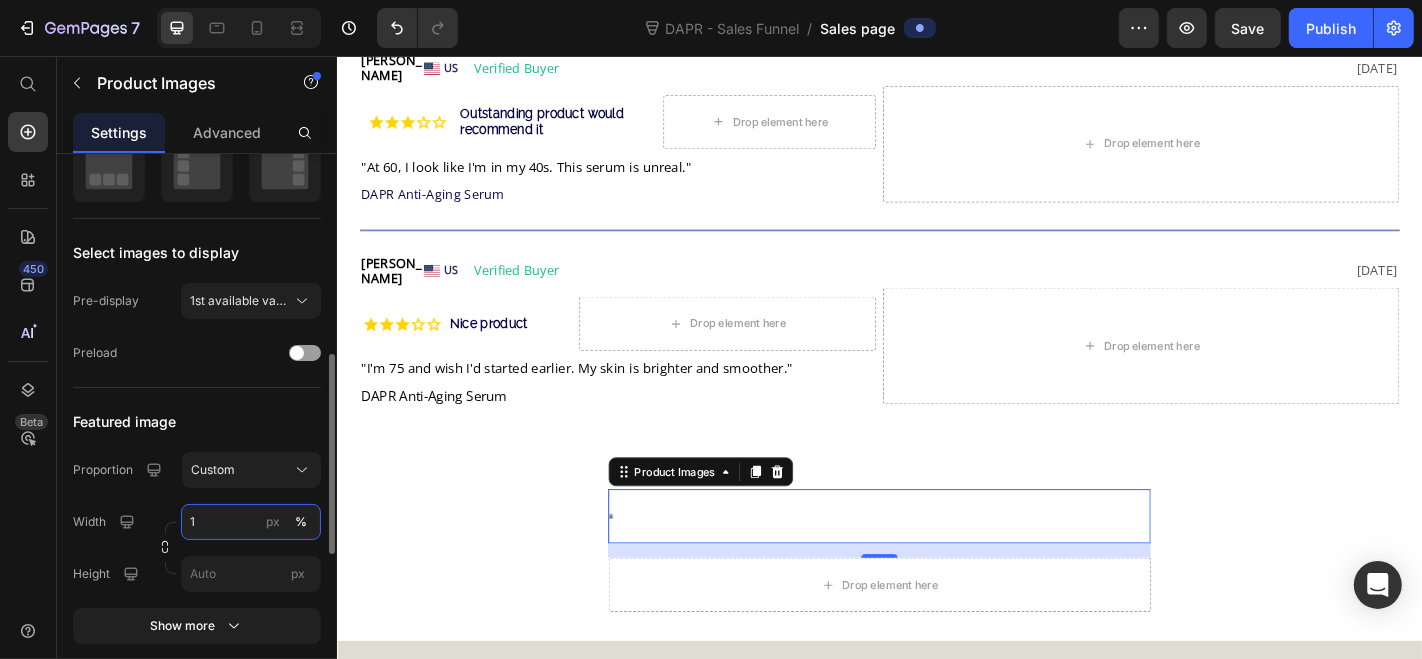 type on "0" 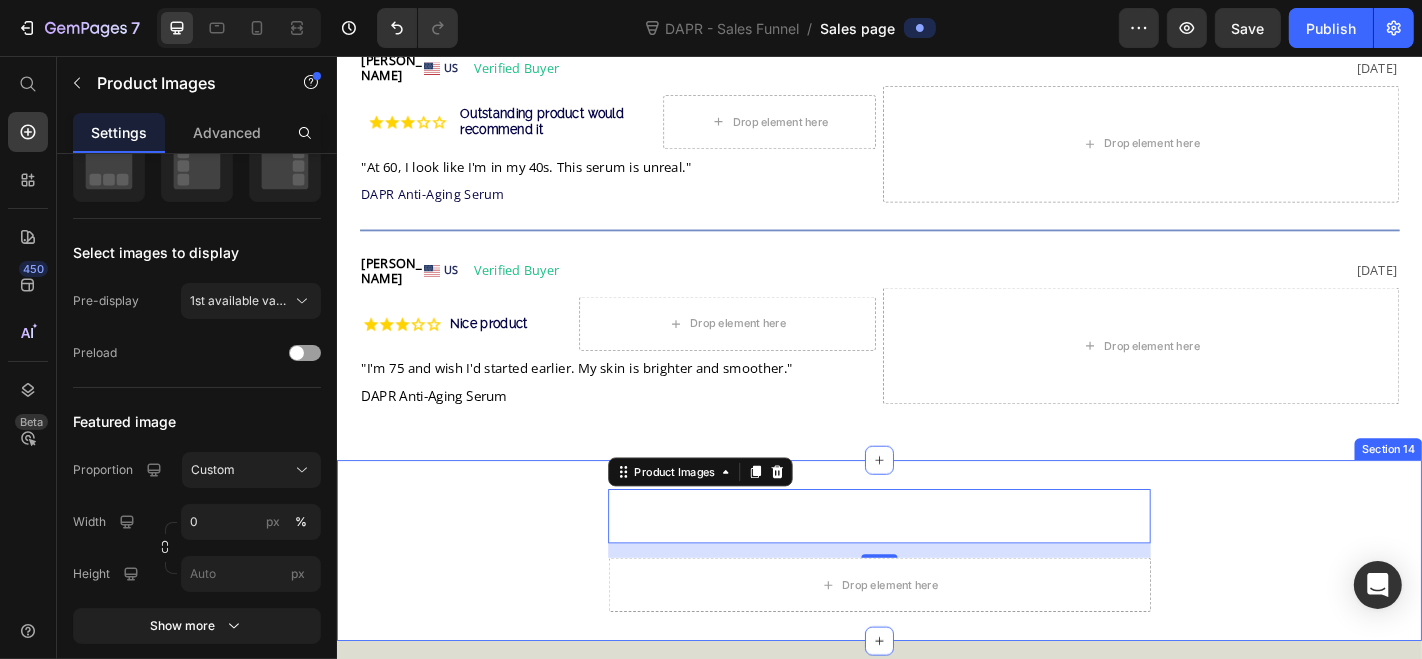 click on "Product Images   16
Drop element here Product" at bounding box center [936, 602] 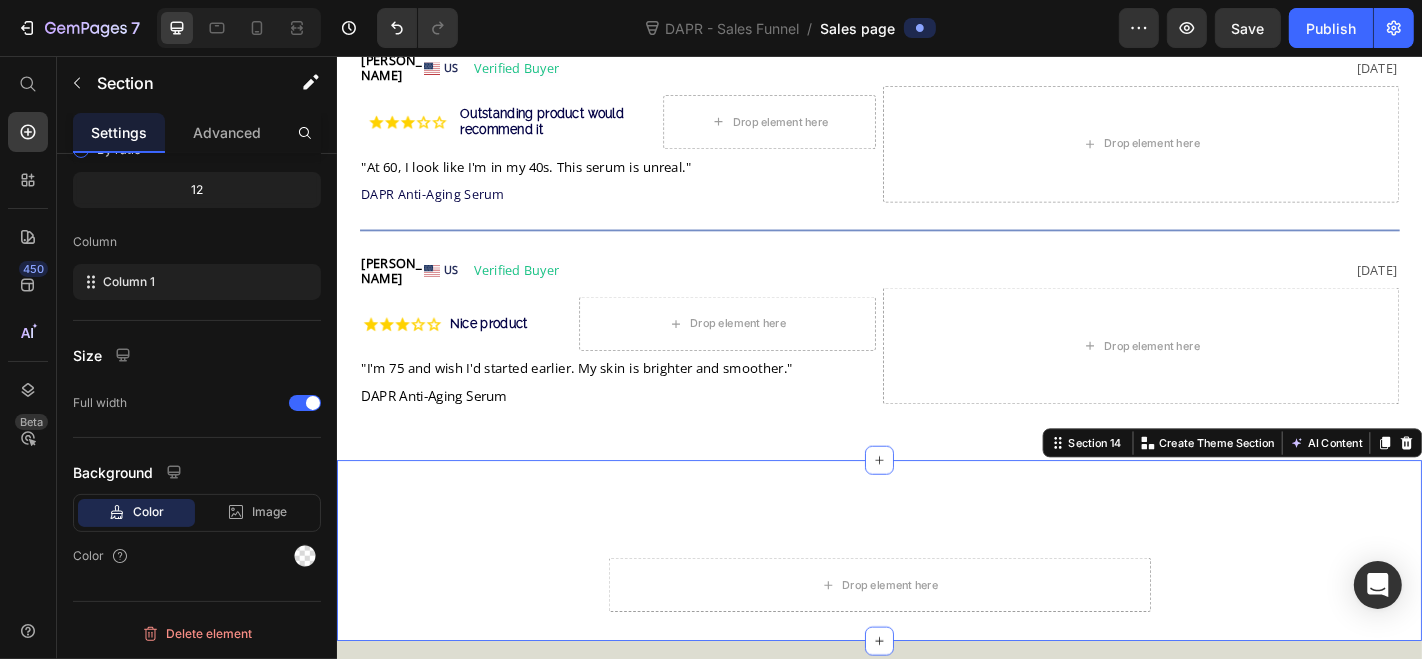 scroll, scrollTop: 0, scrollLeft: 0, axis: both 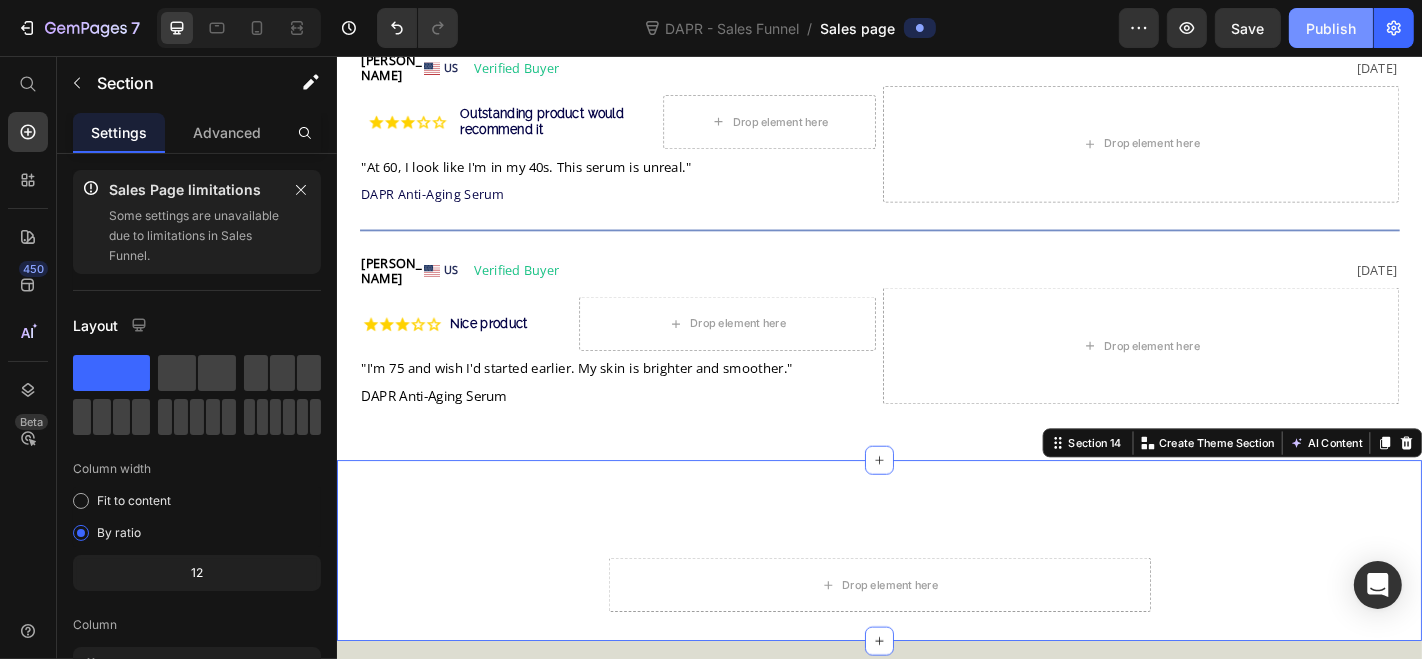 click on "Publish" at bounding box center (1331, 28) 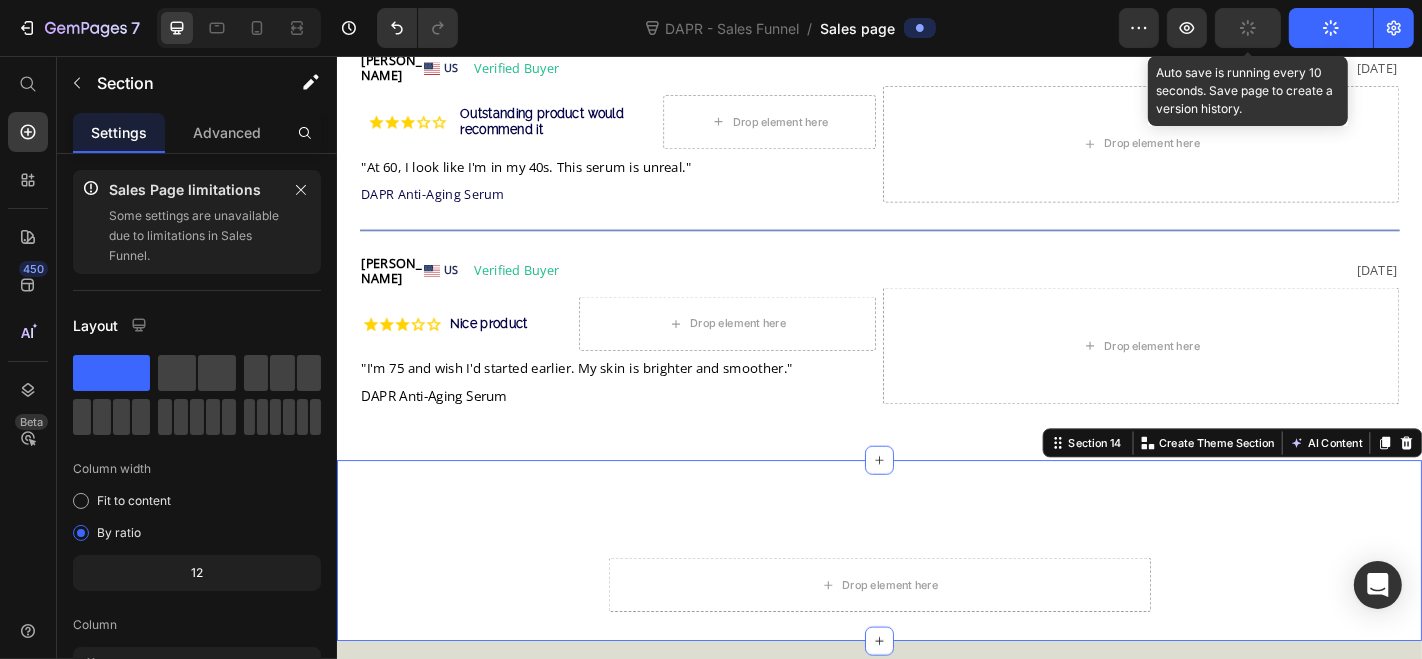 click 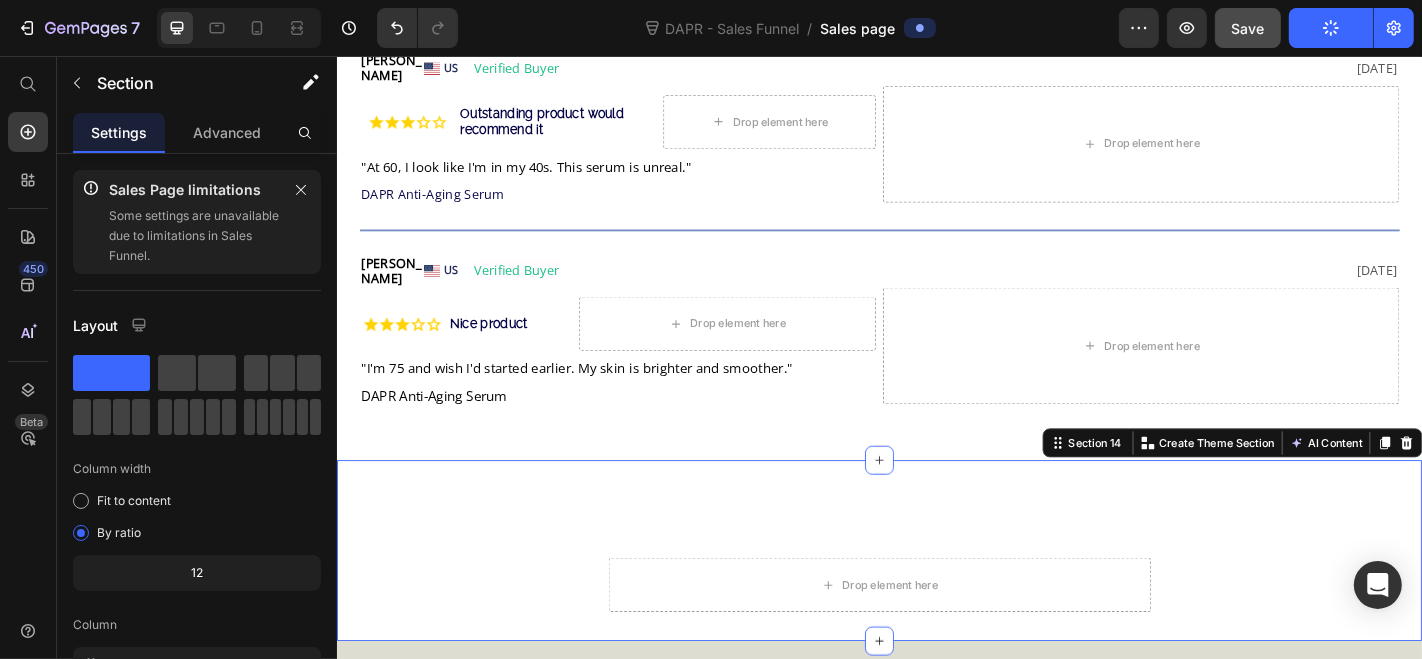click on "Publish" 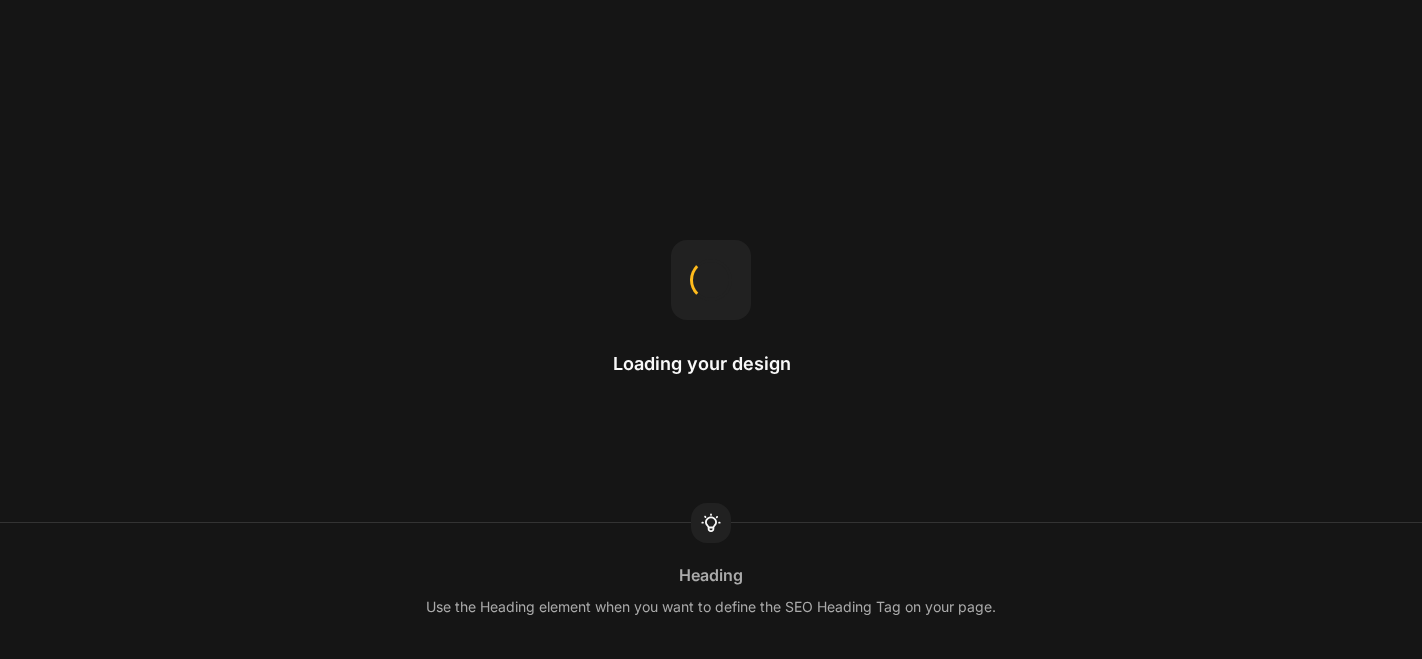 scroll, scrollTop: 0, scrollLeft: 0, axis: both 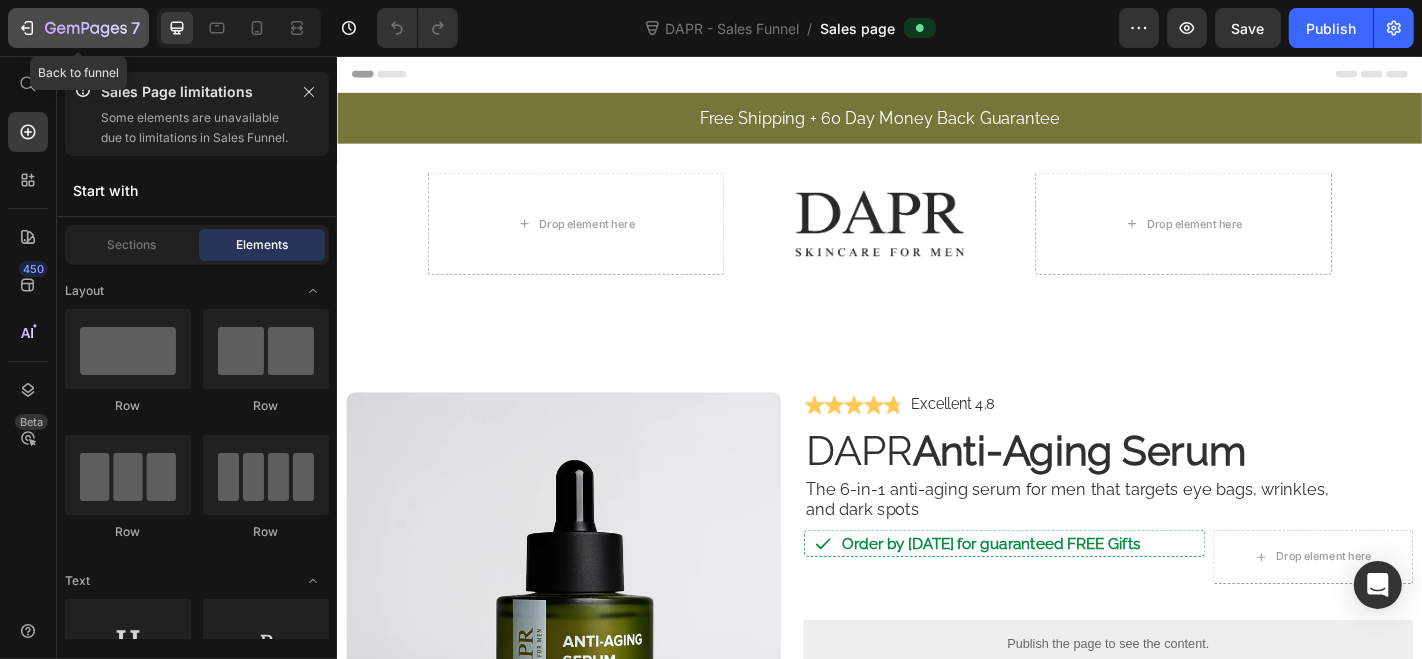 click 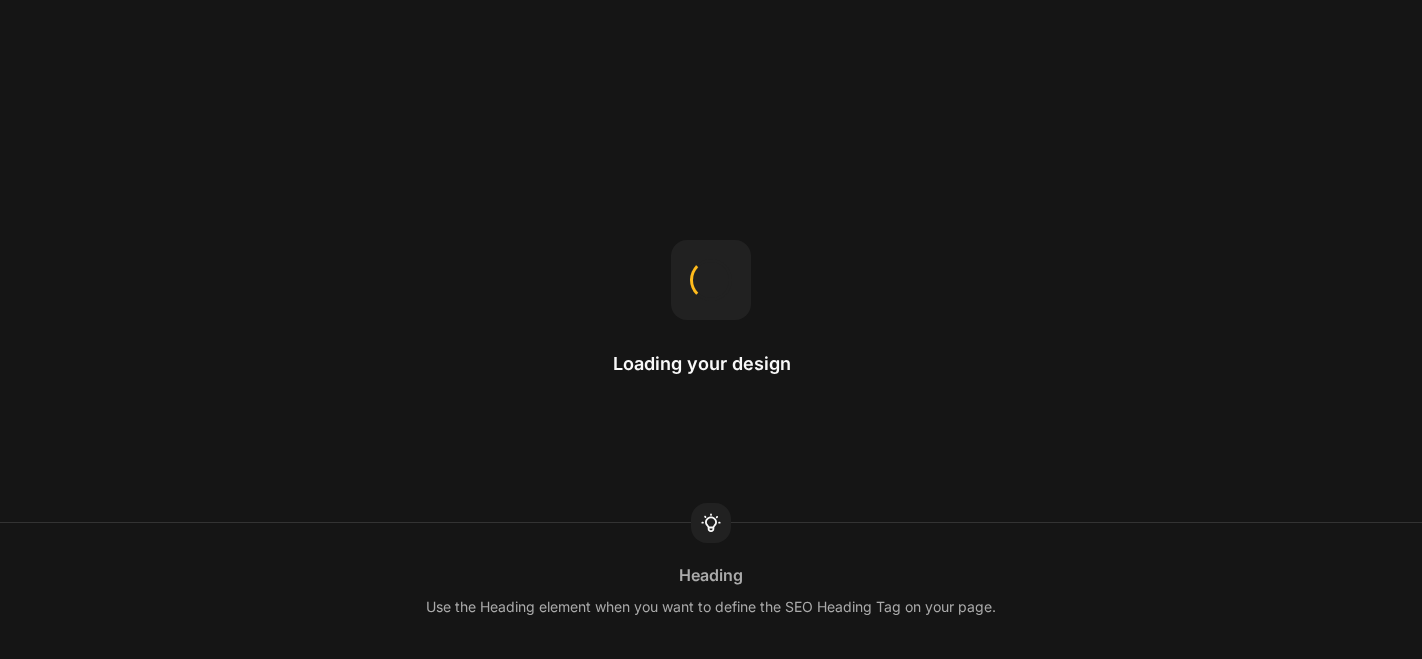 scroll, scrollTop: 0, scrollLeft: 0, axis: both 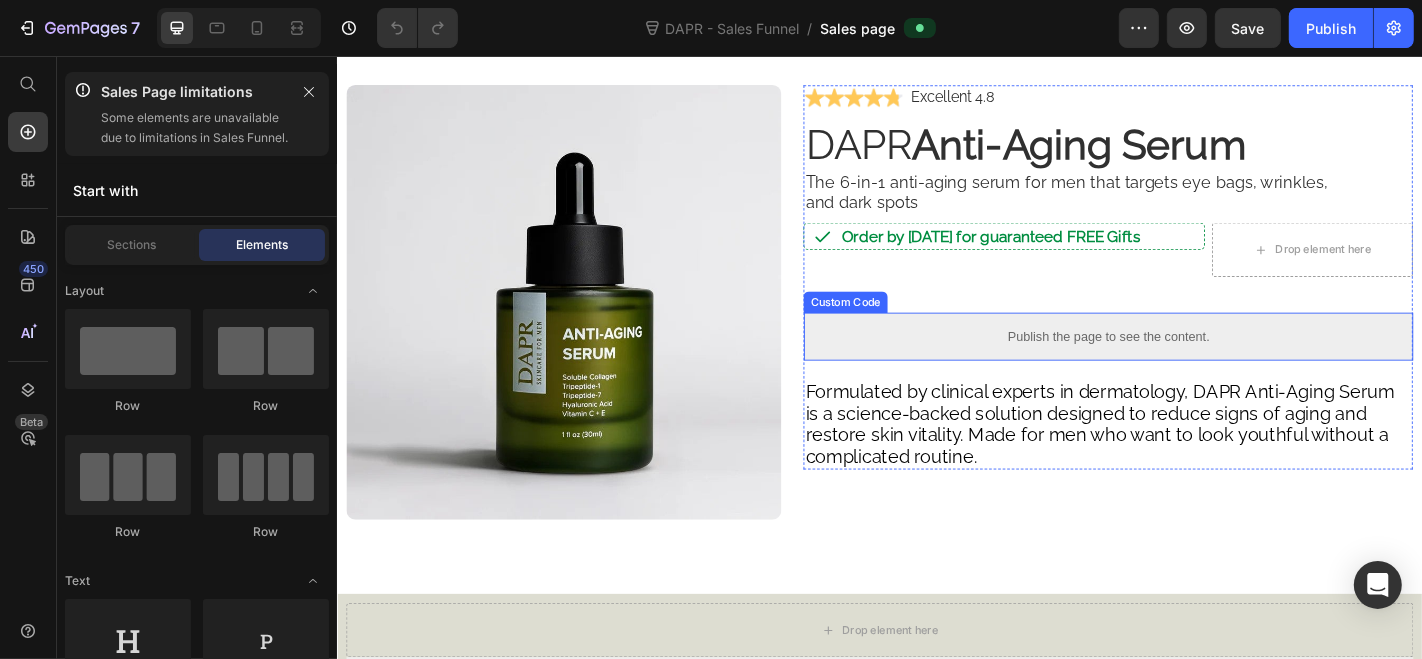 click on "Publish the page to see the content." at bounding box center (1189, 365) 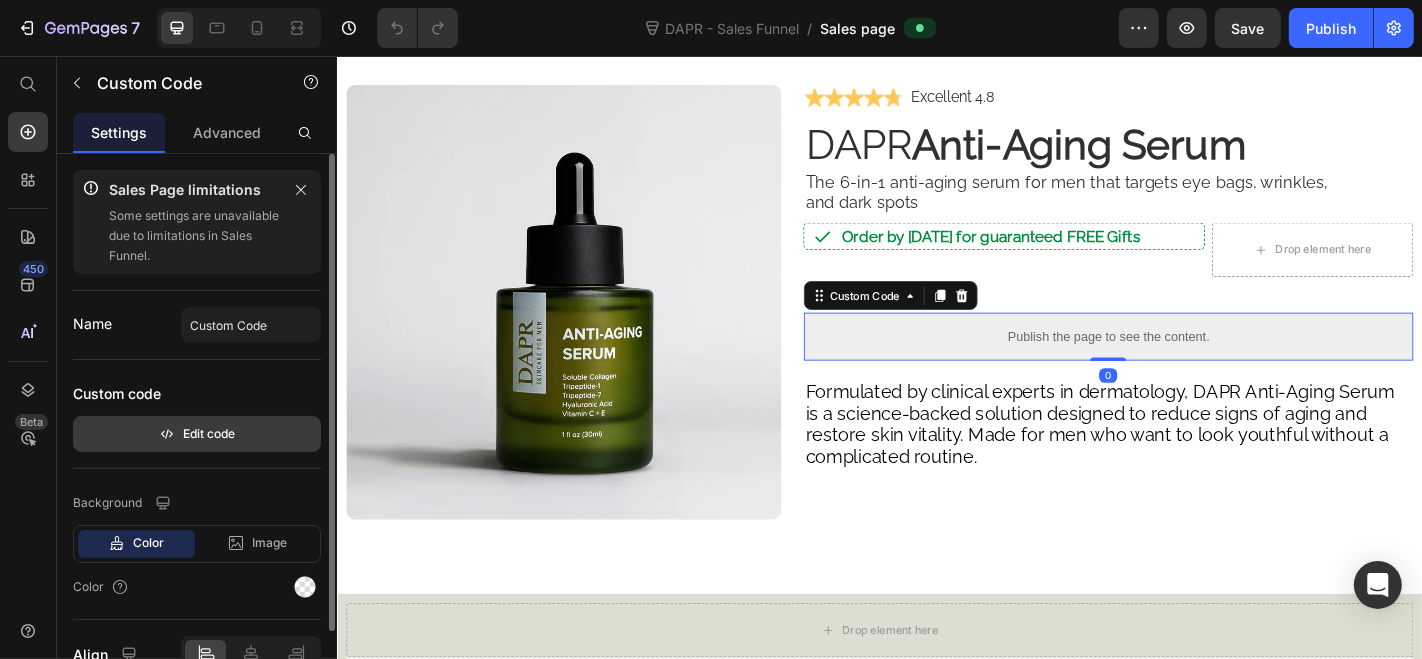 click on "Edit code" at bounding box center (197, 434) 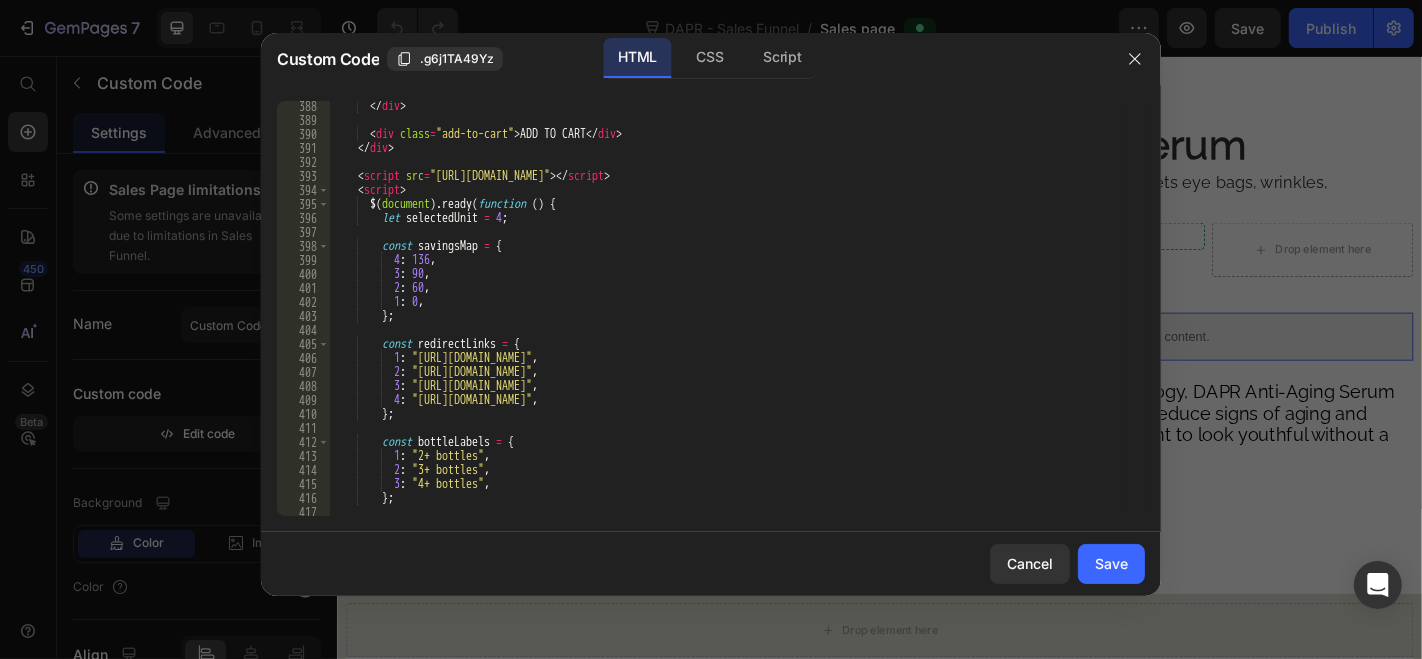 scroll, scrollTop: 5564, scrollLeft: 0, axis: vertical 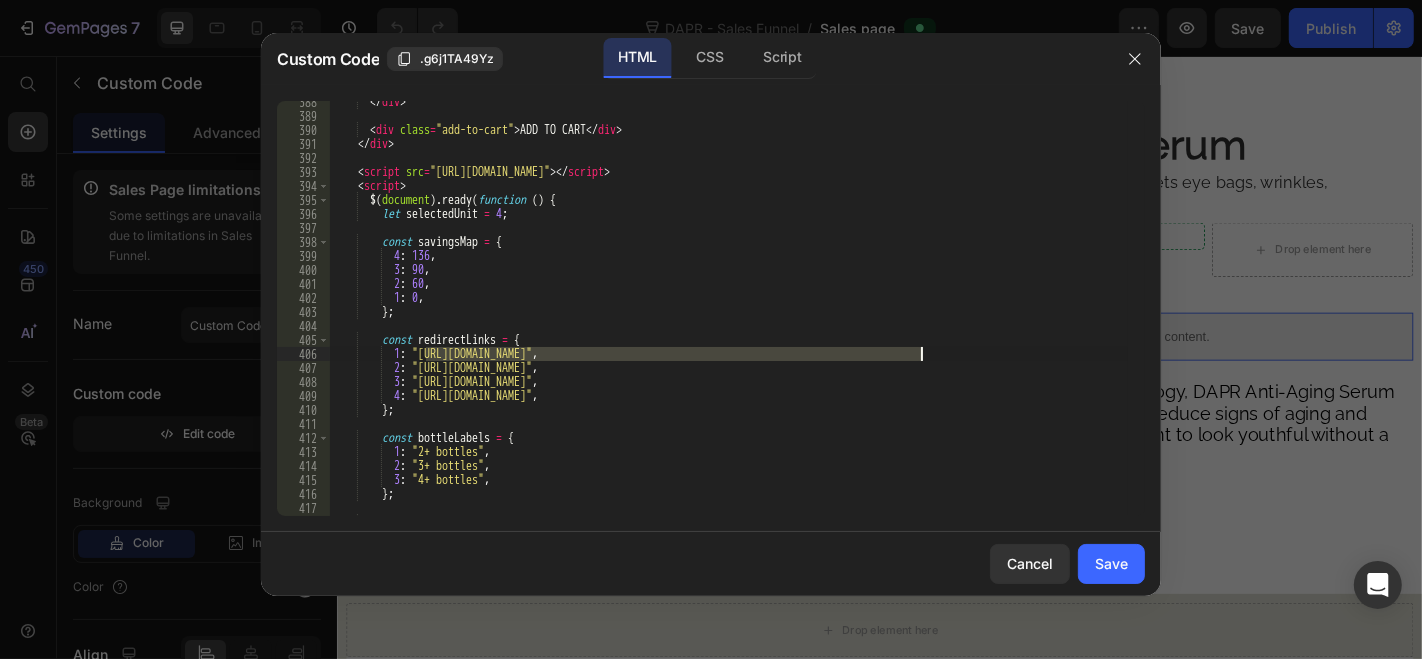 drag, startPoint x: 428, startPoint y: 351, endPoint x: 919, endPoint y: 357, distance: 491.03665 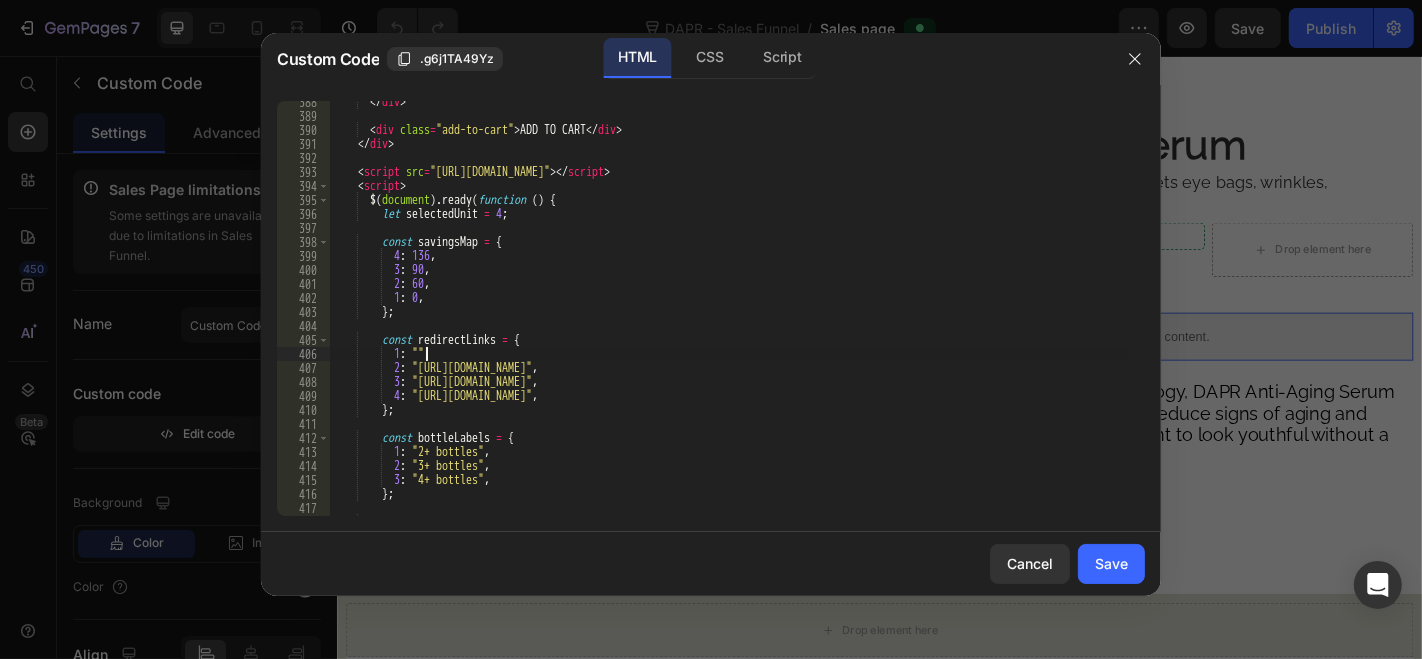 paste on "https://vynelab.com/checkouts/cn/Z2NwLXVzLWNlbnRyYWwxOjAxSlpWMEY4RVI5WVNDQzAwNkVUVlFGRkFC?auto_redirect=false&edge_redirect=true&locale=en-US&preview_theme_id=151325901051&skip_shop_pay=true" 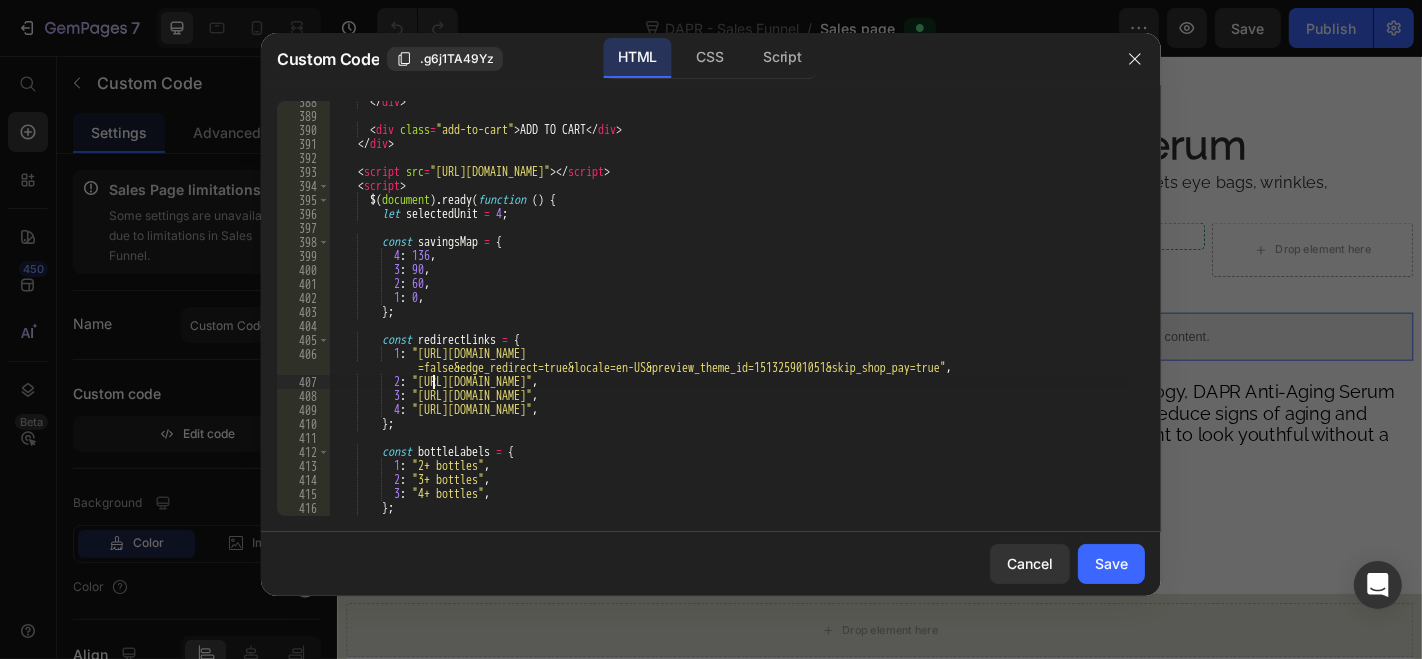 click on "</ div >         < div   class = "add-to-cart" > ADD TO CART </ div >      </ div >      < script   src = "https://code.jquery.com/jquery-3.7.0.min.js" > </ script >      < script >         $ ( document ) . ready ( function   ( )   {           let   selectedUnit   =   4 ;           const   savingsMap   =   {              4 :   136 ,              3 :   90 ,              2 :   60 ,              1 :   0 ,           } ;           const   redirectLinks   =   {              1 :   "https://vynelab.com/checkouts/cn/Z2NwLXVzLWNlbnRyYWwxOjAxSlpWMEY4RVI5WVNDQzAwNkVUVlFGRkFC?auto_redirect                =false&edge_redirect=true&locale=en-US&preview_theme_id=151325901051&skip_shop_pay=true" ,              2 :   "https://try.vynelab.com/DAPR-SKIN/DAPR-2-Units-checkout-001-1749675875404568" ,              3 :   "https://try.vynelab.com/DAPR-SKIN/DAPR-3-Units-checkout-001-1749675875378687" ,              4 :   "https://try.vynelab.com/DAPR-SKIN/DAPR-4-Units-checkout-001-1749675875351014" ,           }" at bounding box center [729, 316] 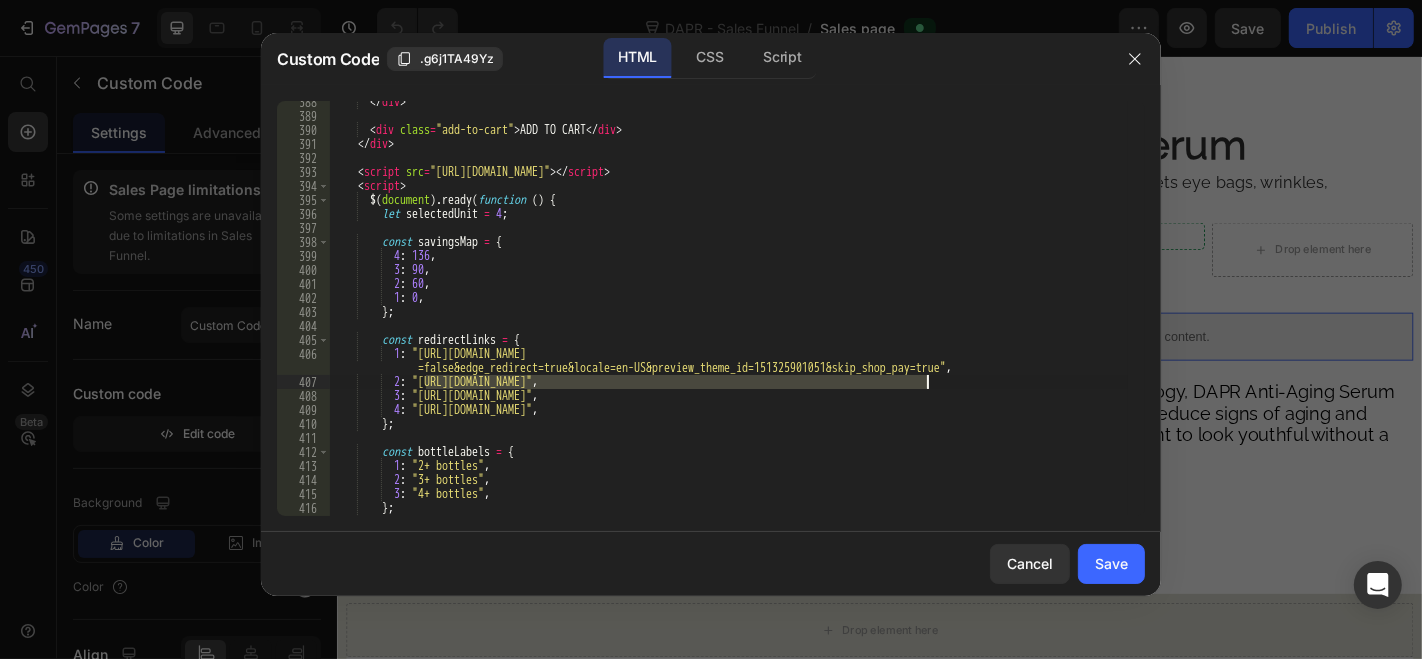 drag, startPoint x: 424, startPoint y: 381, endPoint x: 927, endPoint y: 382, distance: 503.001 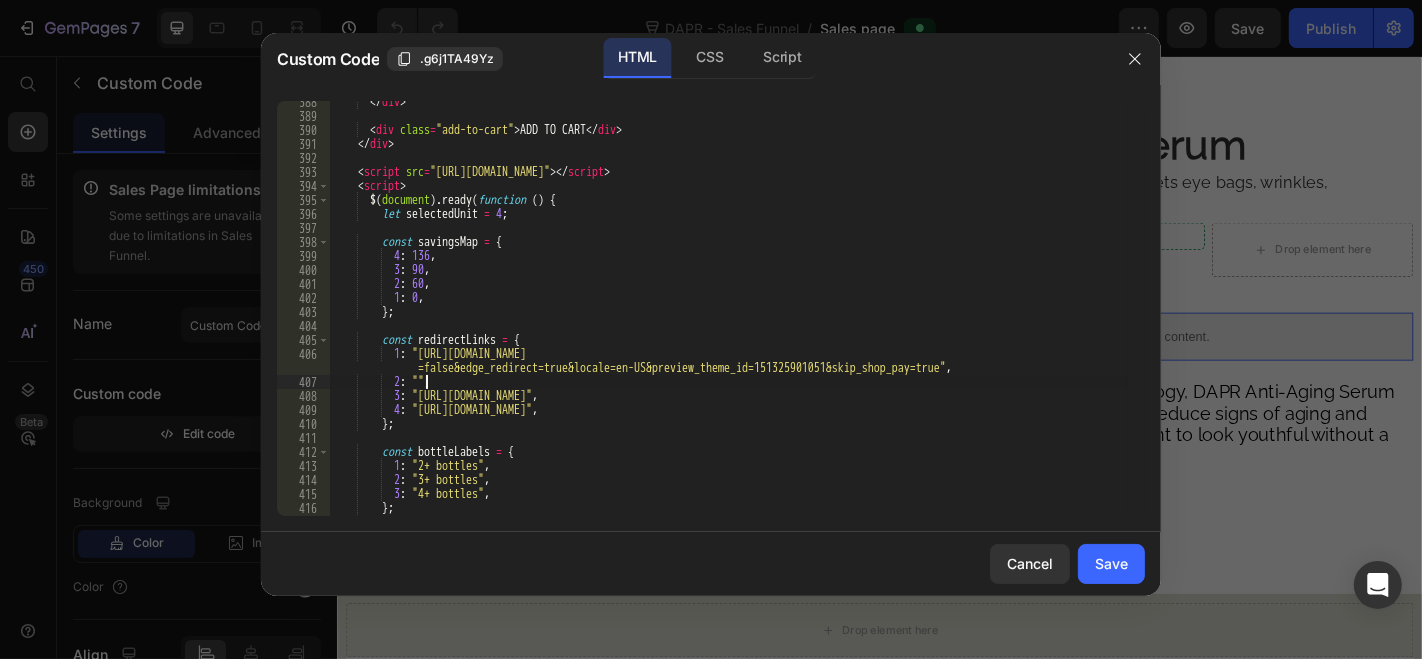 paste on "https://vynelab.com/checkouts/cn/Z2NwLXVzLWNlbnRyYWwxOjAxSlpWMEY4RVI5WVNDQzAwNkVUVlFGRkFC?preview_theme_id=151325901051" 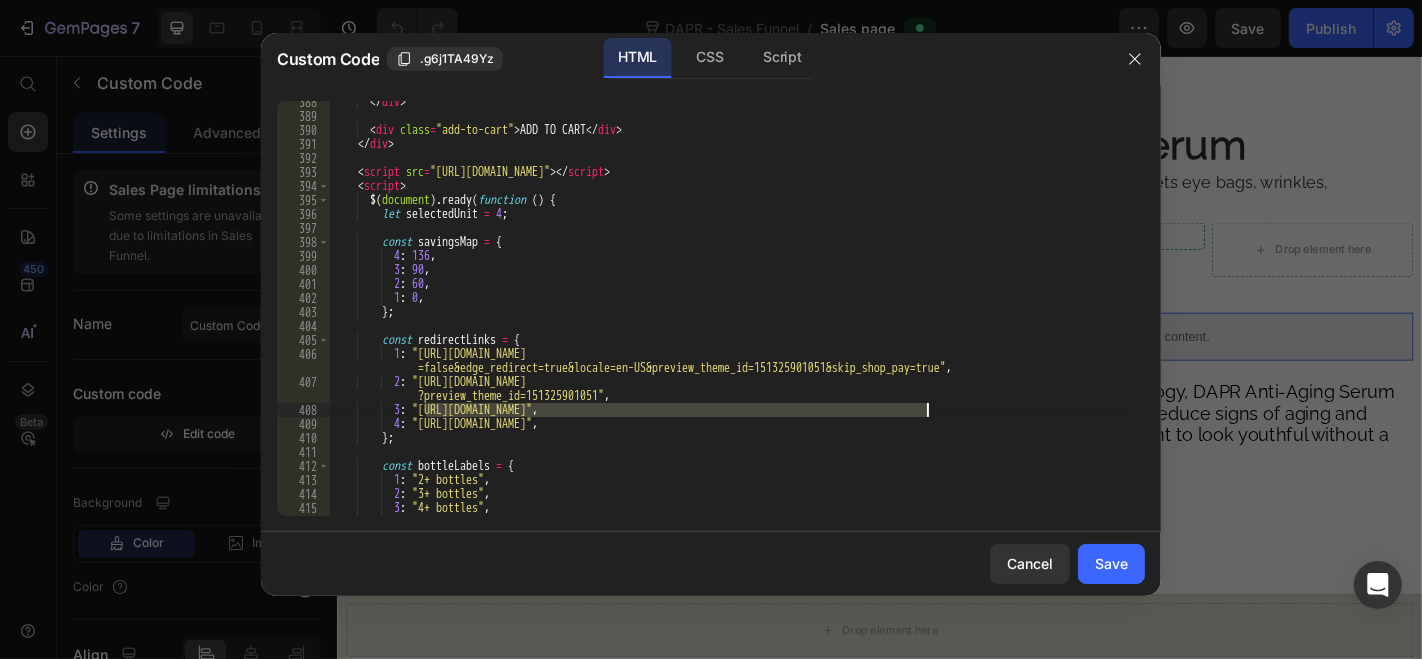 drag, startPoint x: 427, startPoint y: 404, endPoint x: 927, endPoint y: 405, distance: 500.001 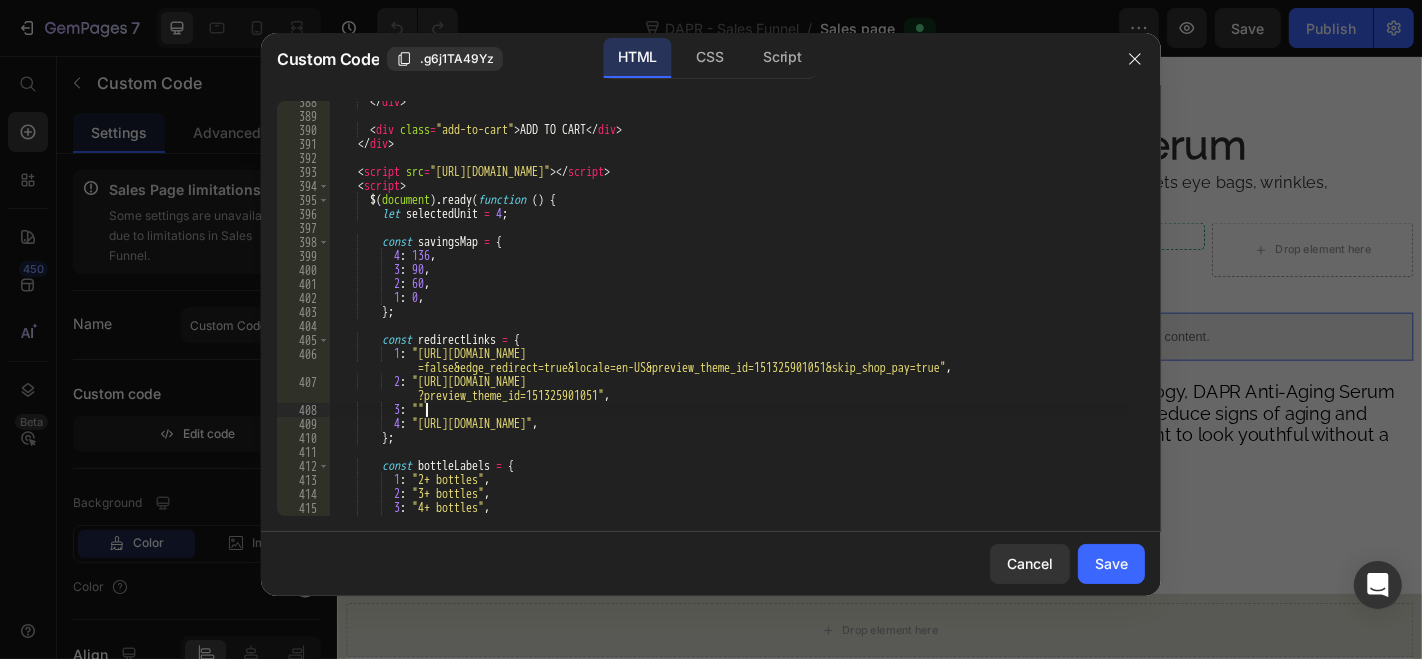 paste on "https://vynelab.com/checkouts/cn/Z2NwLXVzLWNlbnRyYWwxOjAxSlpWMEY4RVI5WVNDQzAwNkVUVlFGRkFC?preview_theme_id=151325901051" 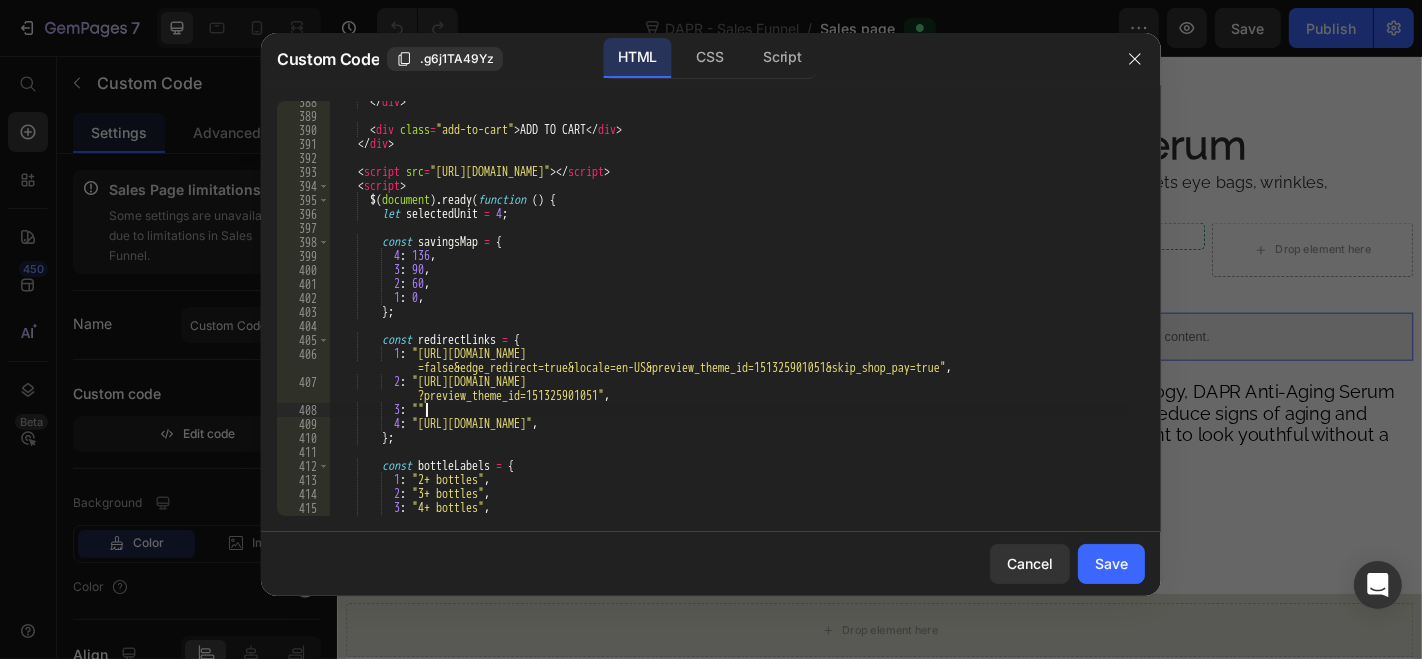 paste on "https://vynelab.com/checkouts/cn/Z2NwLXVzLWNlbnRyYWwxOjAxSlpWMEY4RVI5WVNDQzAwNkVUVlFGRkFC?preview_theme_id=151325901051" 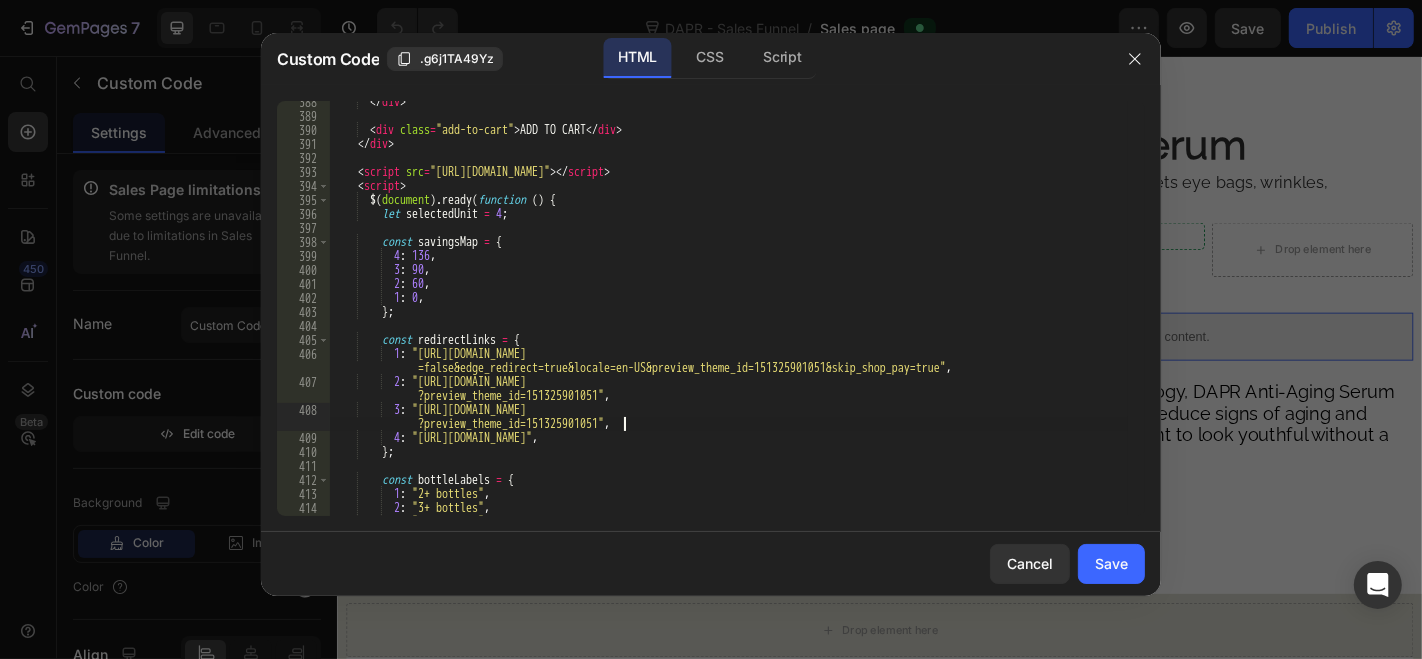 click on "</ div >         < div   class = "add-to-cart" > ADD TO CART </ div >      </ div >      < script   src = "https://code.jquery.com/jquery-3.7.0.min.js" > </ script >      < script >         $ ( document ) . ready ( function   ( )   {           let   selectedUnit   =   4 ;           const   savingsMap   =   {              4 :   136 ,              3 :   90 ,              2 :   60 ,              1 :   0 ,           } ;           const   redirectLinks   =   {              1 :   "https://vynelab.com/checkouts/cn/Z2NwLXVzLWNlbnRyYWwxOjAxSlpWMEY4RVI5WVNDQzAwNkVUVlFGRkFC?auto_redirect                =false&edge_redirect=true&locale=en-US&preview_theme_id=151325901051&skip_shop_pay=true" ,              2 :   "https://vynelab.com/checkouts/cn/Z2NwLXVzLWNlbnRyYWwxOjAxSlpWMEY4RVI5WVNDQzAwNkVUVlFGRkFC                ?preview_theme_id=151325901051" ,              3 :   "https://vynelab.com/checkouts/cn/Z2NwLXVzLWNlbnRyYWwxOjAxSlpWMEY4RVI5WVNDQzAwNkVUVlFGRkFC" at bounding box center (729, 316) 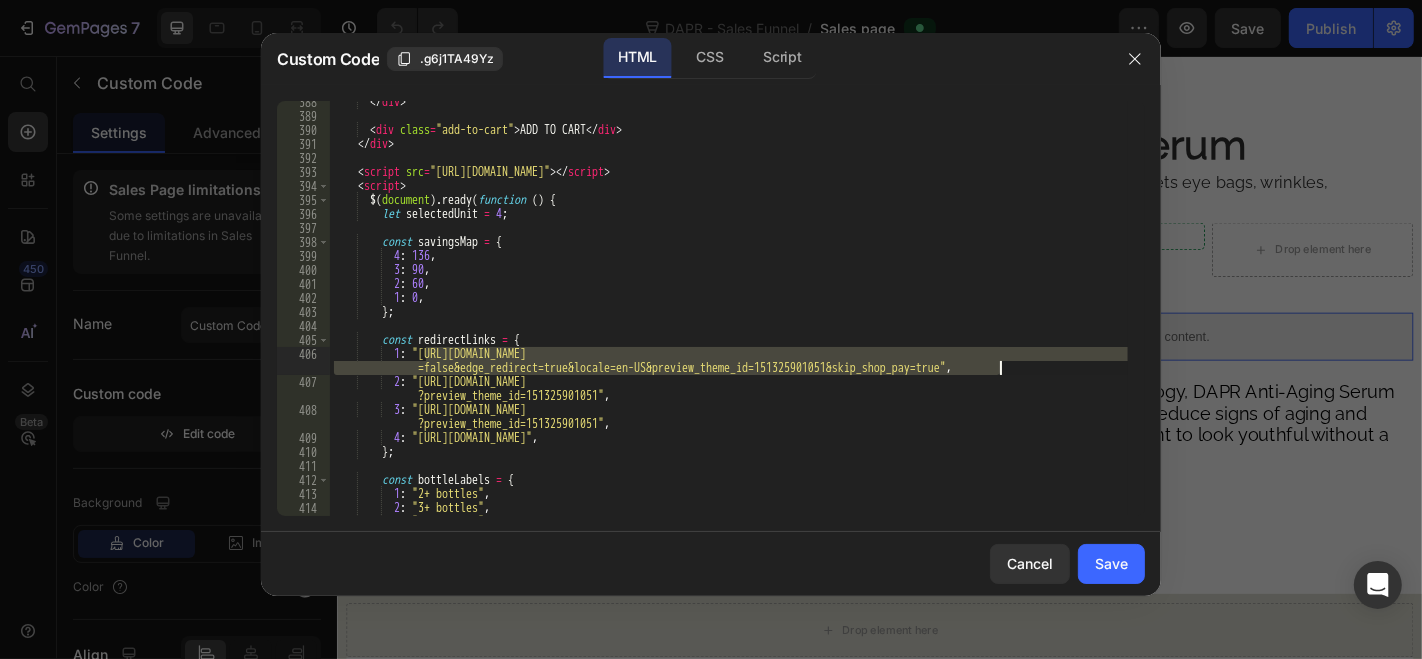 drag, startPoint x: 427, startPoint y: 352, endPoint x: 1000, endPoint y: 372, distance: 573.34894 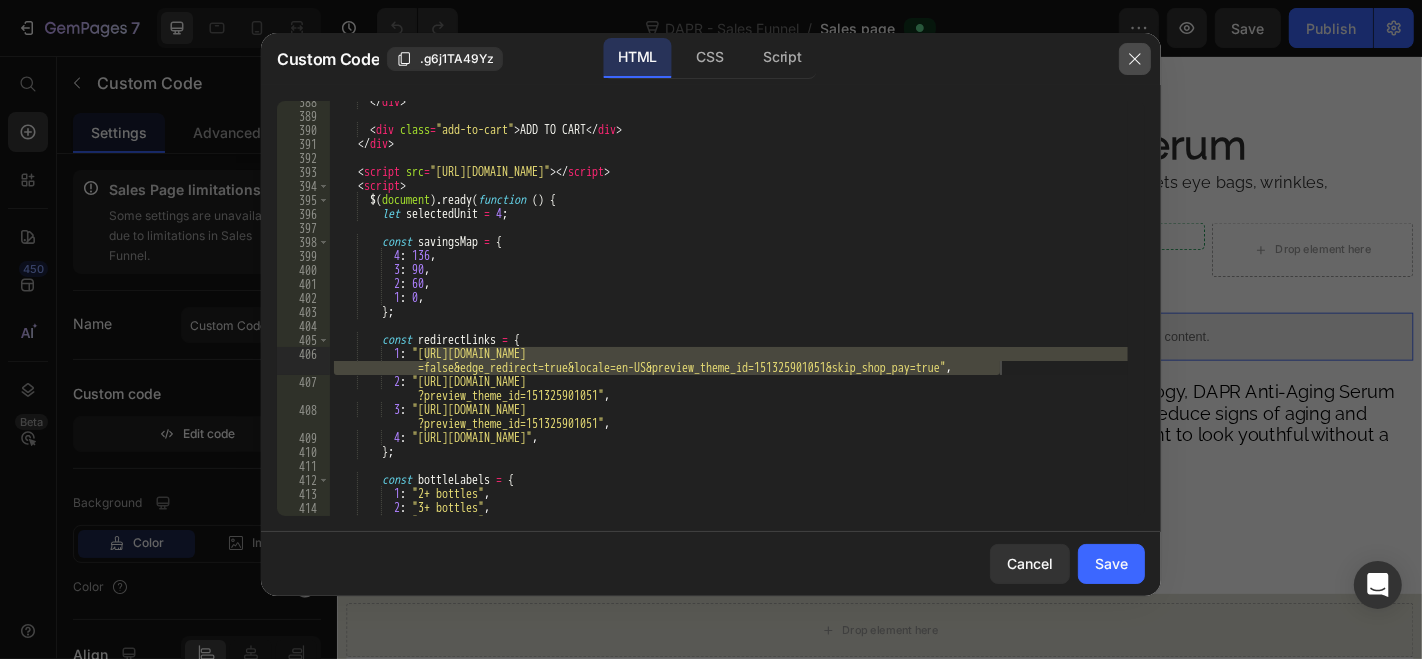 click 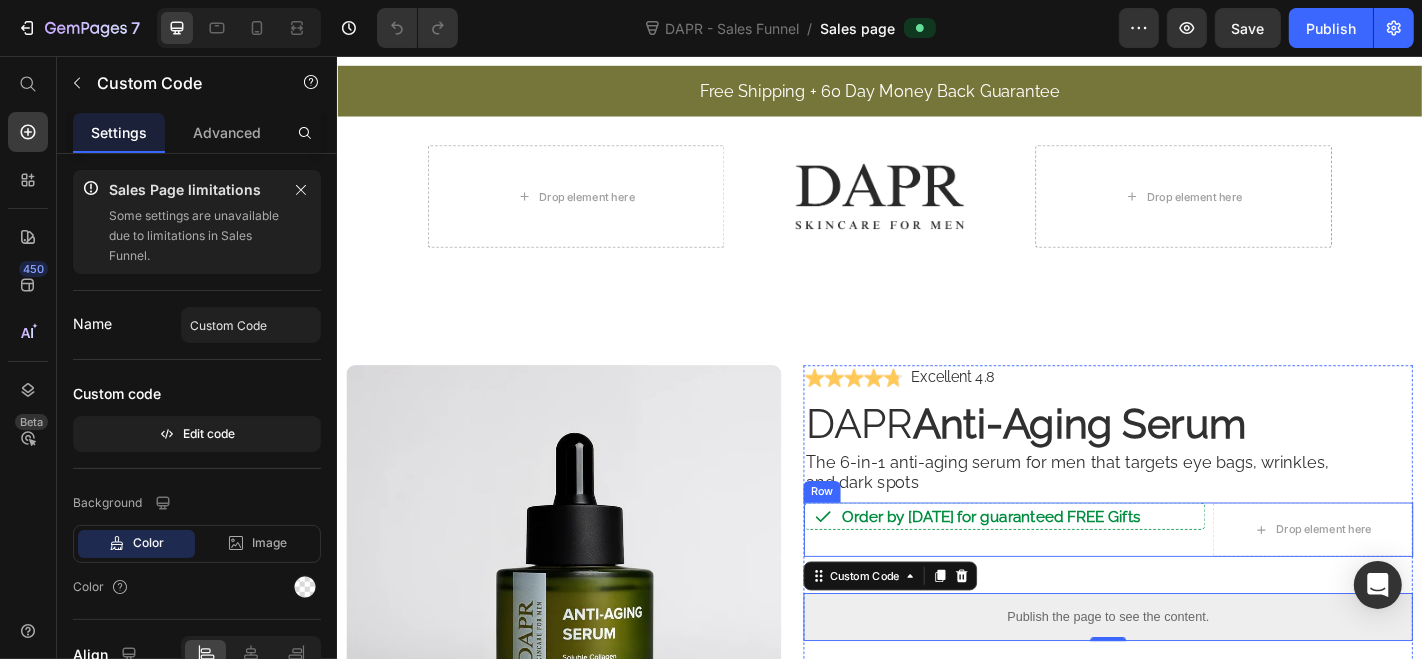 scroll, scrollTop: 0, scrollLeft: 0, axis: both 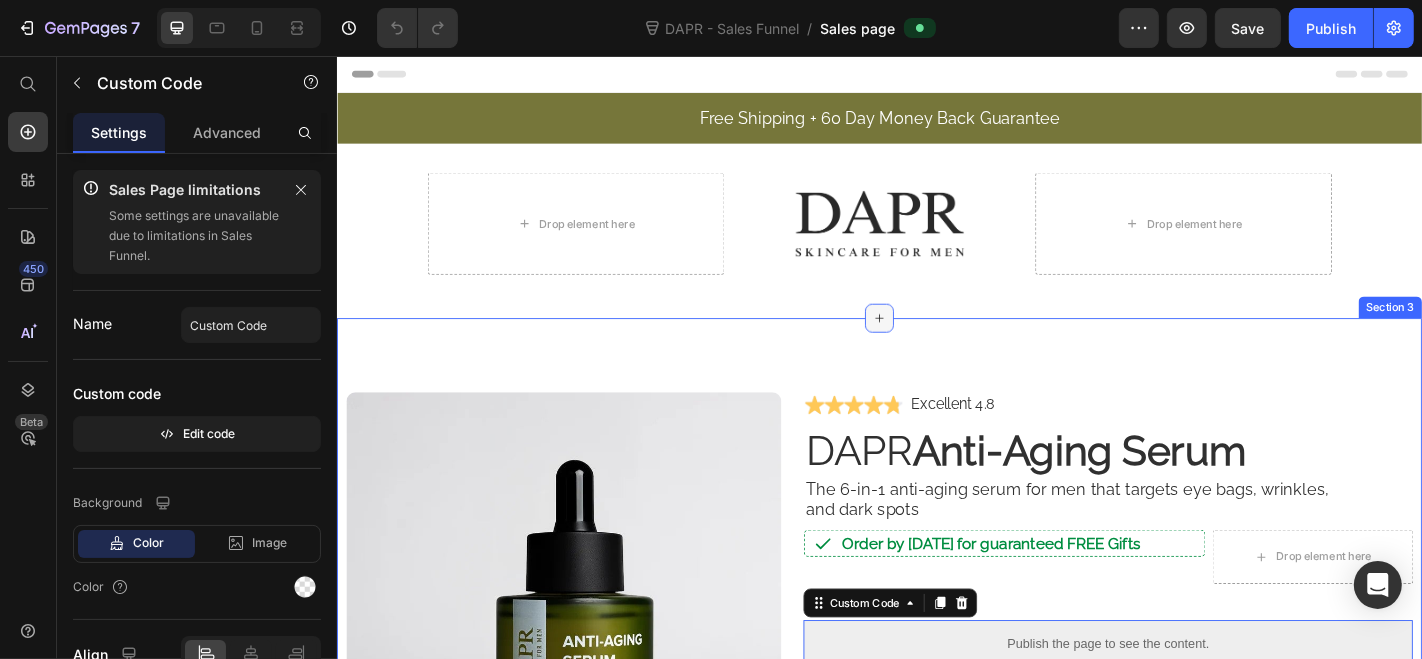 click at bounding box center (936, 345) 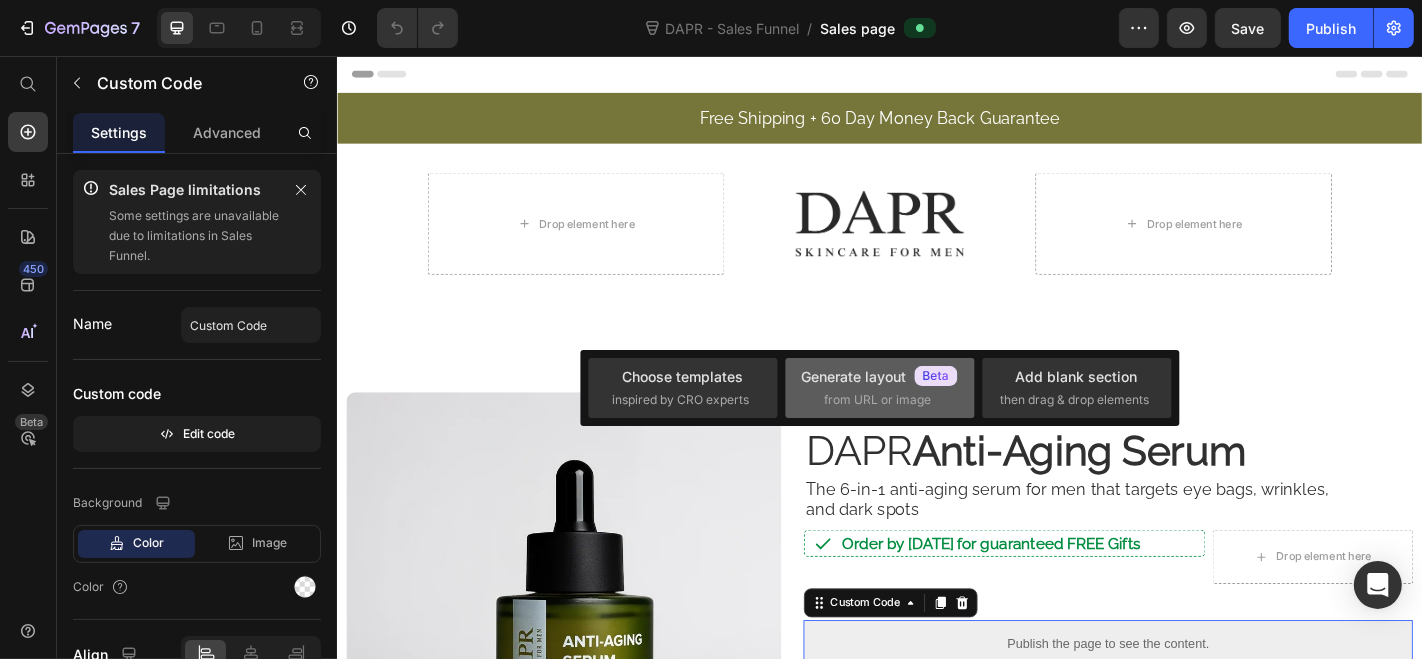 click on "Generate layout" at bounding box center (880, 376) 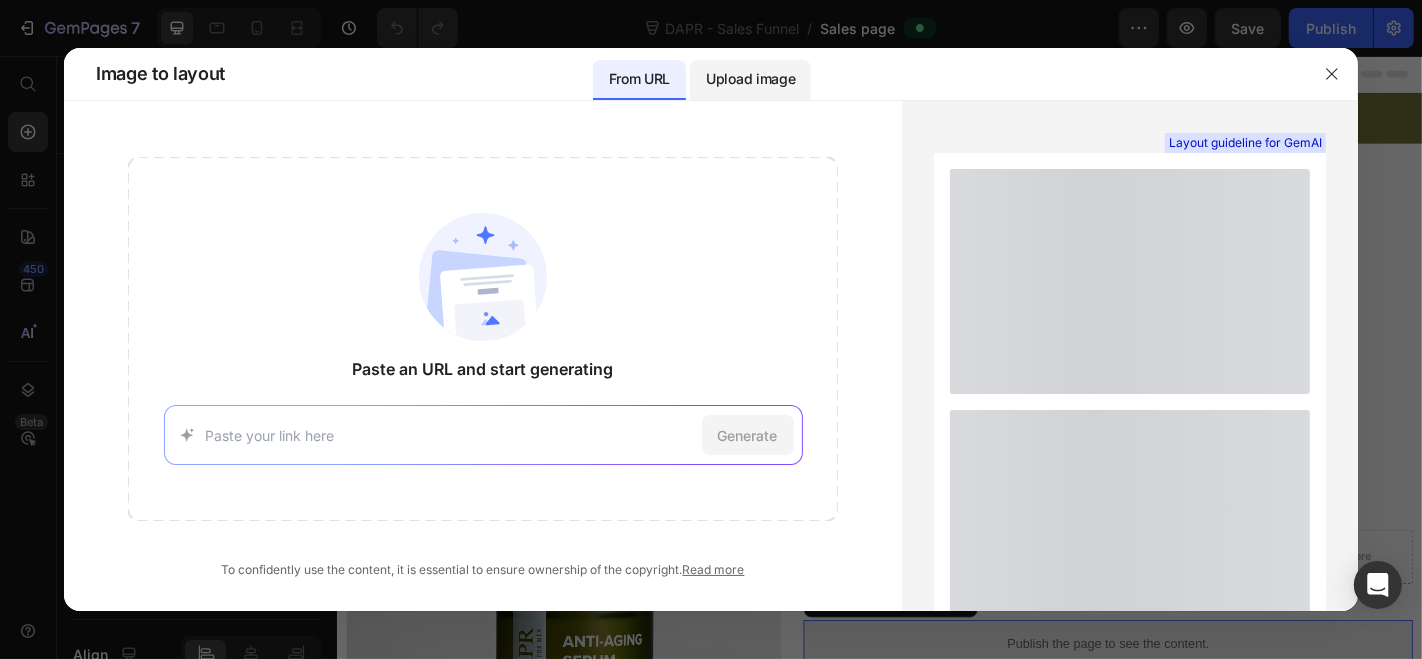 click on "Upload image" at bounding box center (750, 79) 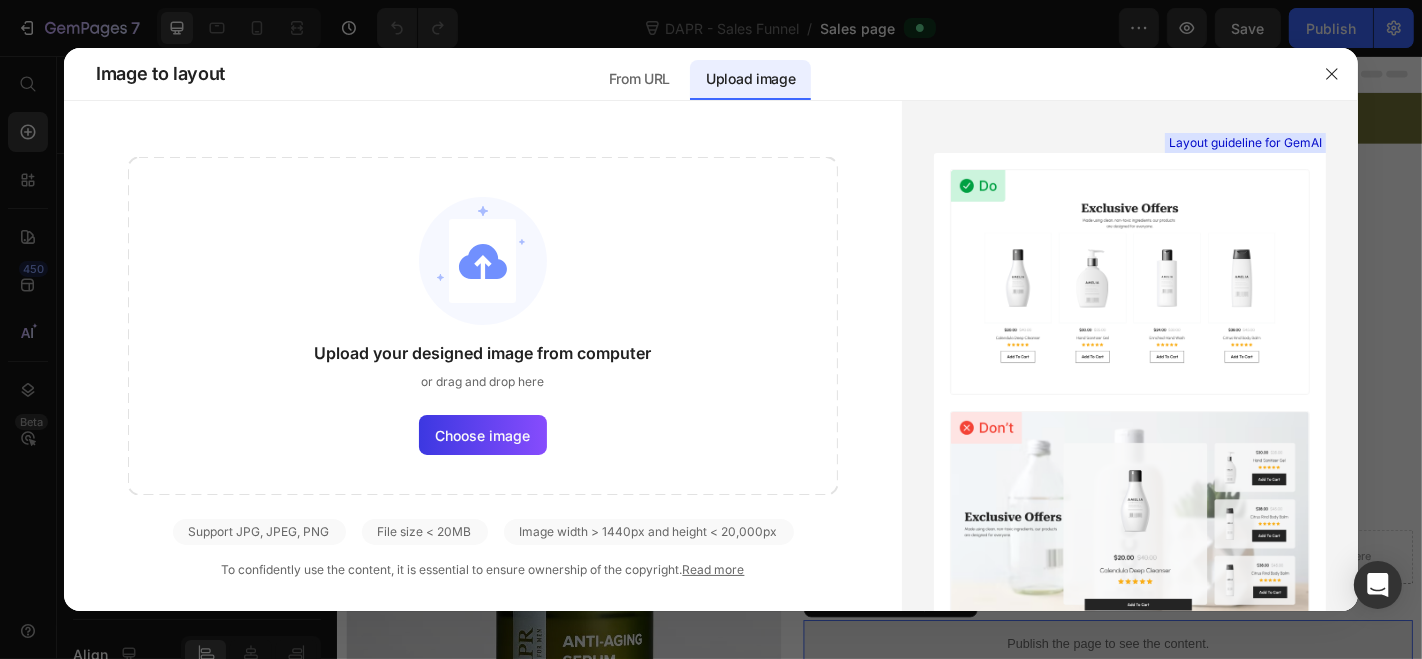 click 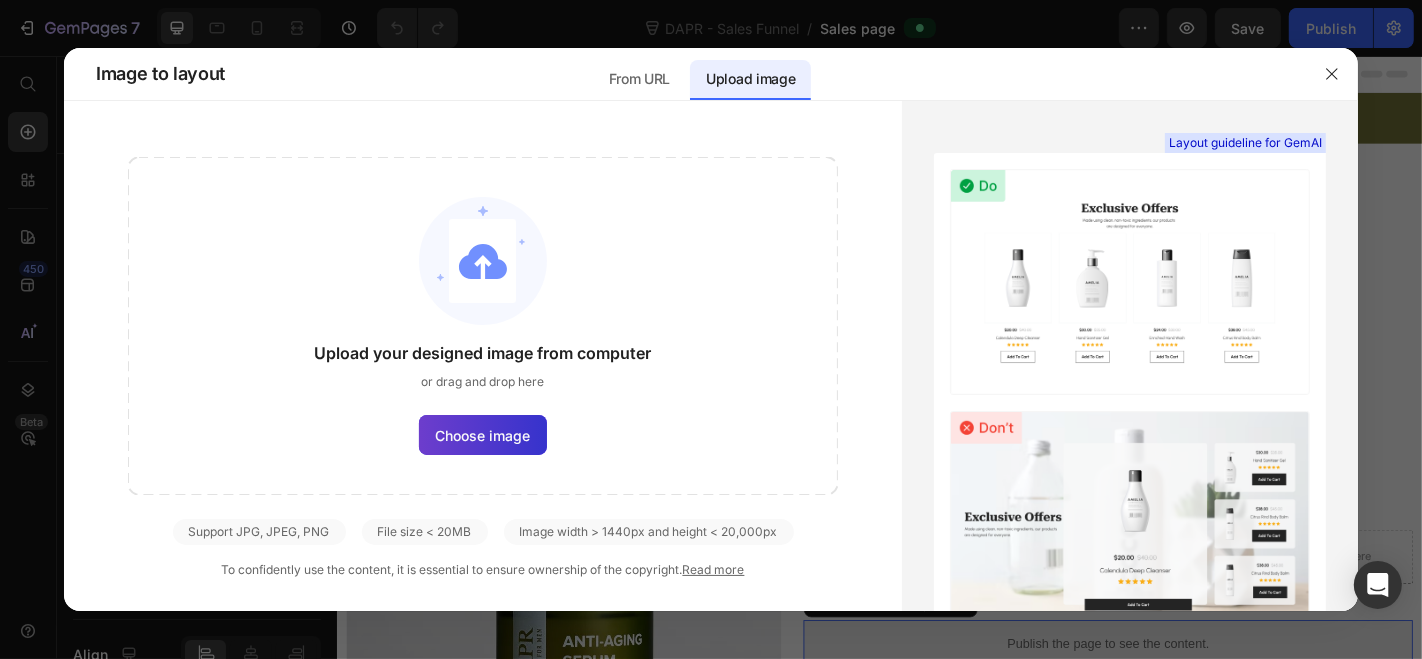 click on "Choose image" at bounding box center [483, 435] 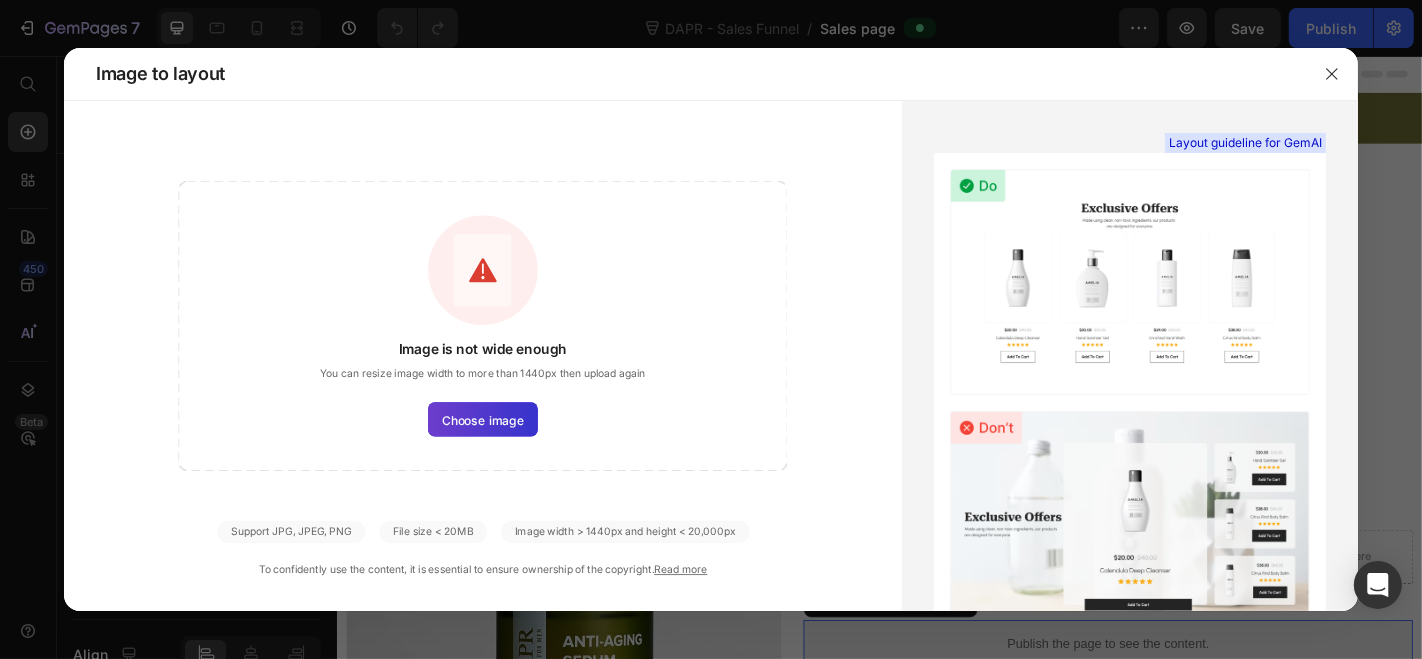 click on "Choose image" at bounding box center (483, 420) 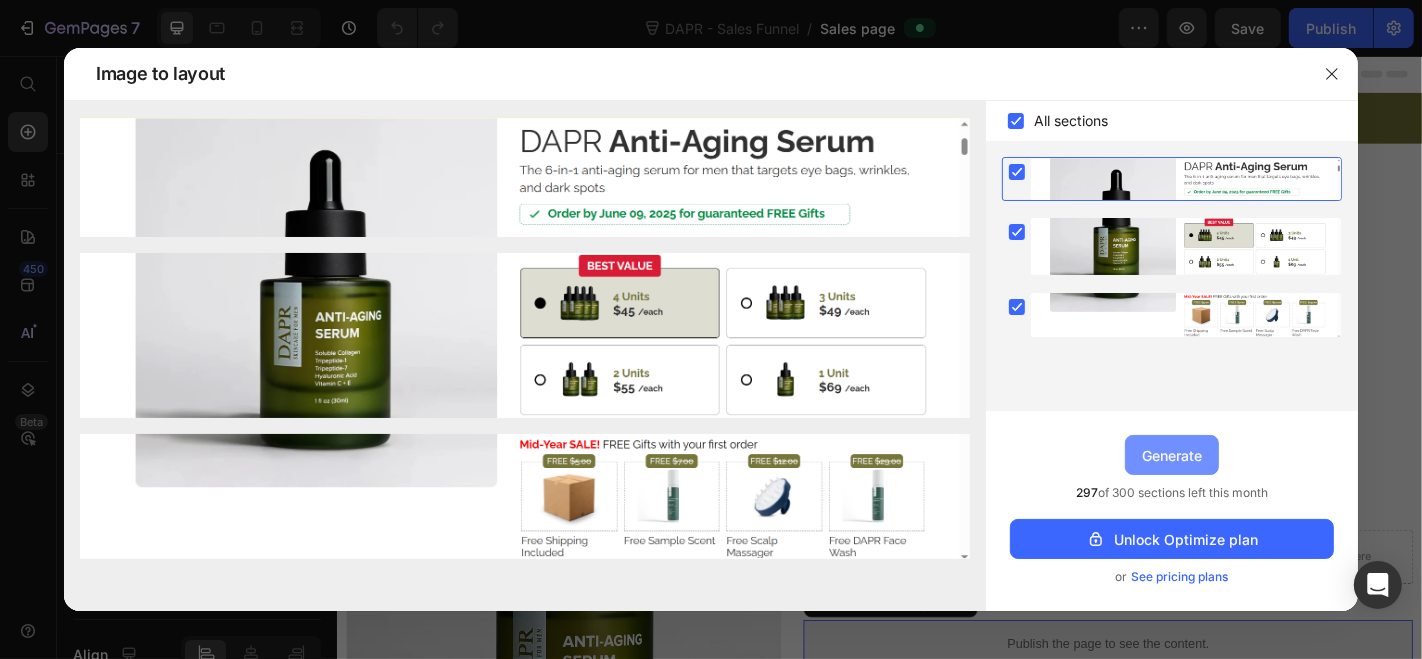 click on "Generate" at bounding box center (1172, 455) 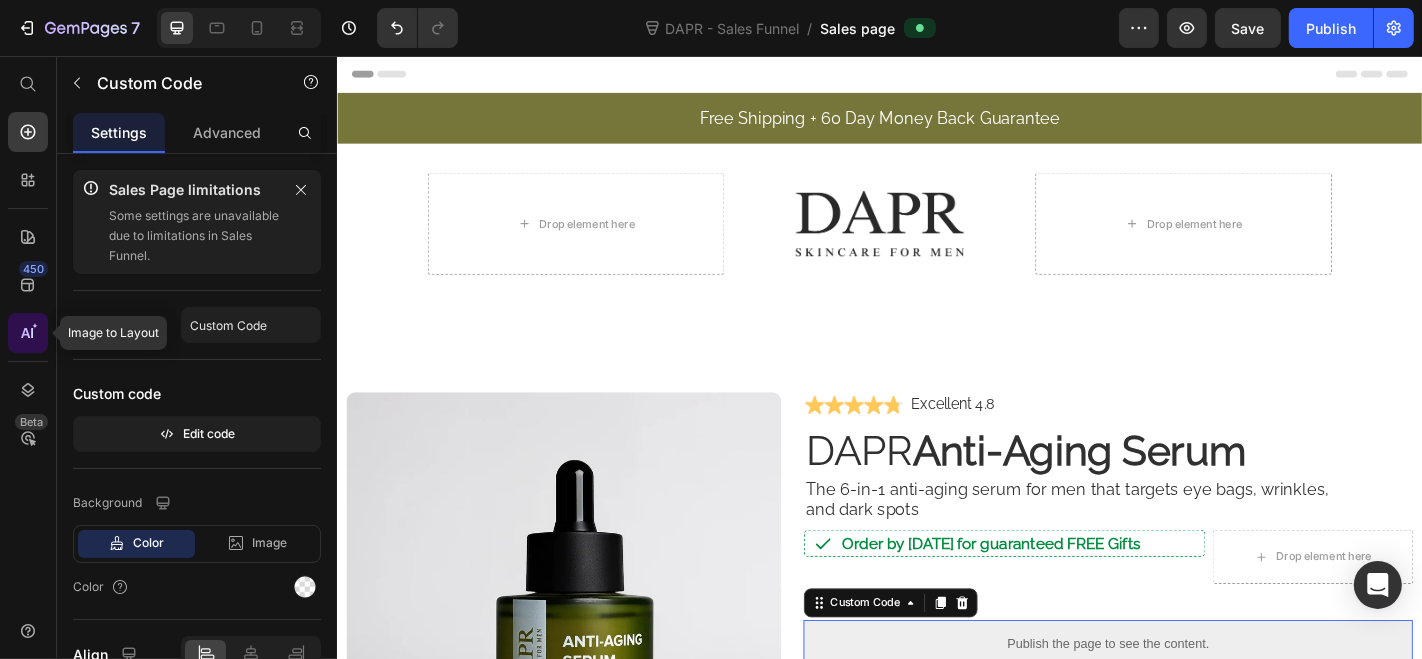 click 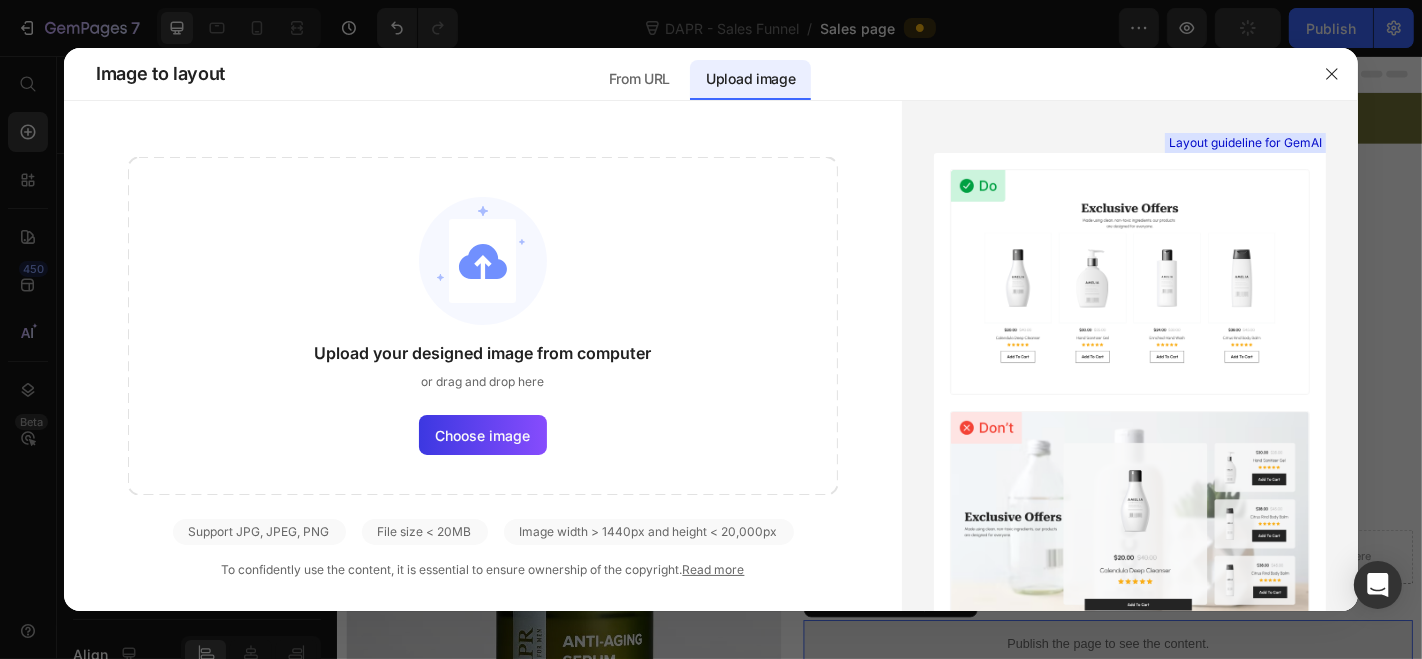 drag, startPoint x: 1347, startPoint y: 86, endPoint x: 1117, endPoint y: 33, distance: 236.02754 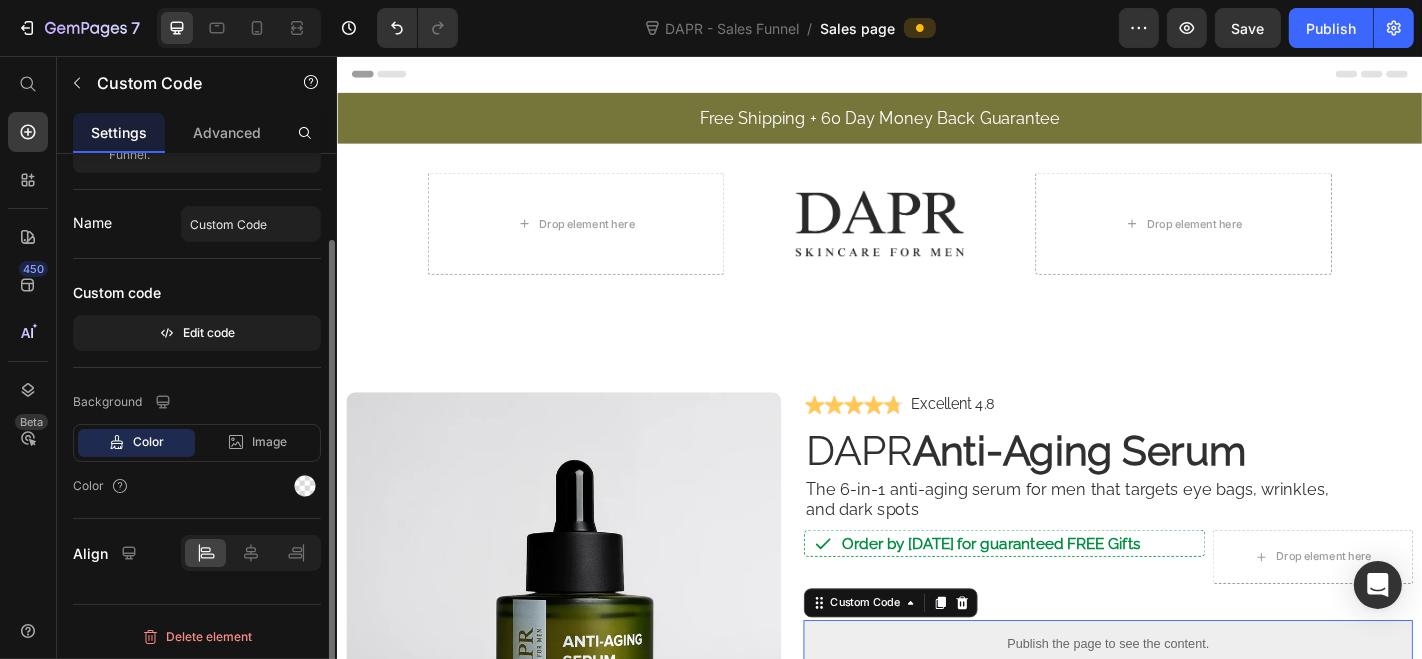 scroll, scrollTop: 0, scrollLeft: 0, axis: both 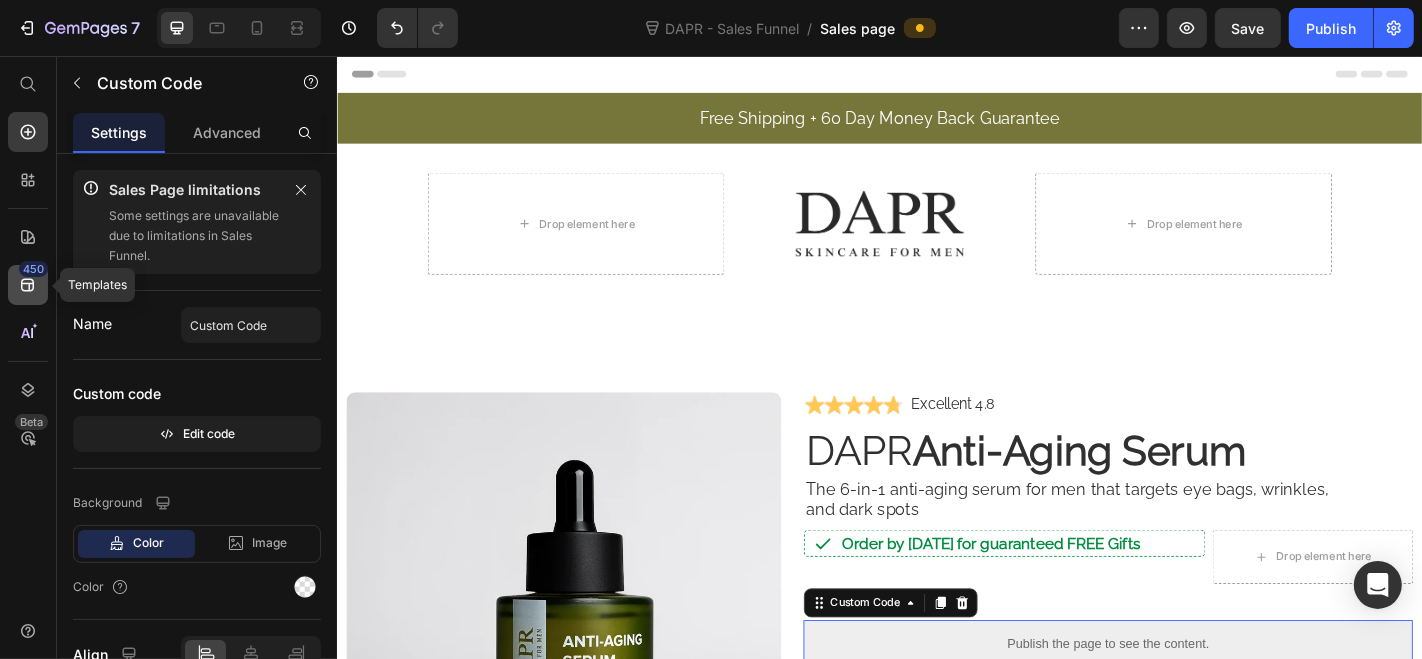 click 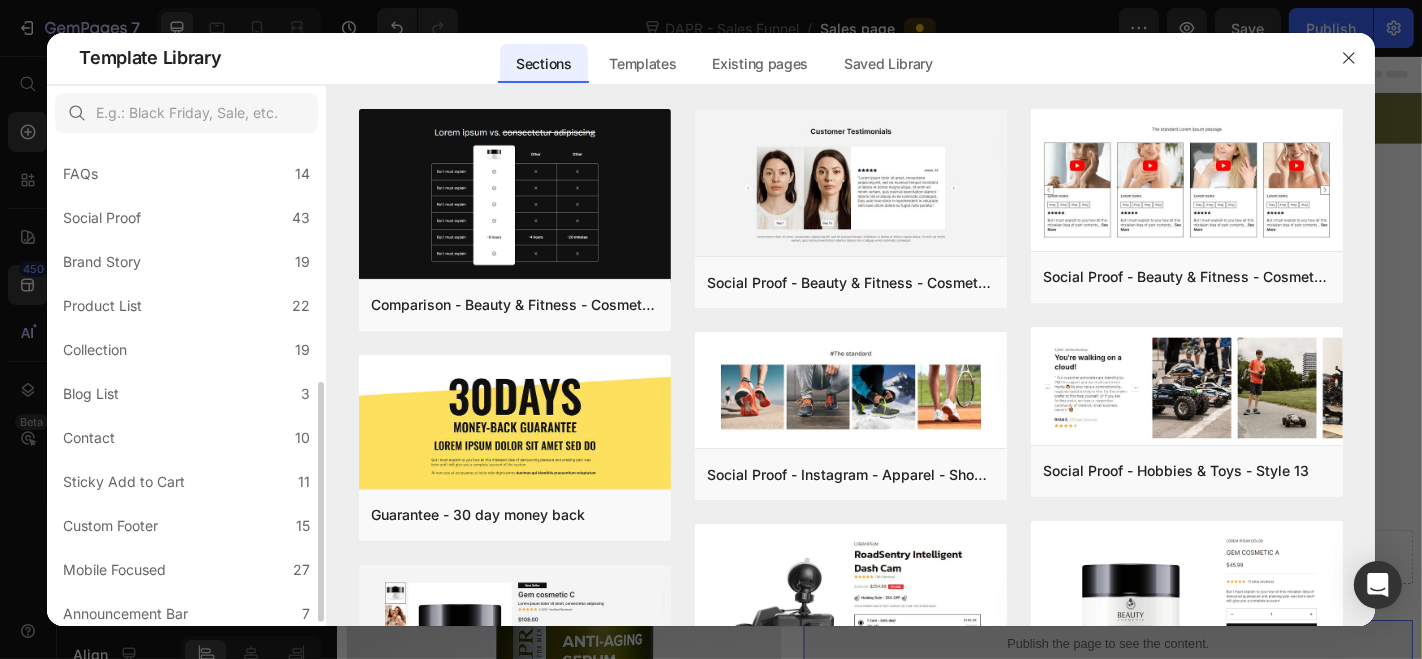 scroll, scrollTop: 0, scrollLeft: 0, axis: both 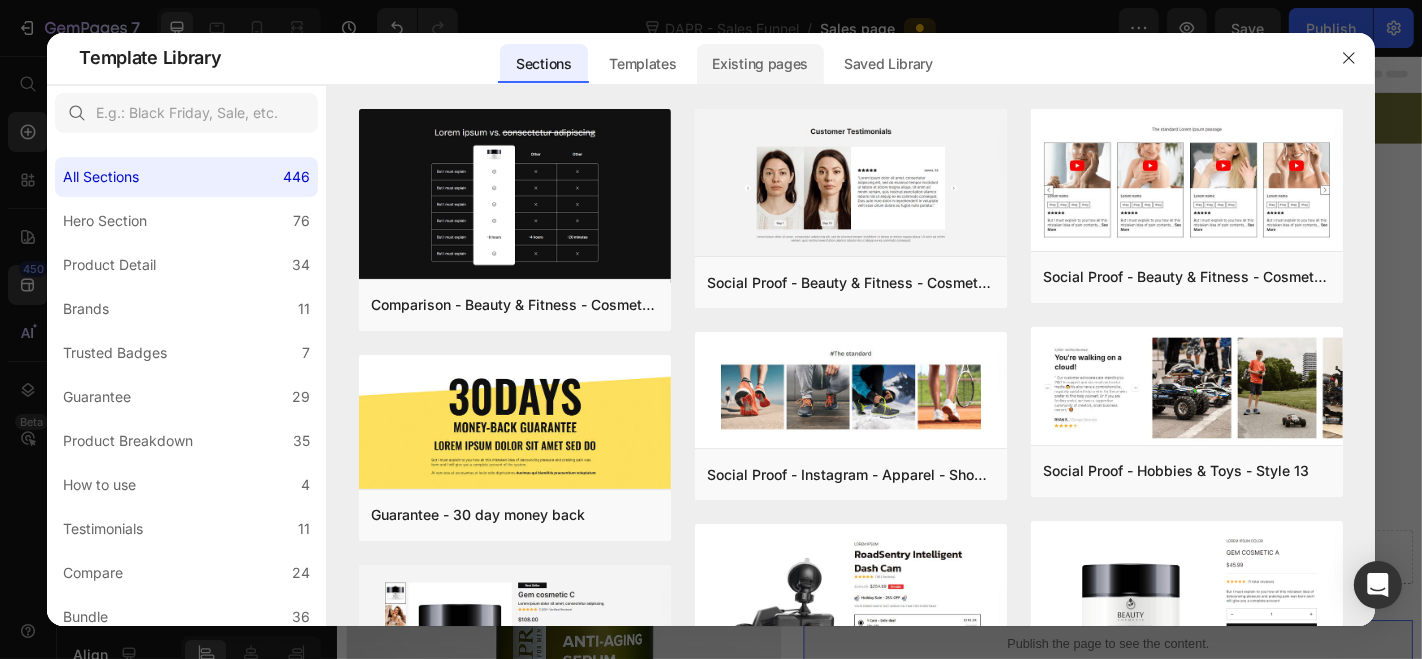 click on "Existing pages" 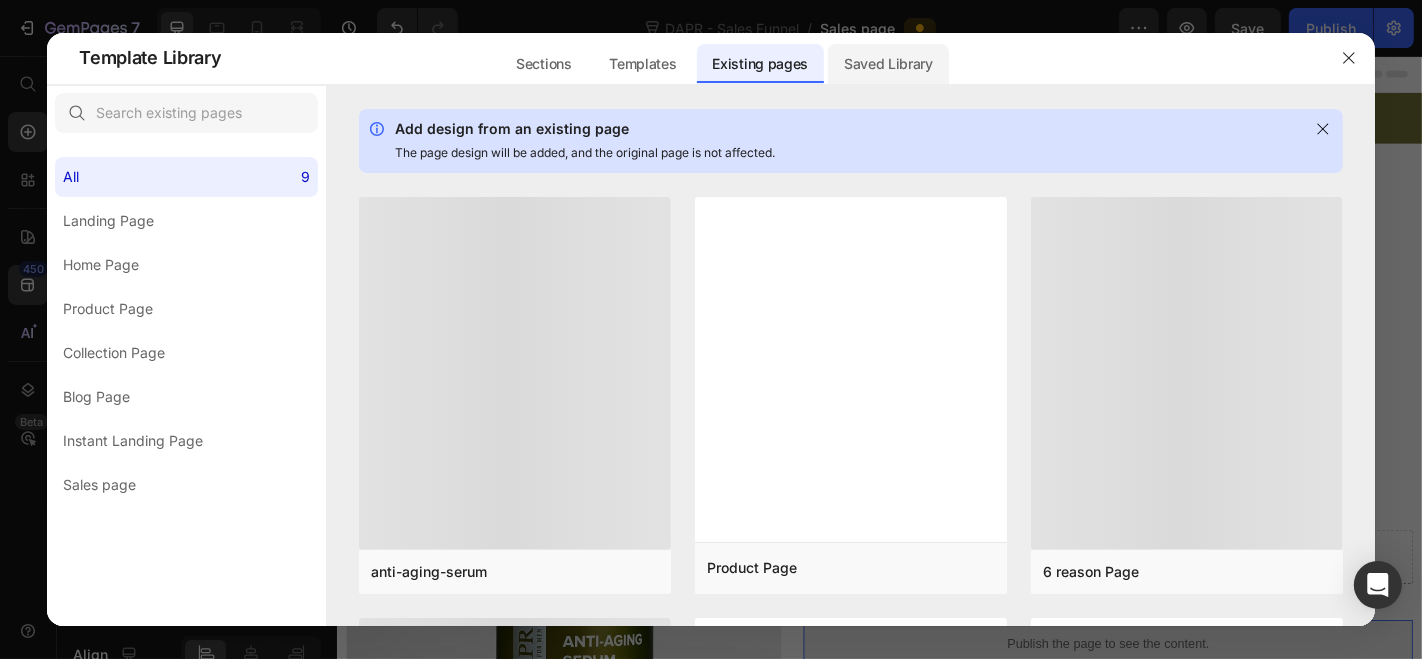 click on "Saved Library" 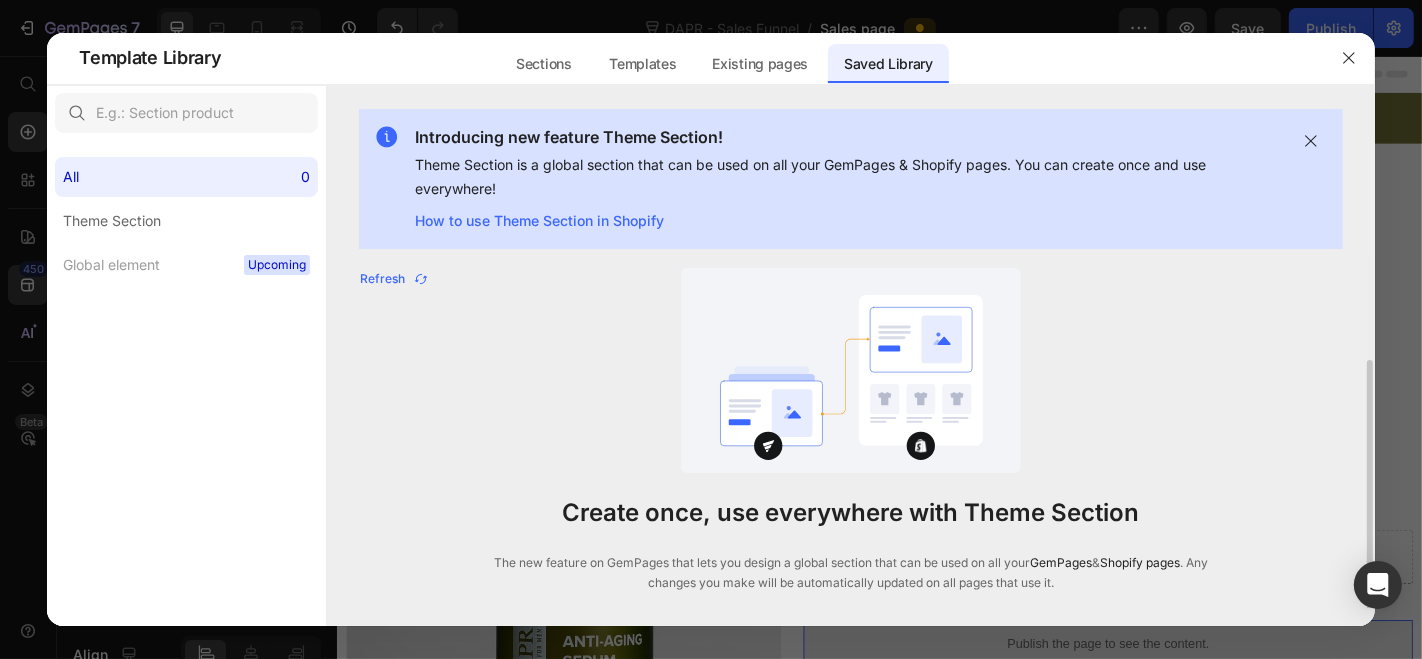 scroll, scrollTop: 51, scrollLeft: 0, axis: vertical 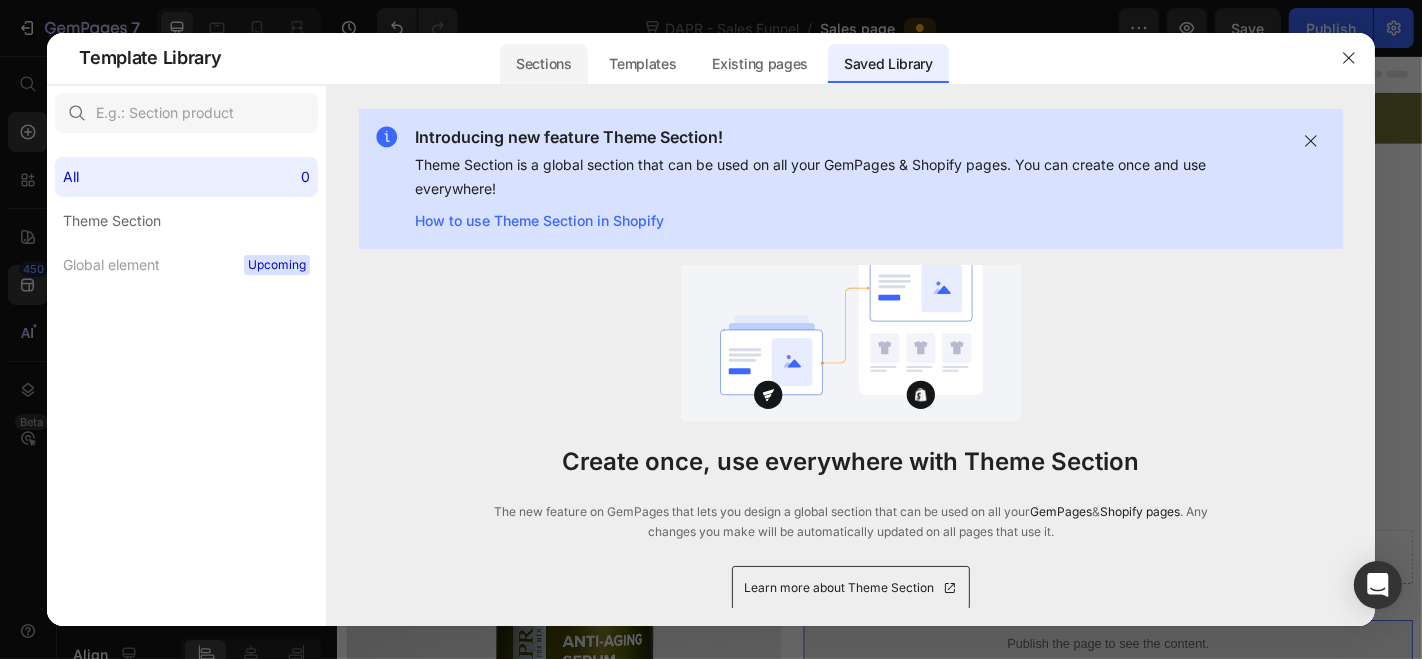 click on "Sections" 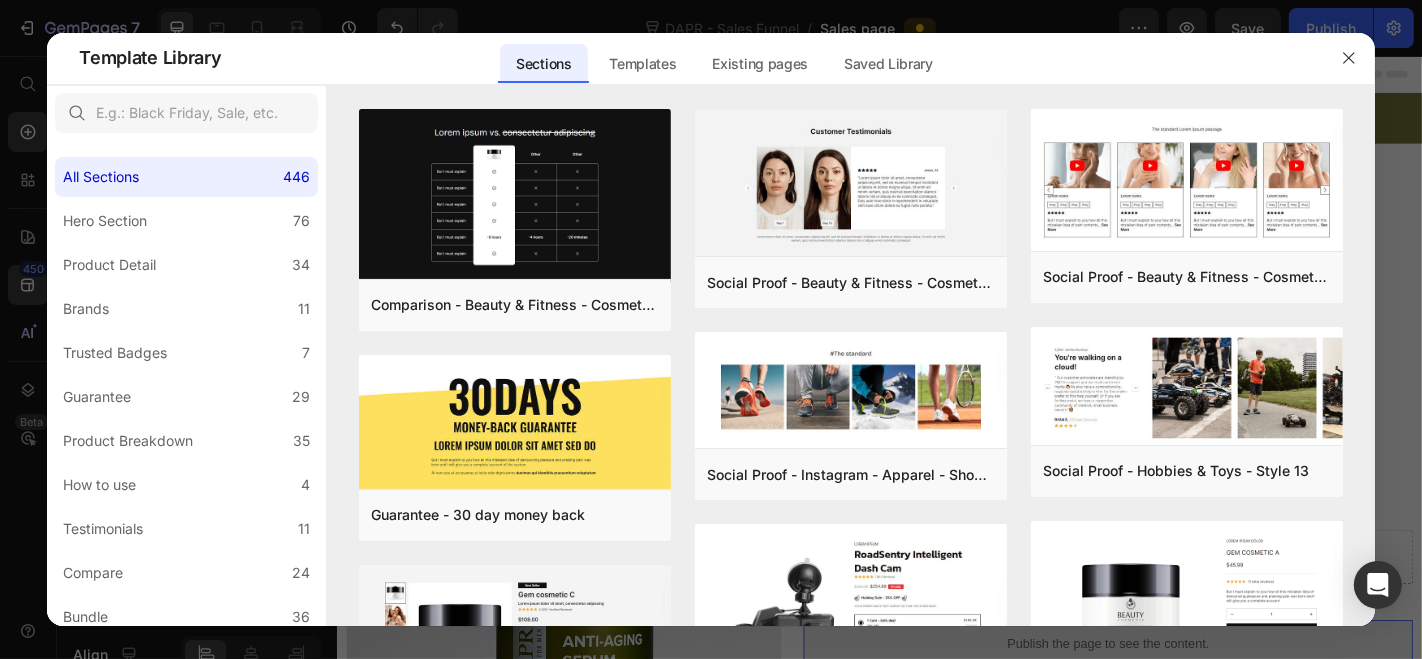 scroll, scrollTop: 12, scrollLeft: 0, axis: vertical 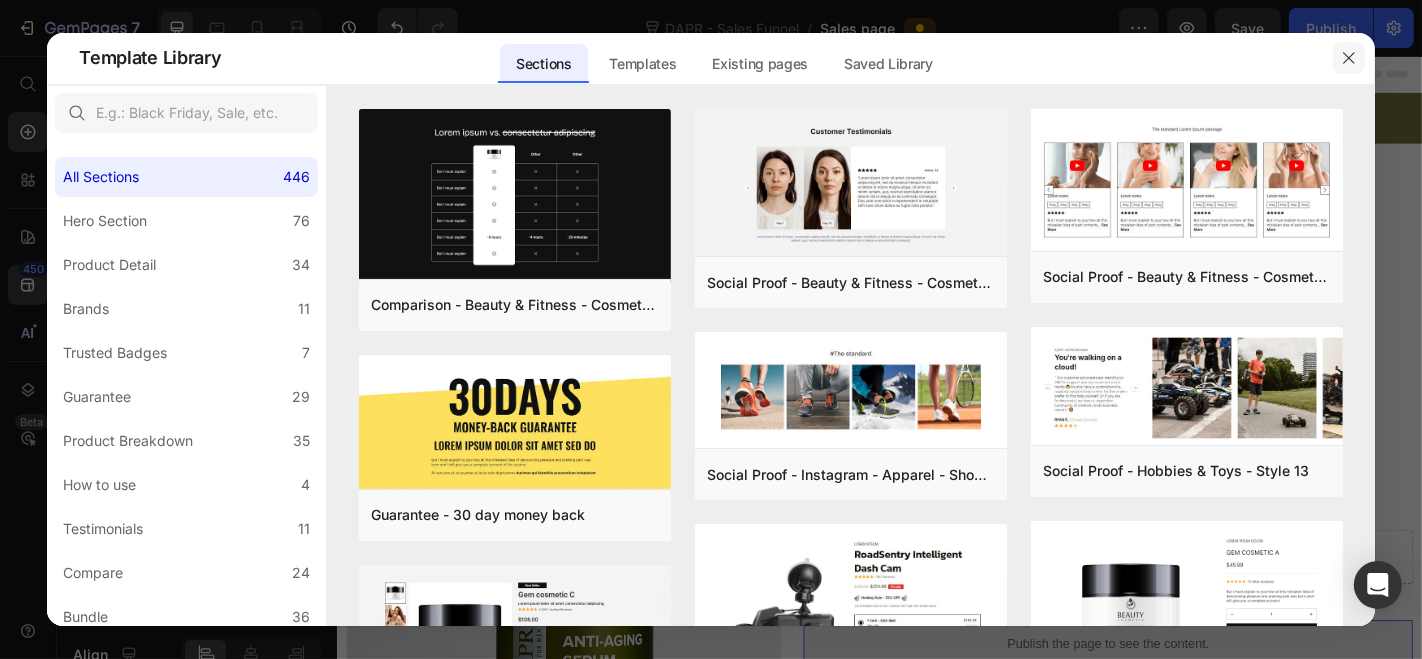 click 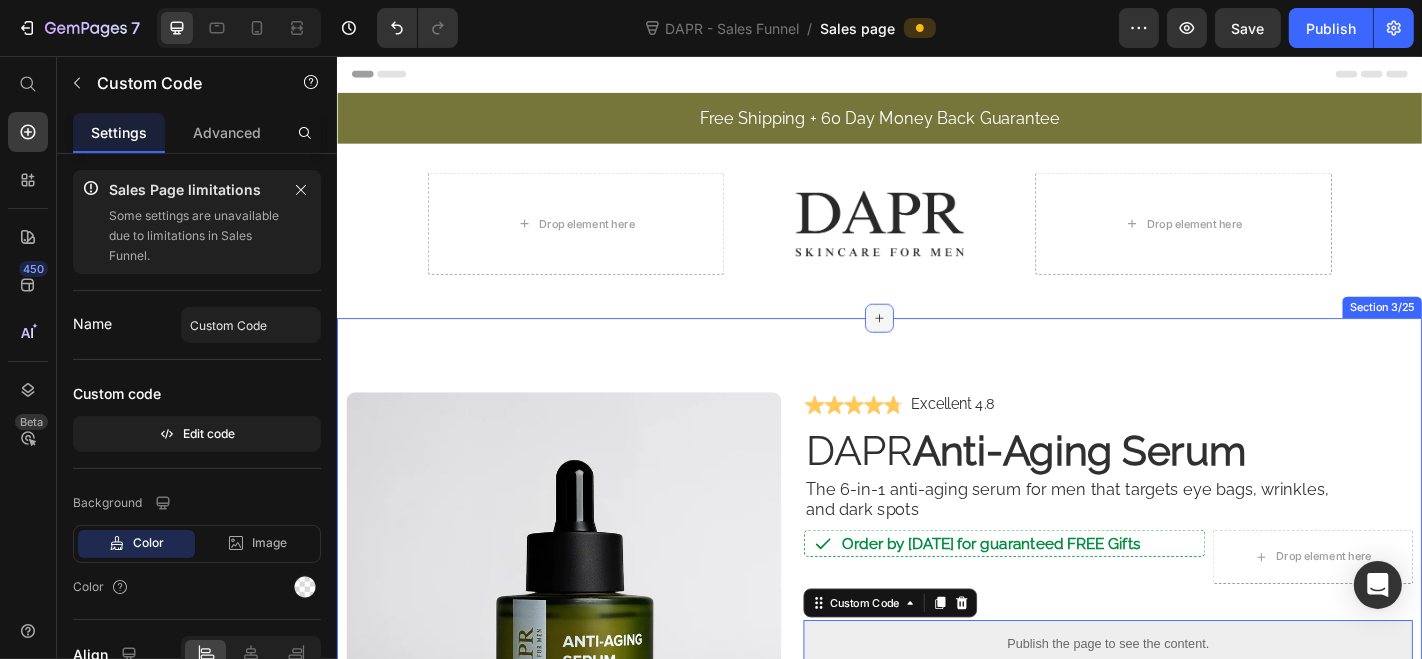 click 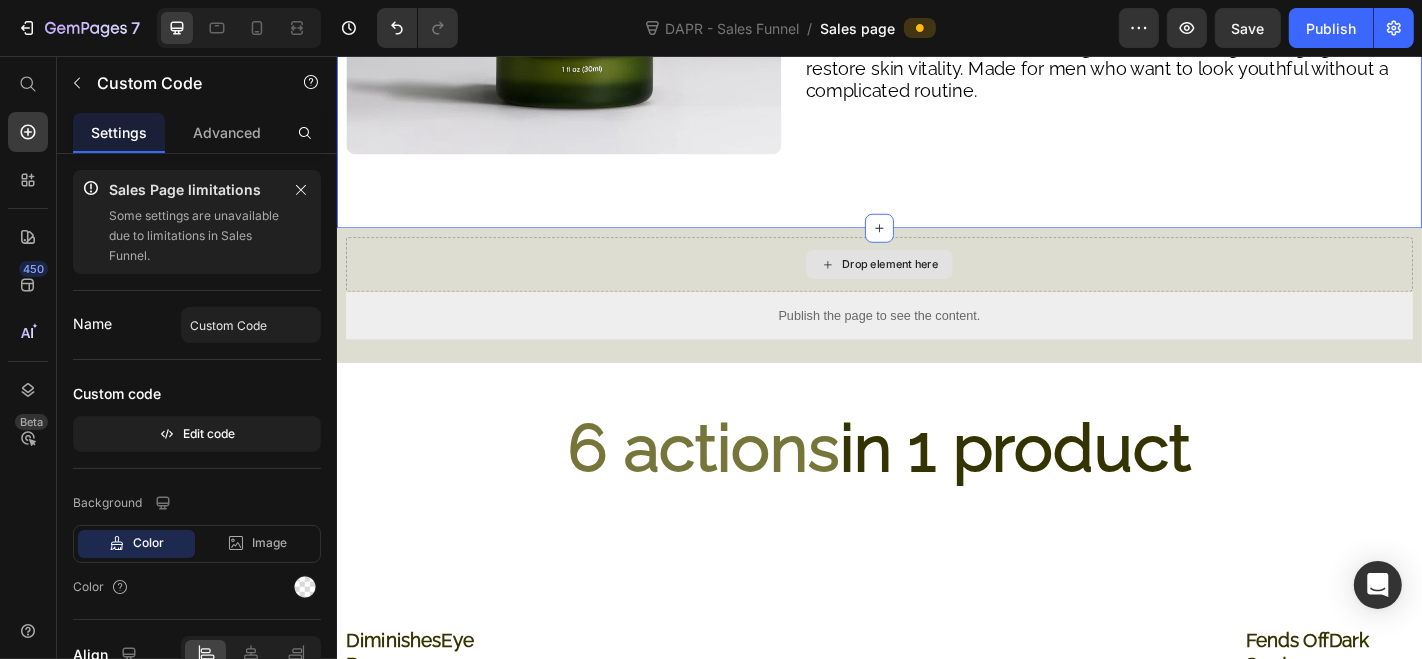 scroll, scrollTop: 659, scrollLeft: 0, axis: vertical 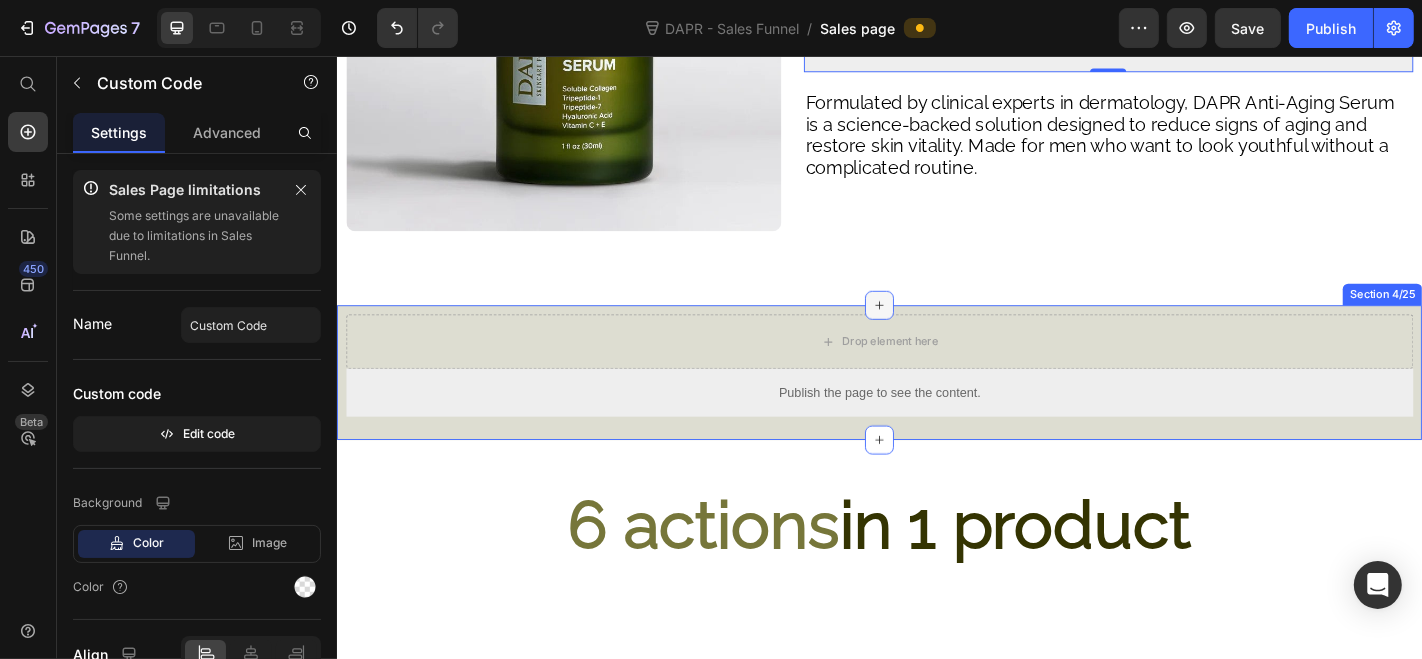 click 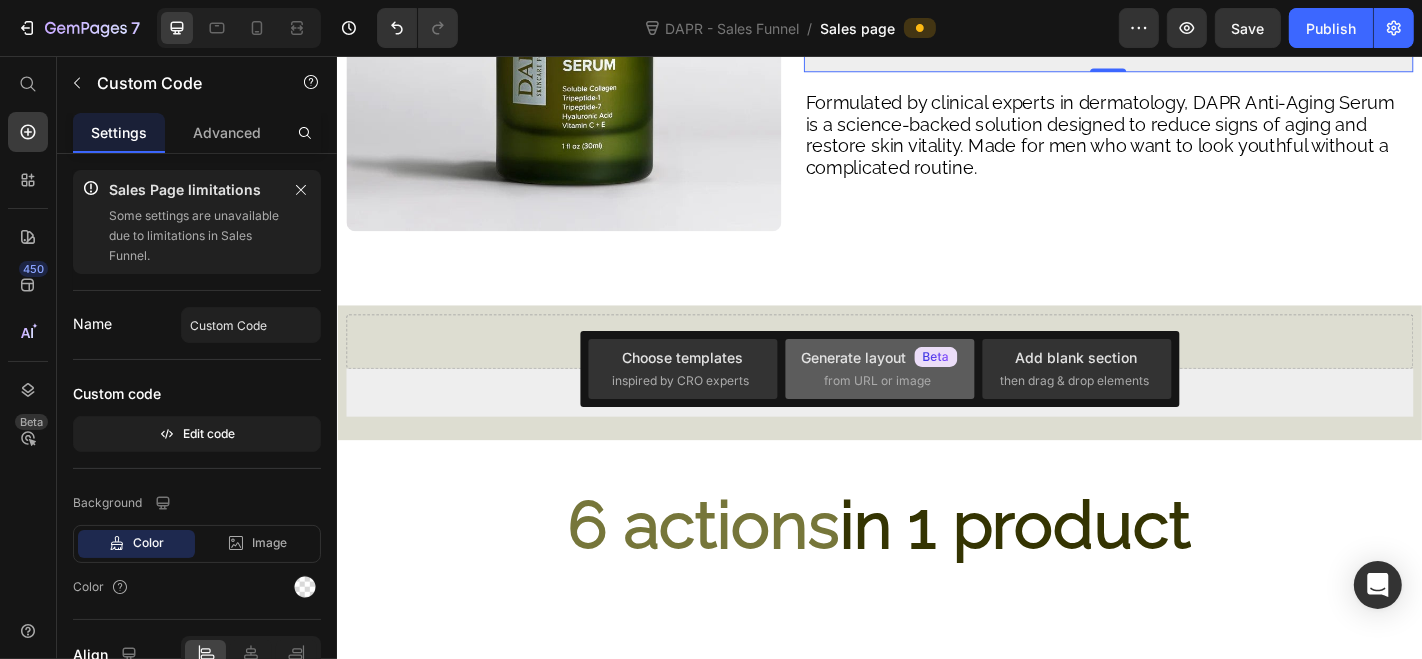 click on "from URL or image" at bounding box center (878, 381) 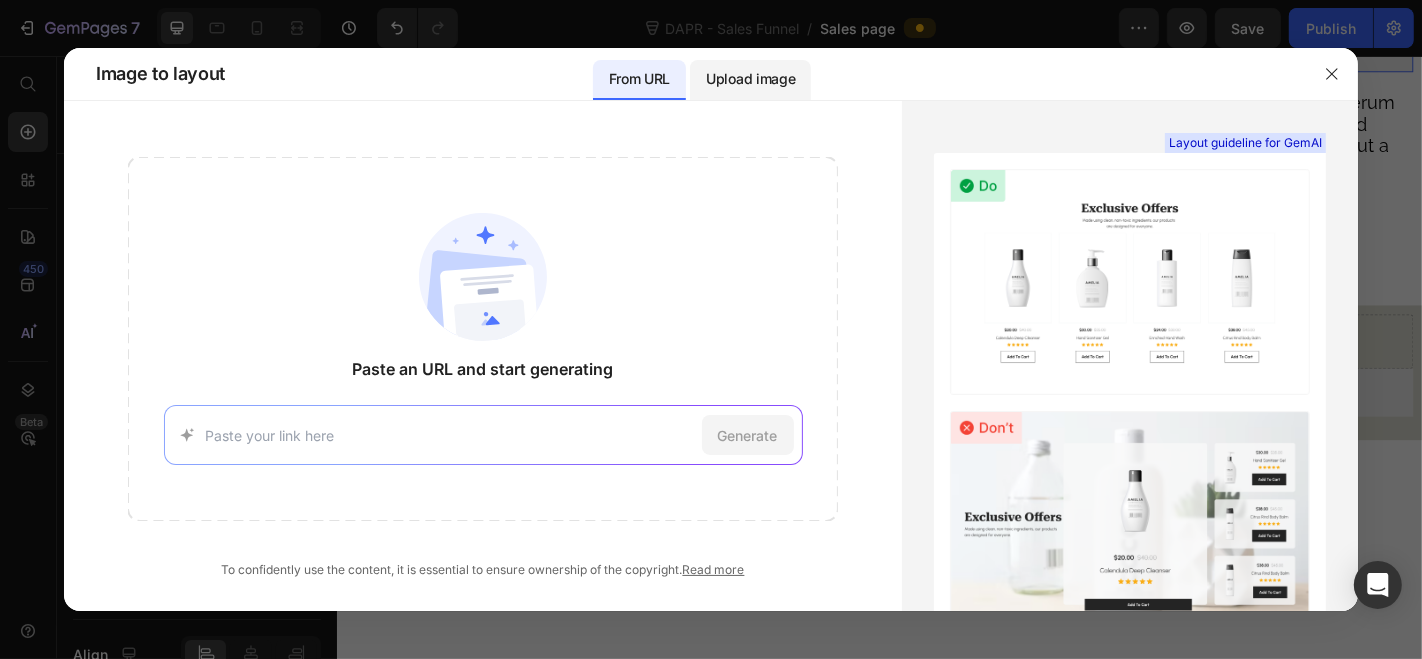 click on "Upload image" at bounding box center (750, 79) 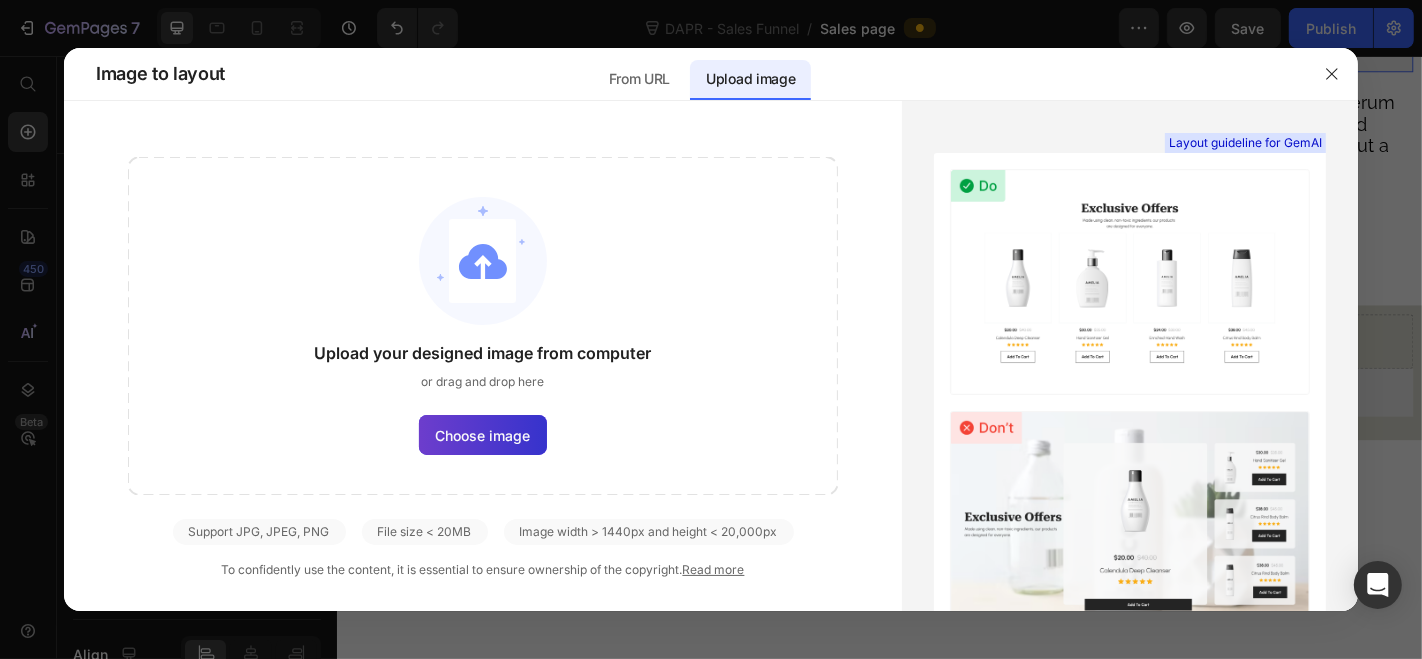 click on "Choose image" at bounding box center (483, 435) 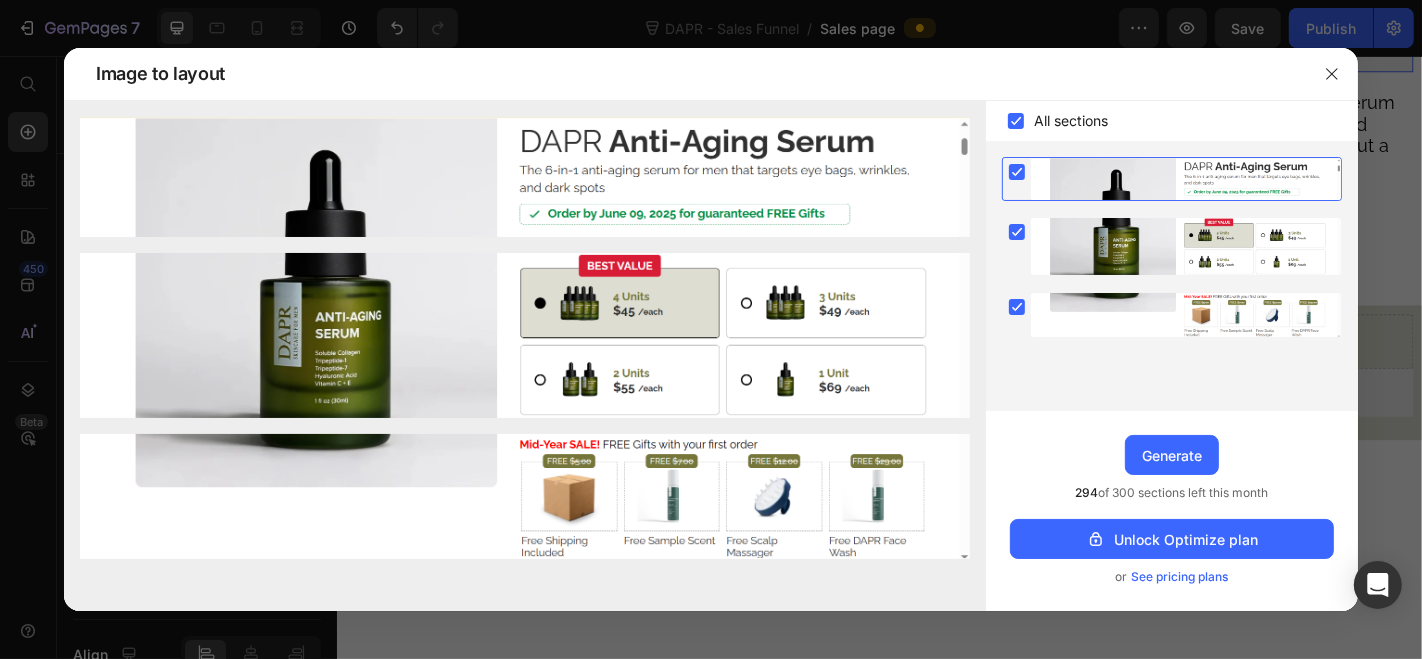 click 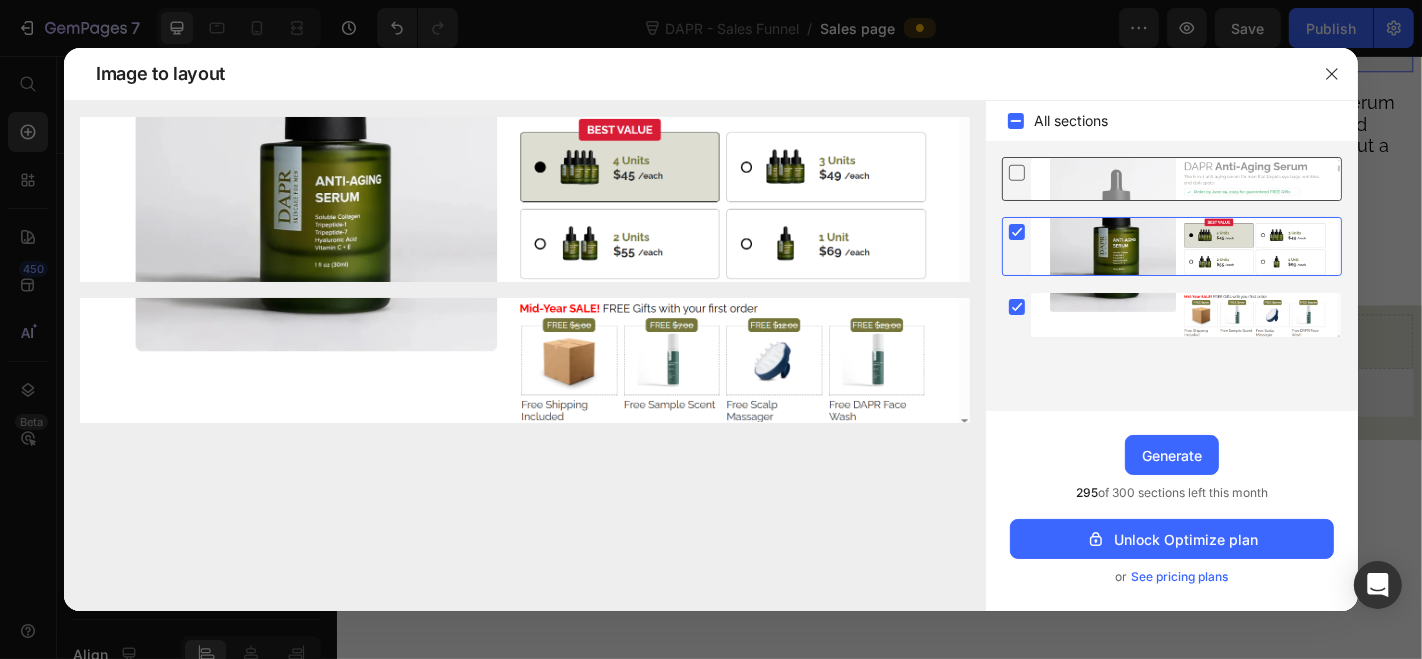 click 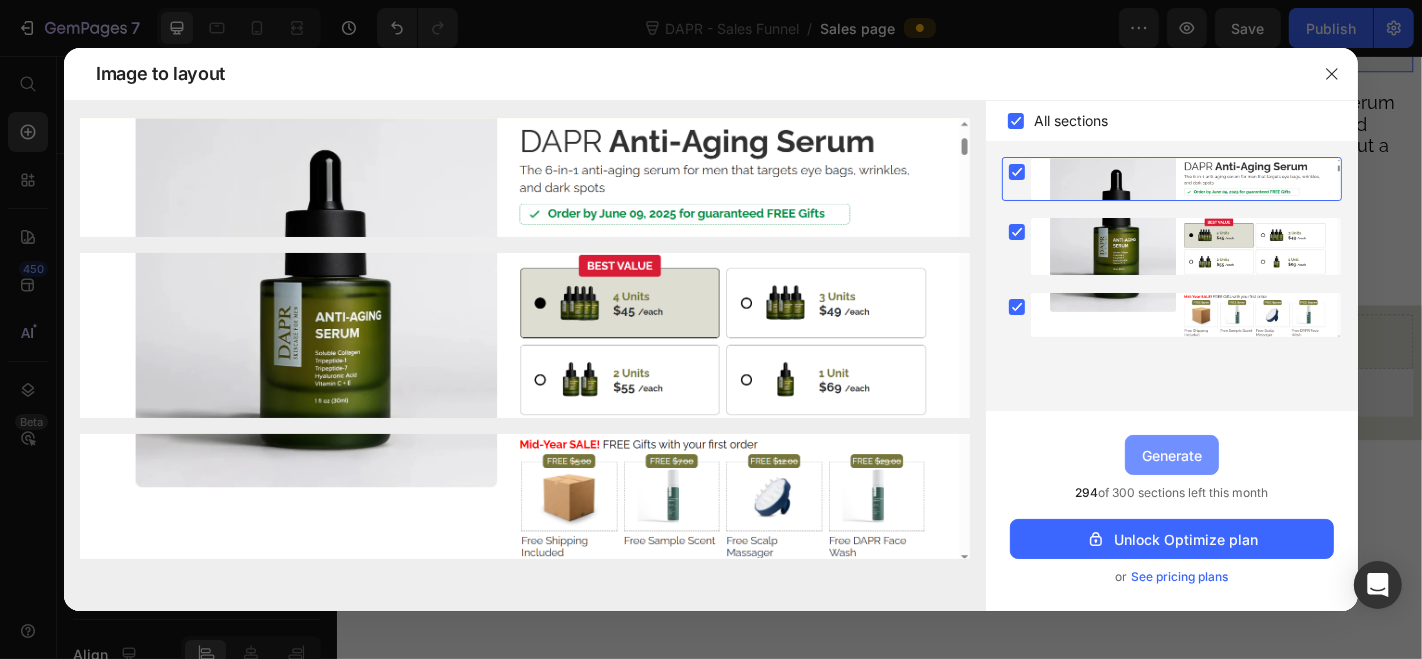 click on "Generate" at bounding box center [1172, 455] 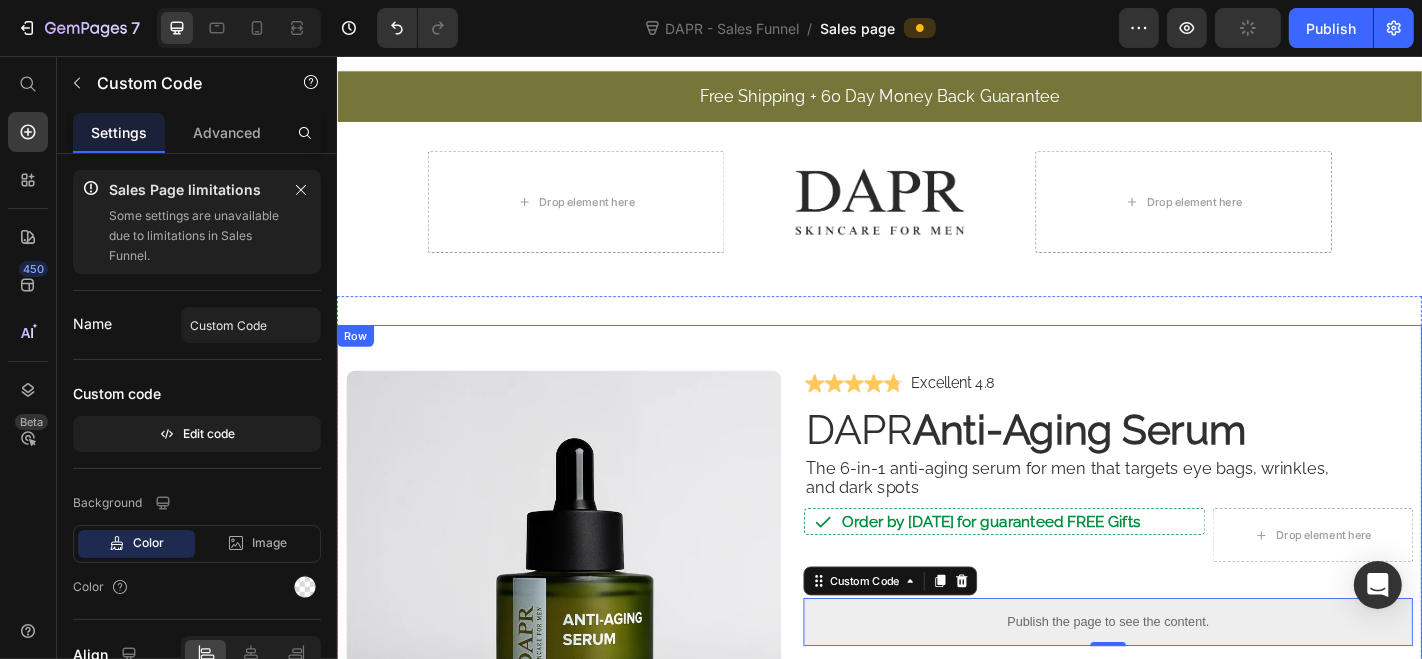 scroll, scrollTop: 0, scrollLeft: 0, axis: both 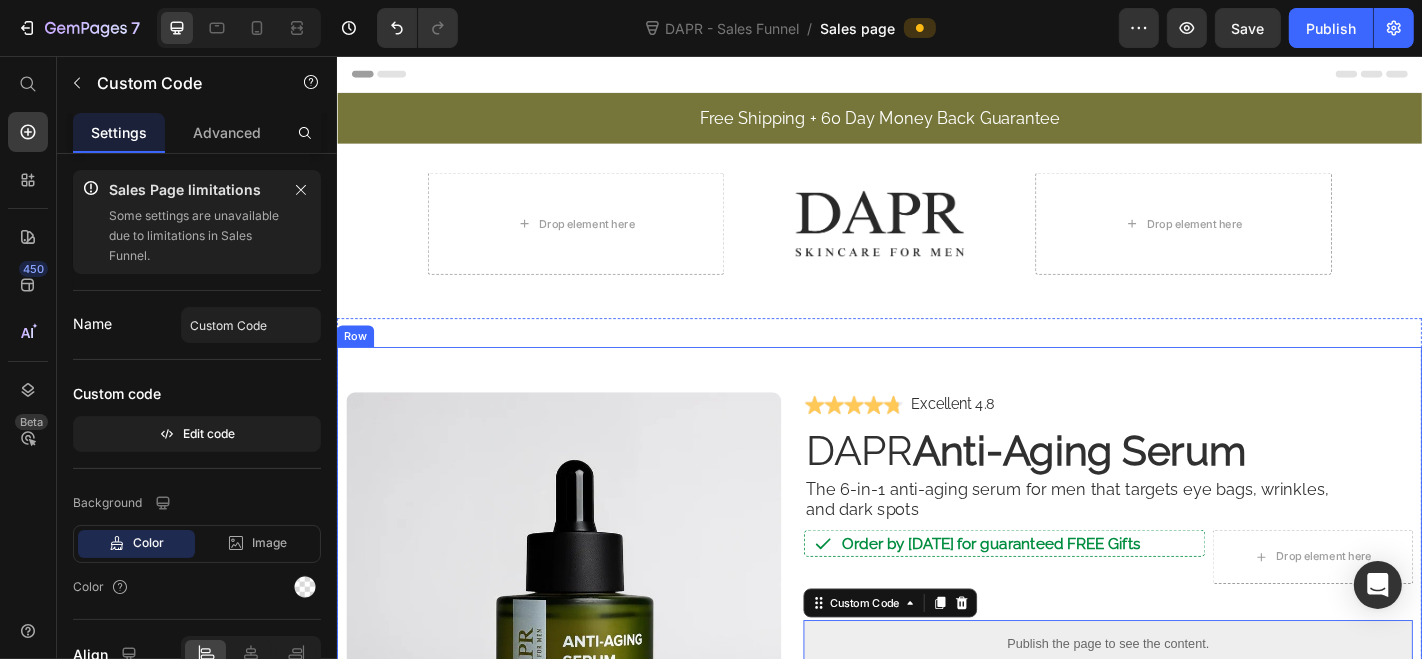 click on "Image Row Image Excellent 4.8 Text Block Row DAPR  Anti-Aging Serum Heading The 6-in-1 anti-aging serum for men that targets eye bags, wrinkles, and dark spots Text Block
Order by June 09, 2025 for guaranteed FREE Gifts Item List
Drop element here Row
Publish the page to see the content.
Custom Code   0 Formulated by clinical experts in dermatology, DAPR Anti-Aging Serum is a science-backed solution designed to reduce signs of aging and restore skin vitality. Made for men who want to look youthful without a complicated routine. Text Block Row Row" at bounding box center (936, 667) 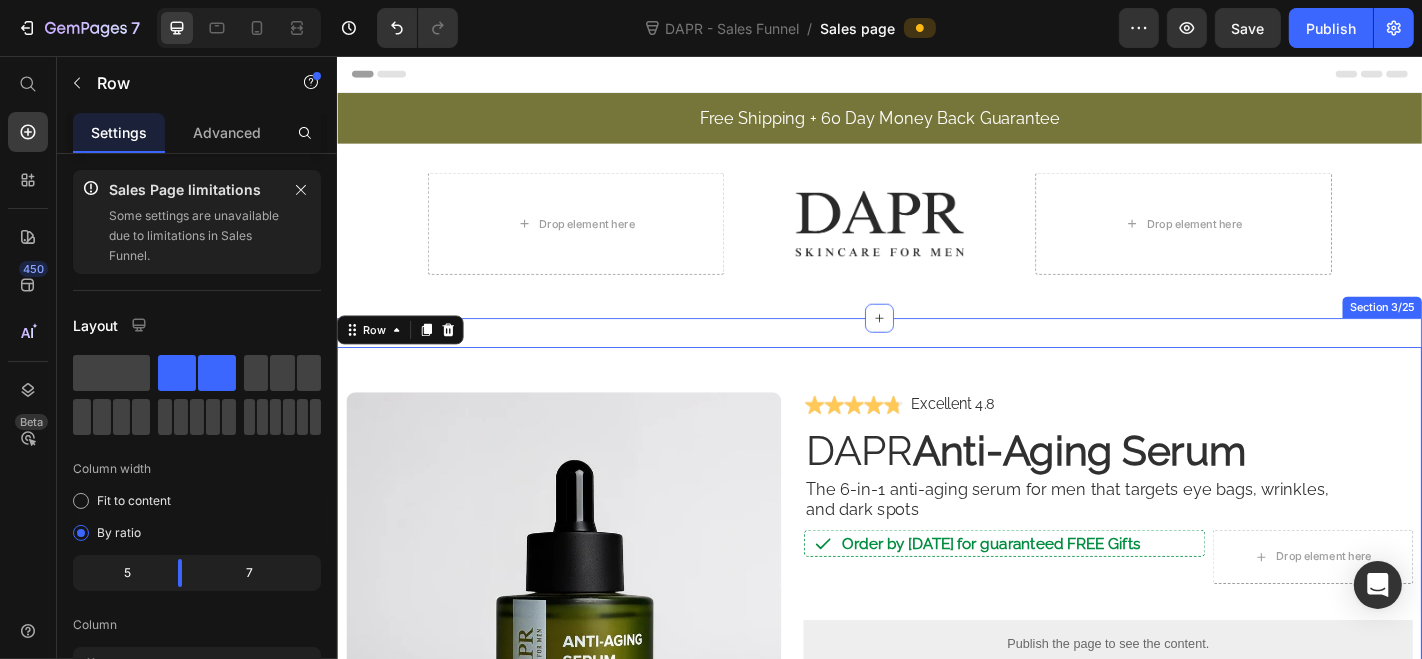 click on "Image Row Image Excellent 4.8 Text Block Row DAPR  Anti-Aging Serum Heading The 6-in-1 anti-aging serum for men that targets eye bags, wrinkles, and dark spots Text Block
Order by June 09, 2025 for guaranteed FREE Gifts Item List
Drop element here Row
Publish the page to see the content.
Custom Code Formulated by clinical experts in dermatology, DAPR Anti-Aging Serum is a science-backed solution designed to reduce signs of aging and restore skin vitality. Made for men who want to look youthful without a complicated routine. Text Block Row Row   0 Section 3/25" at bounding box center (936, 667) 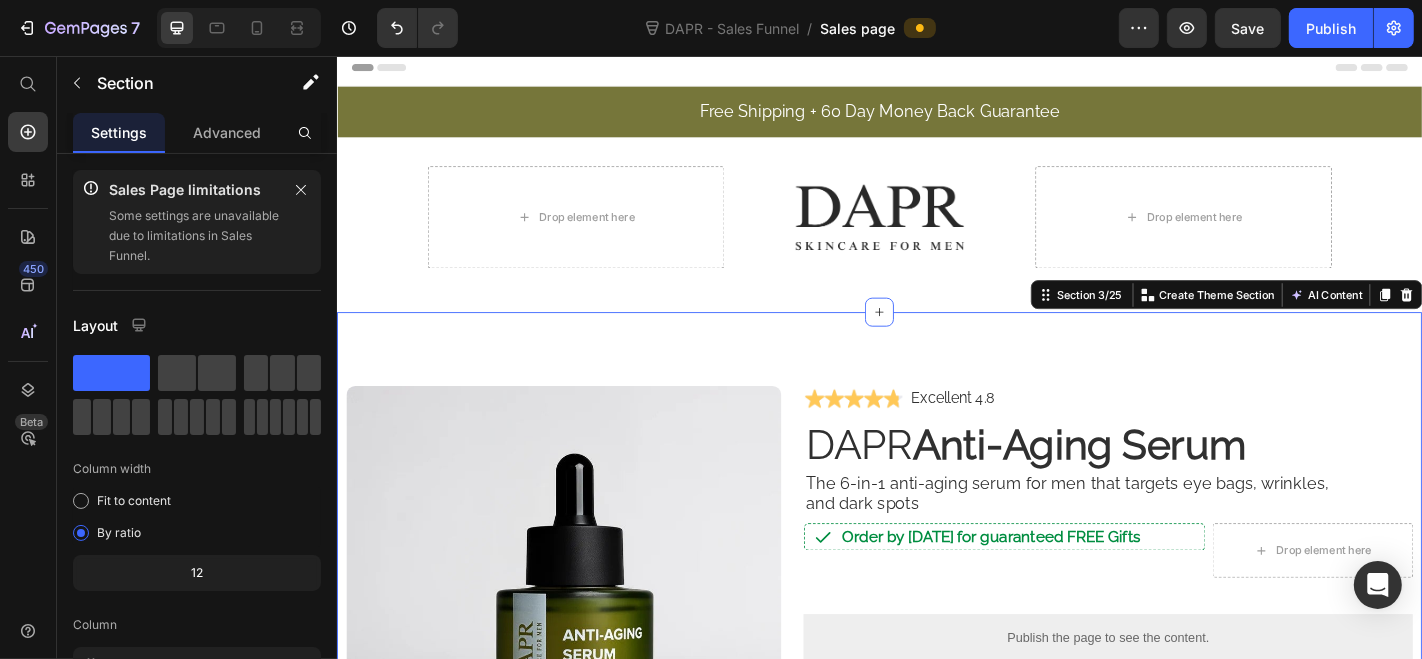 scroll, scrollTop: 0, scrollLeft: 0, axis: both 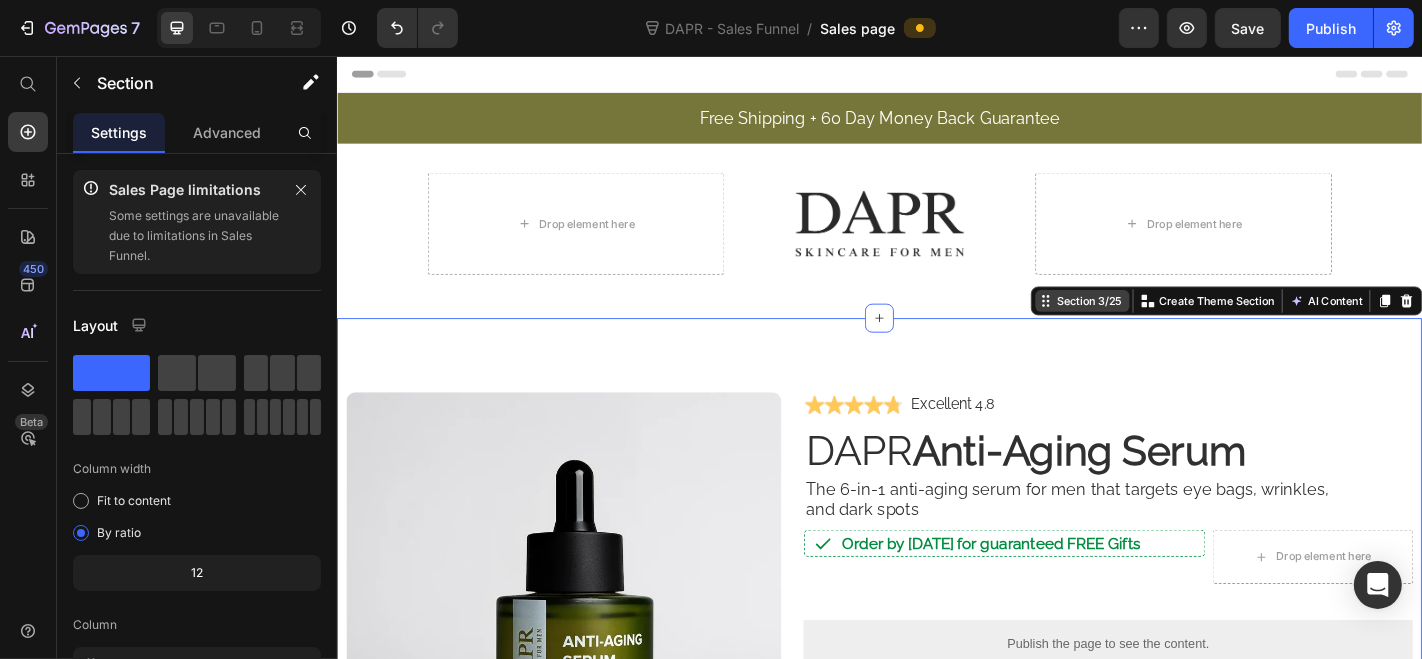 click on "Section 3/25" at bounding box center (1168, 326) 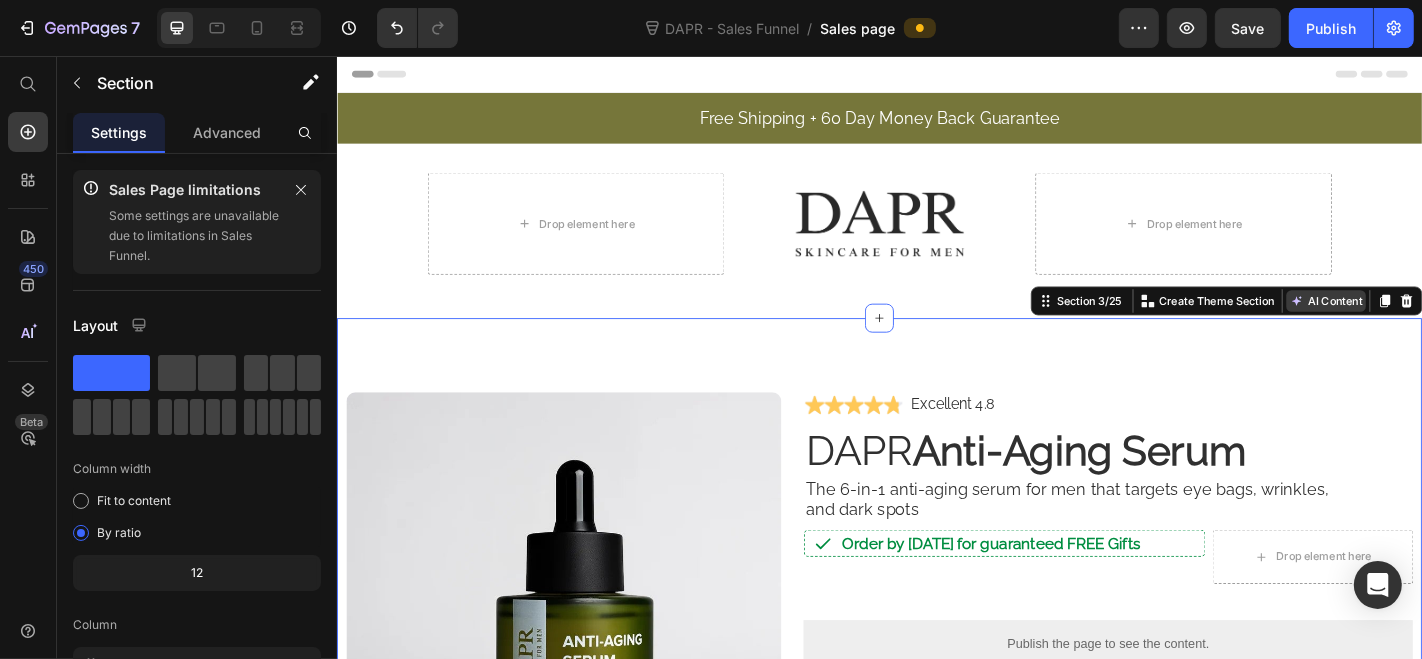click on "AI Content" at bounding box center (1430, 326) 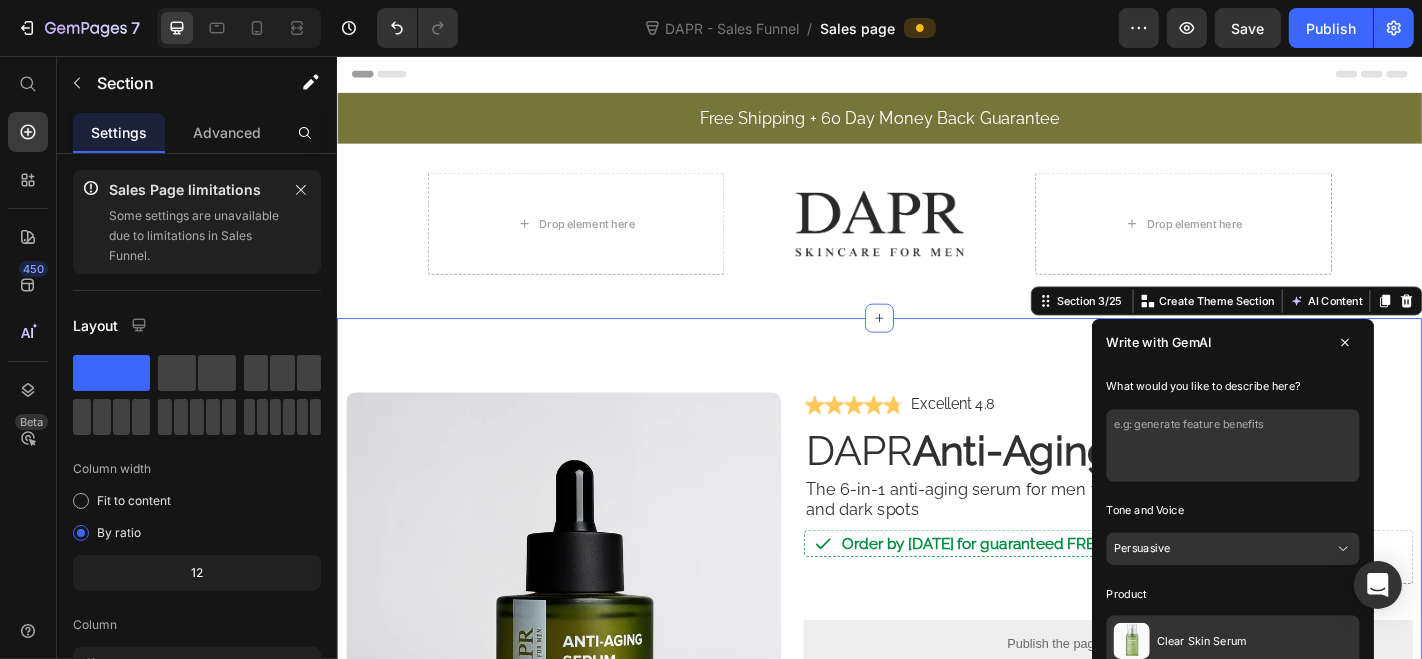 scroll, scrollTop: 0, scrollLeft: 0, axis: both 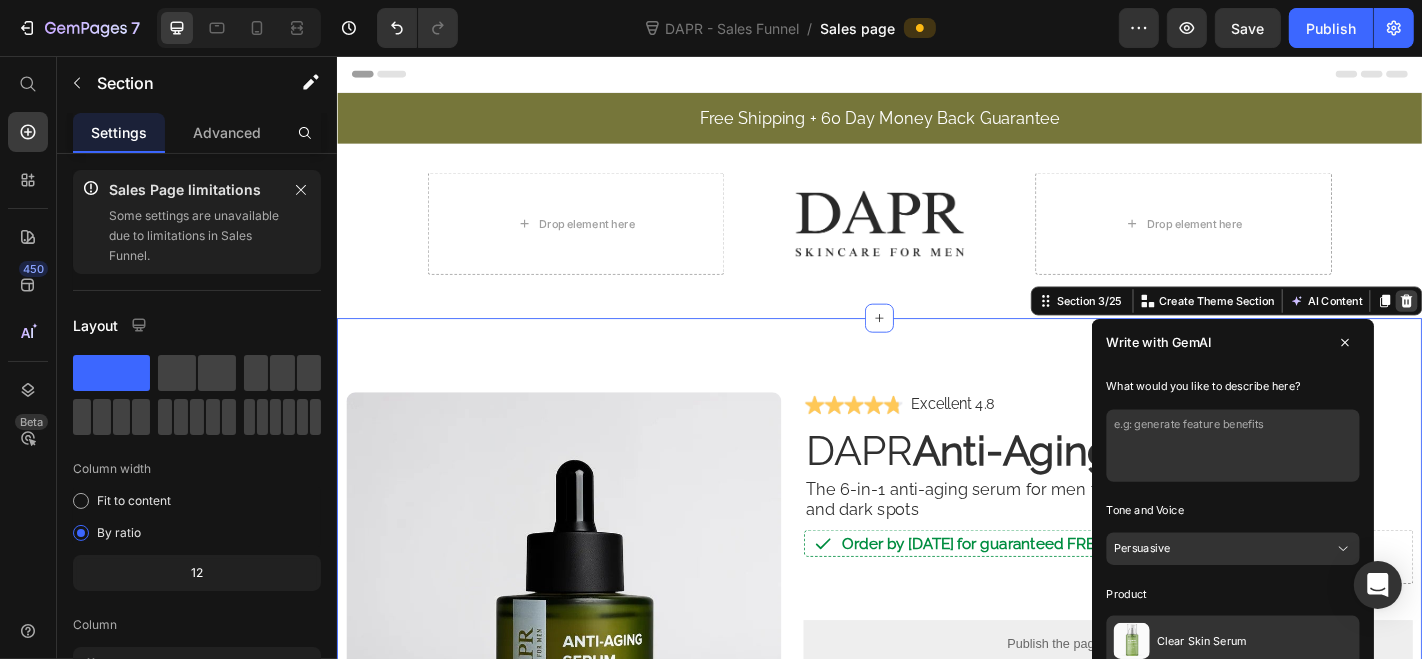 click 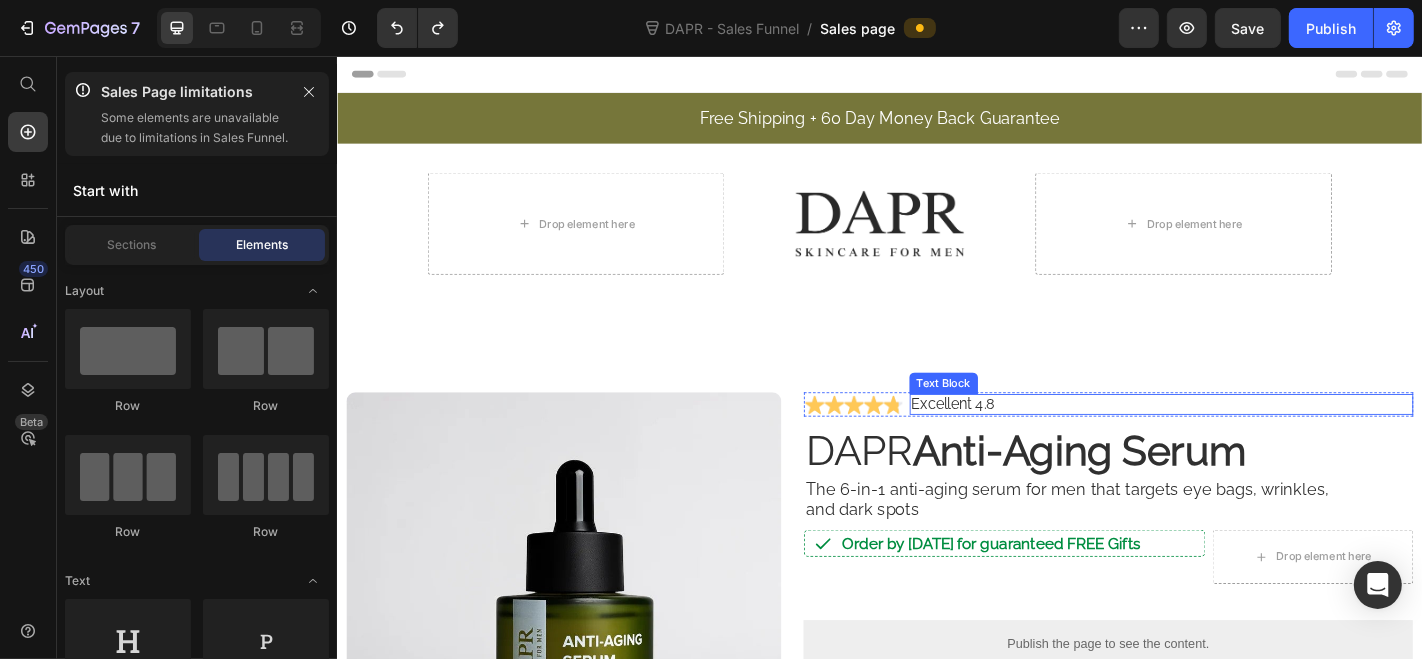 scroll, scrollTop: 22, scrollLeft: 0, axis: vertical 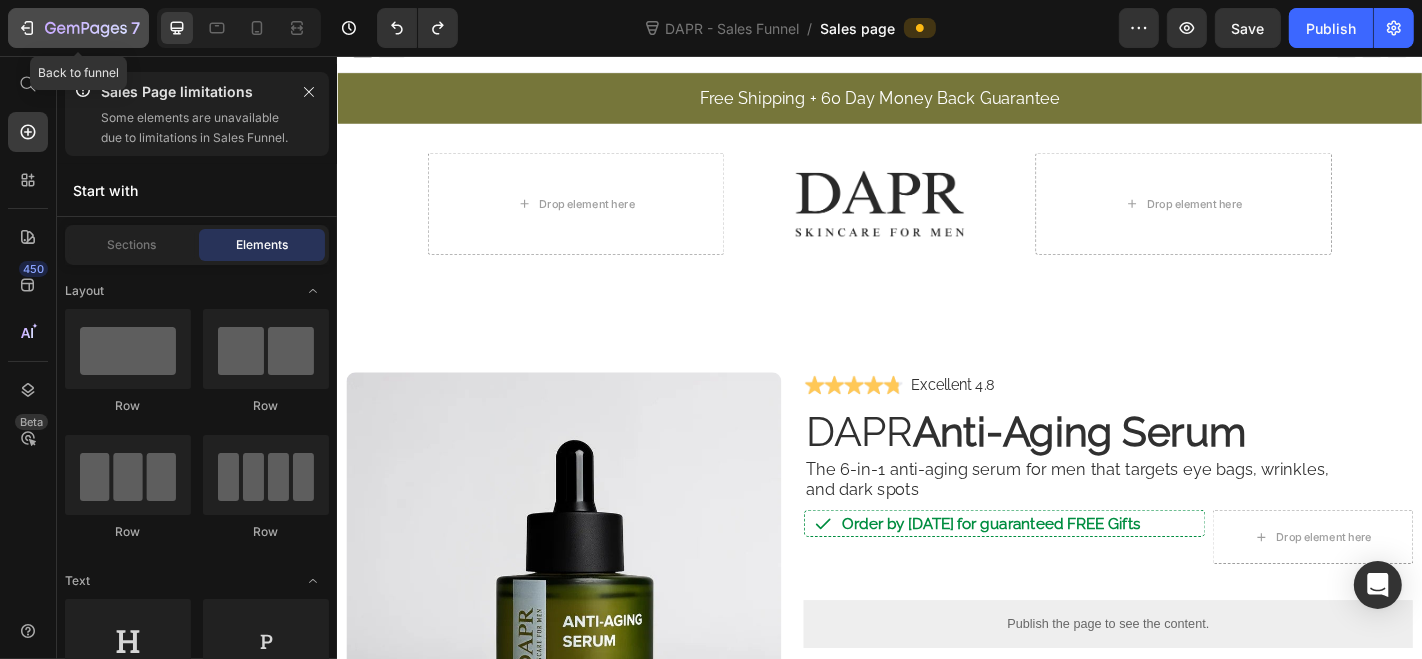 click 